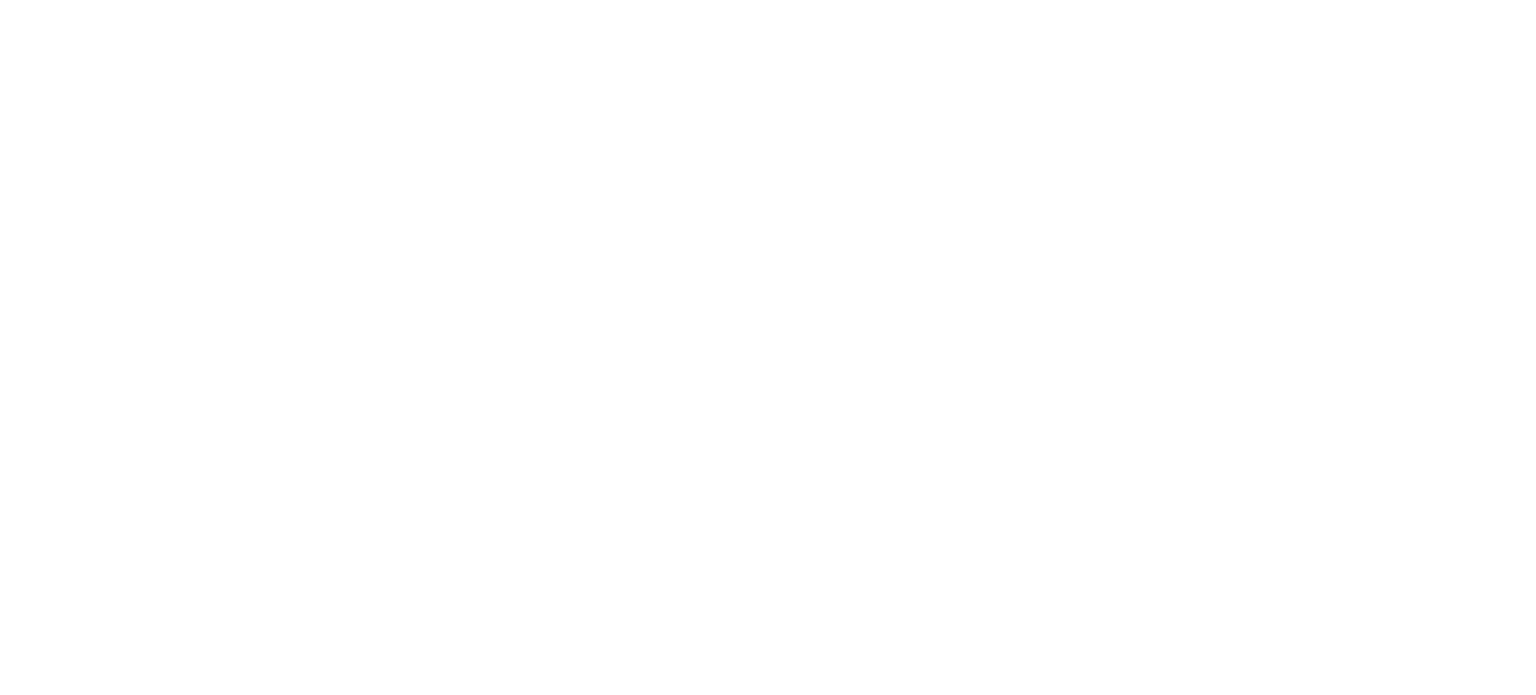scroll, scrollTop: 0, scrollLeft: 0, axis: both 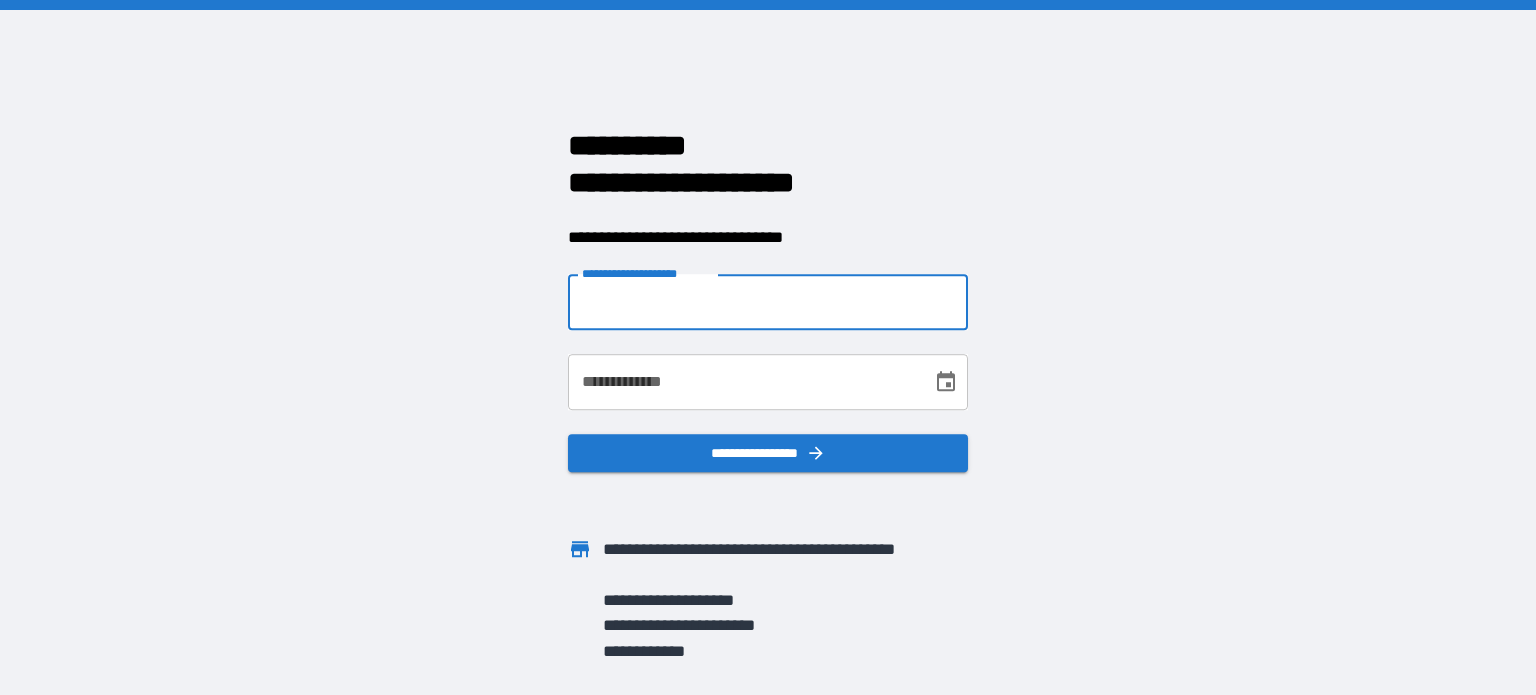 click on "**********" at bounding box center (768, 302) 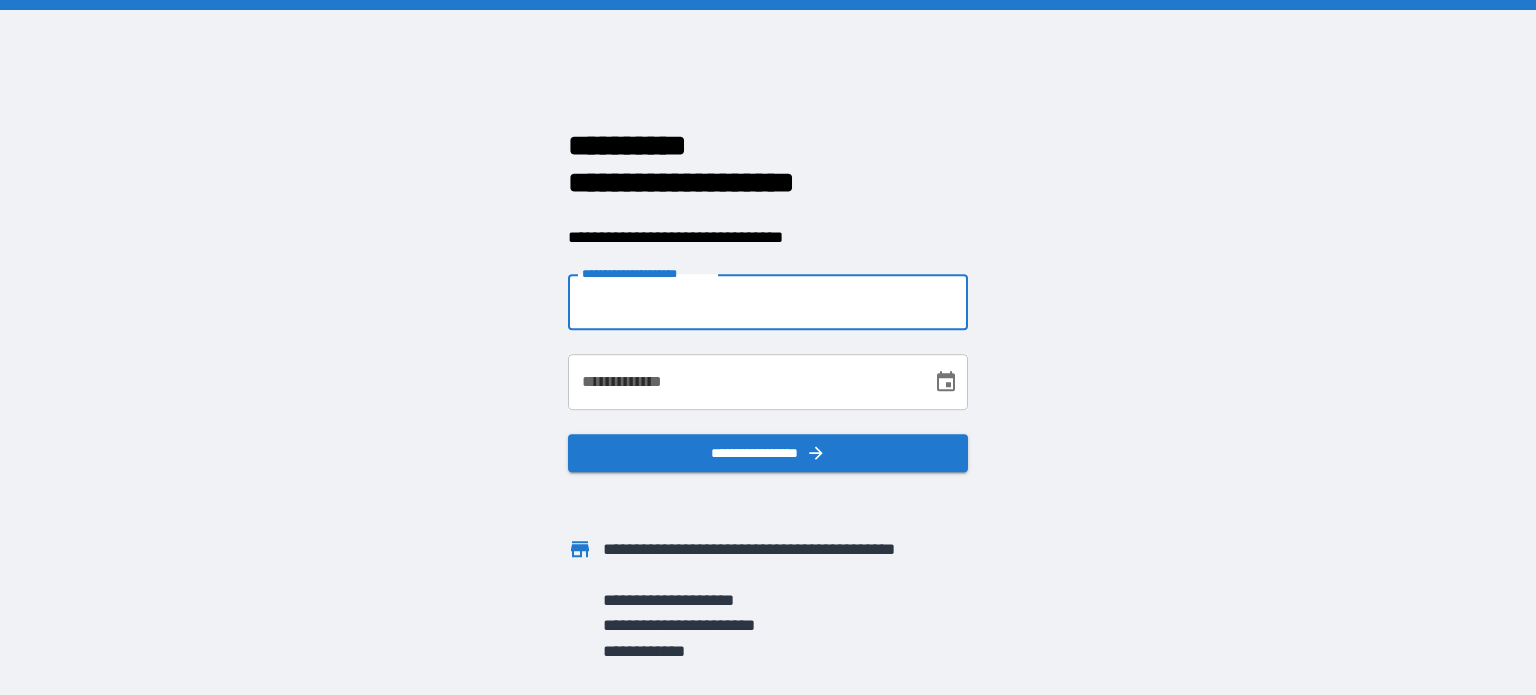 type on "**********" 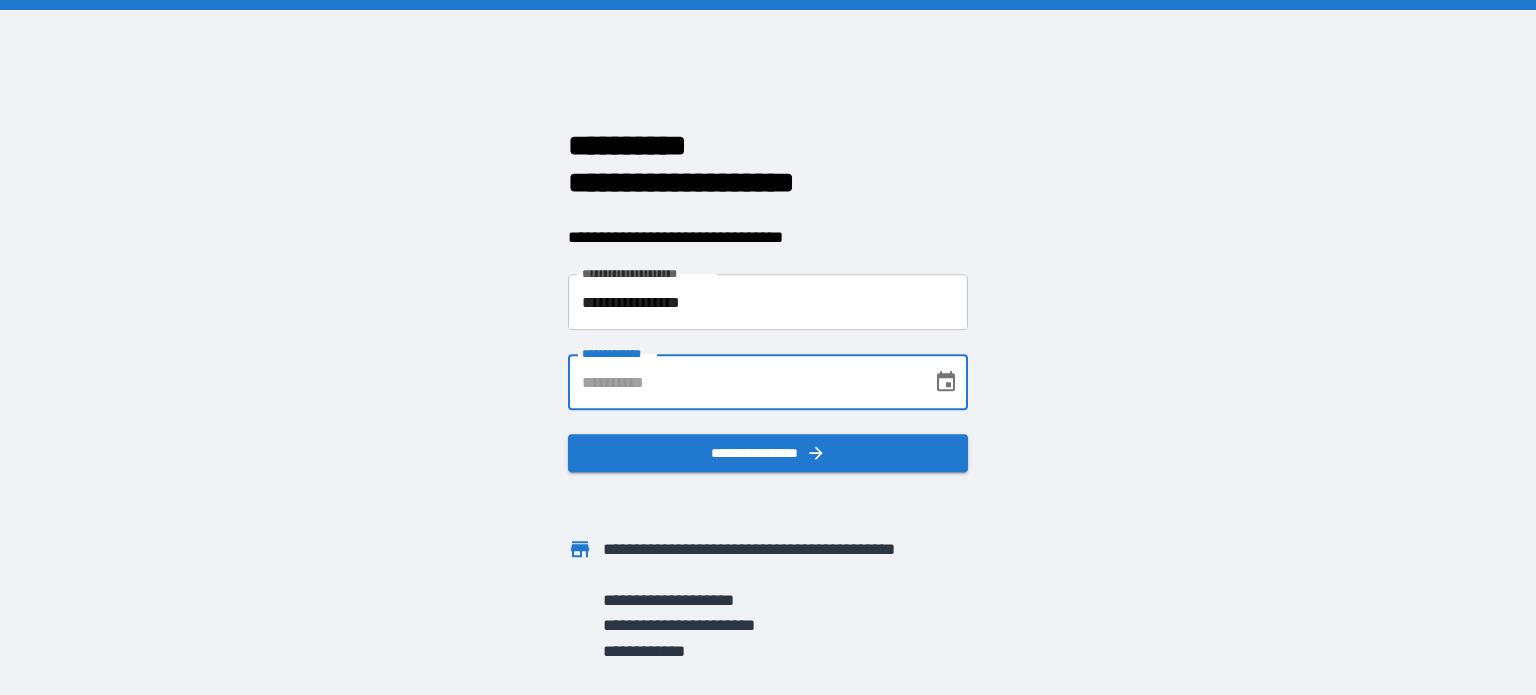 click on "**********" at bounding box center (743, 382) 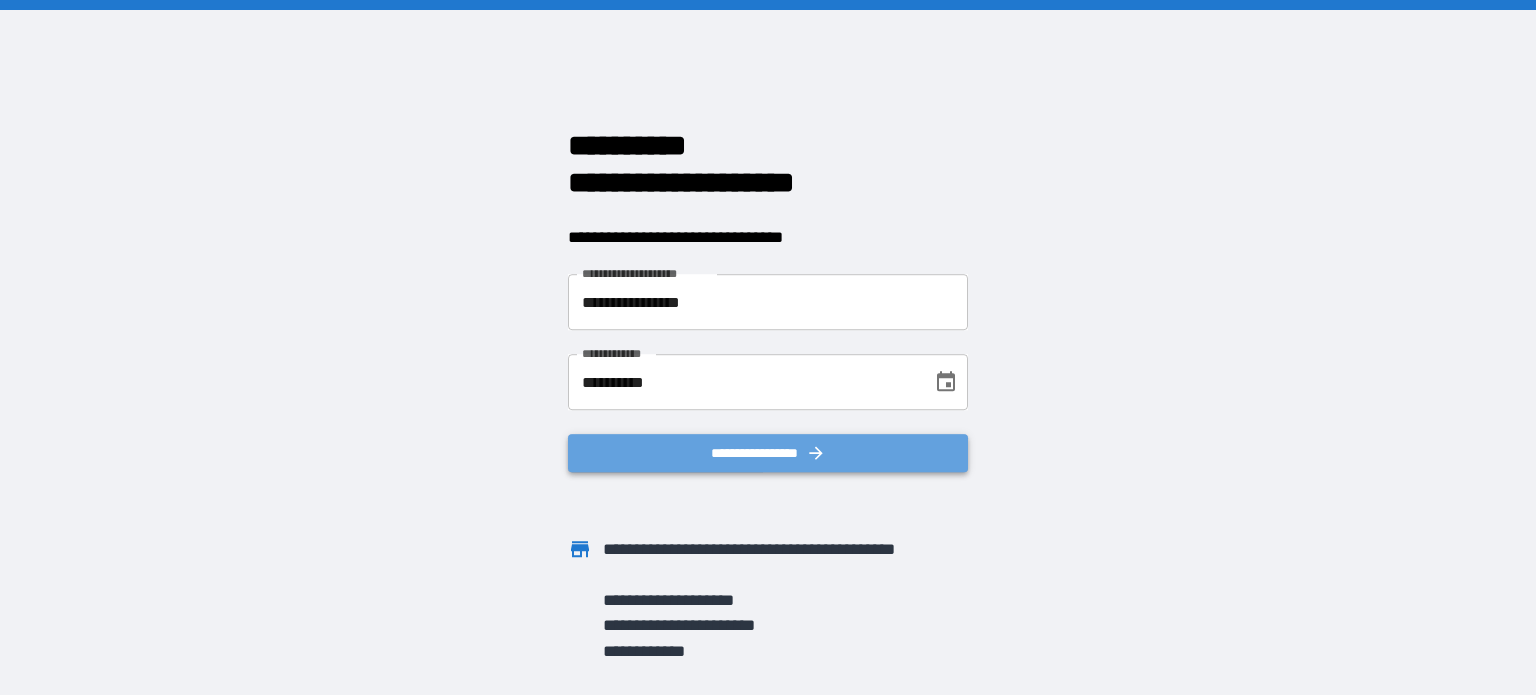 click on "**********" at bounding box center [768, 453] 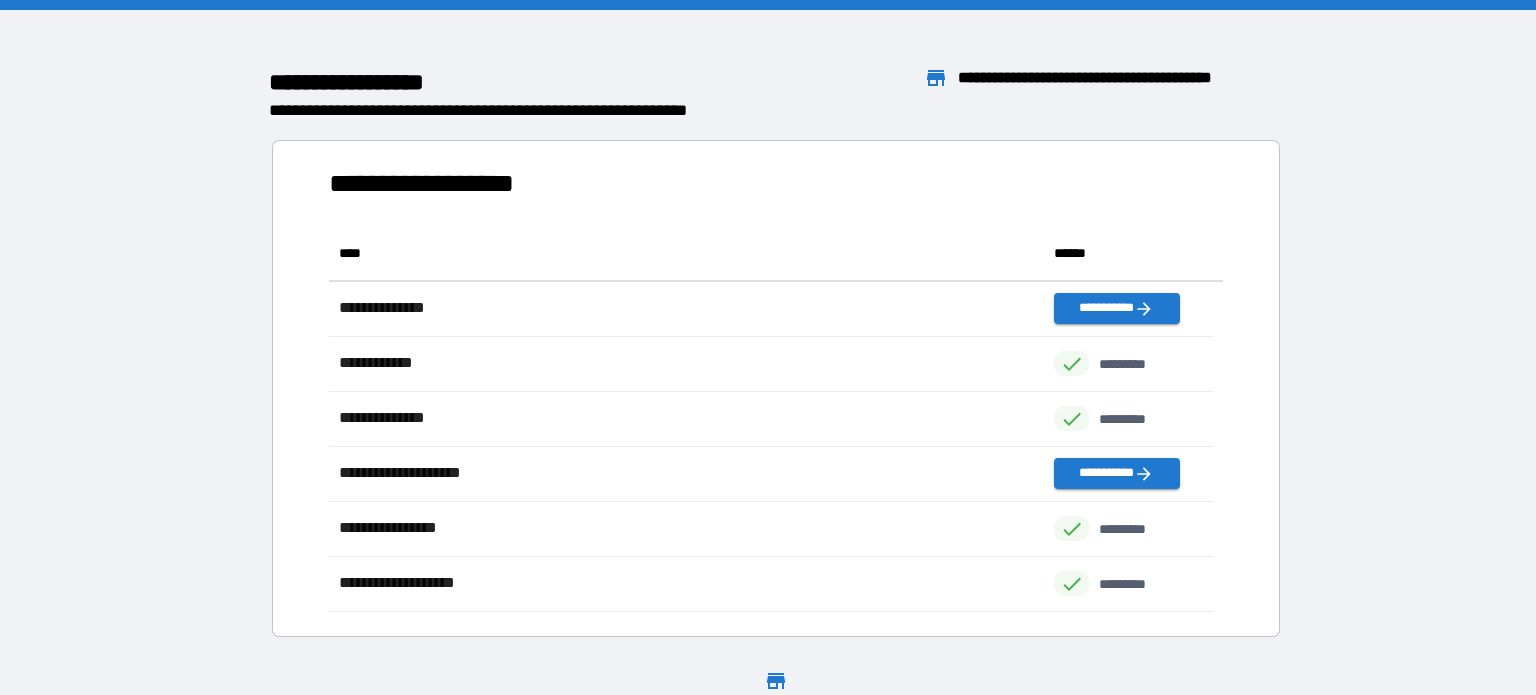 scroll, scrollTop: 16, scrollLeft: 16, axis: both 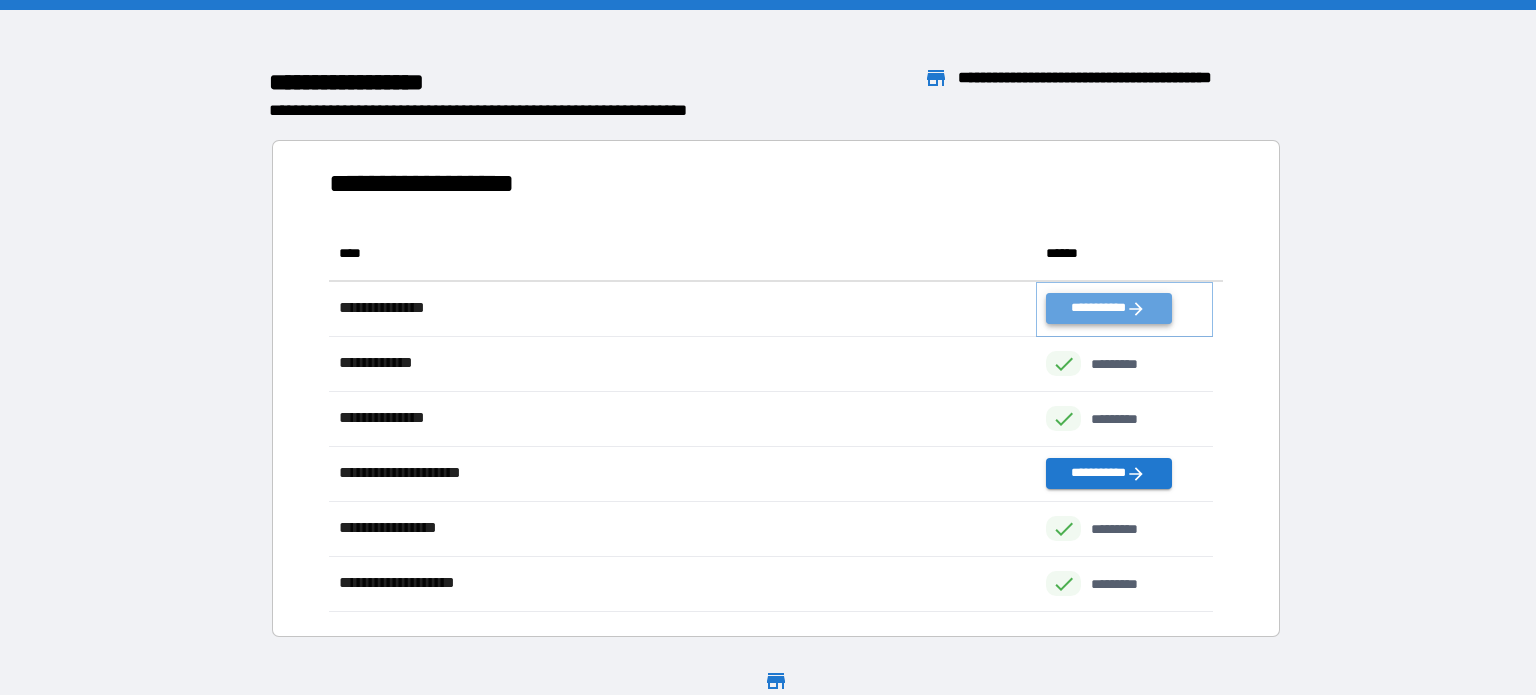 click on "**********" at bounding box center [1108, 308] 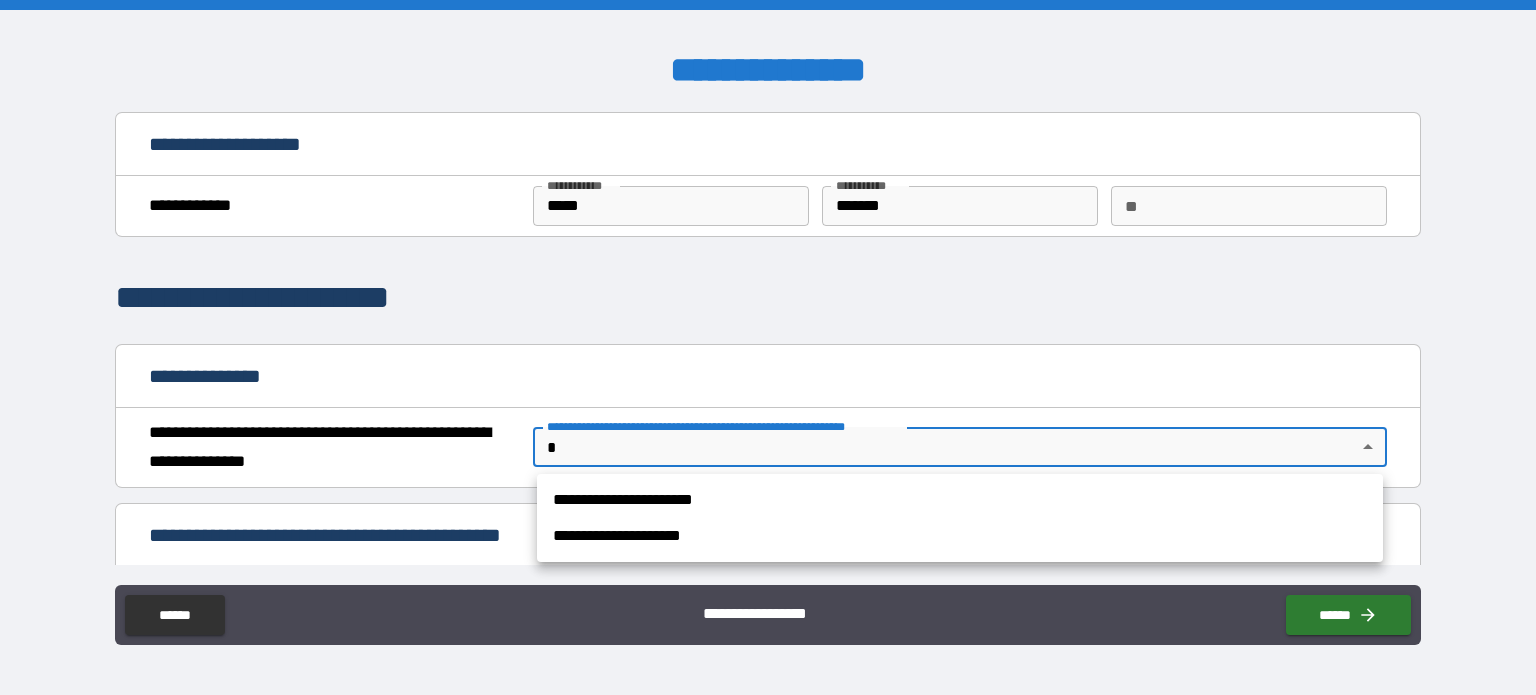 click on "**********" at bounding box center [768, 347] 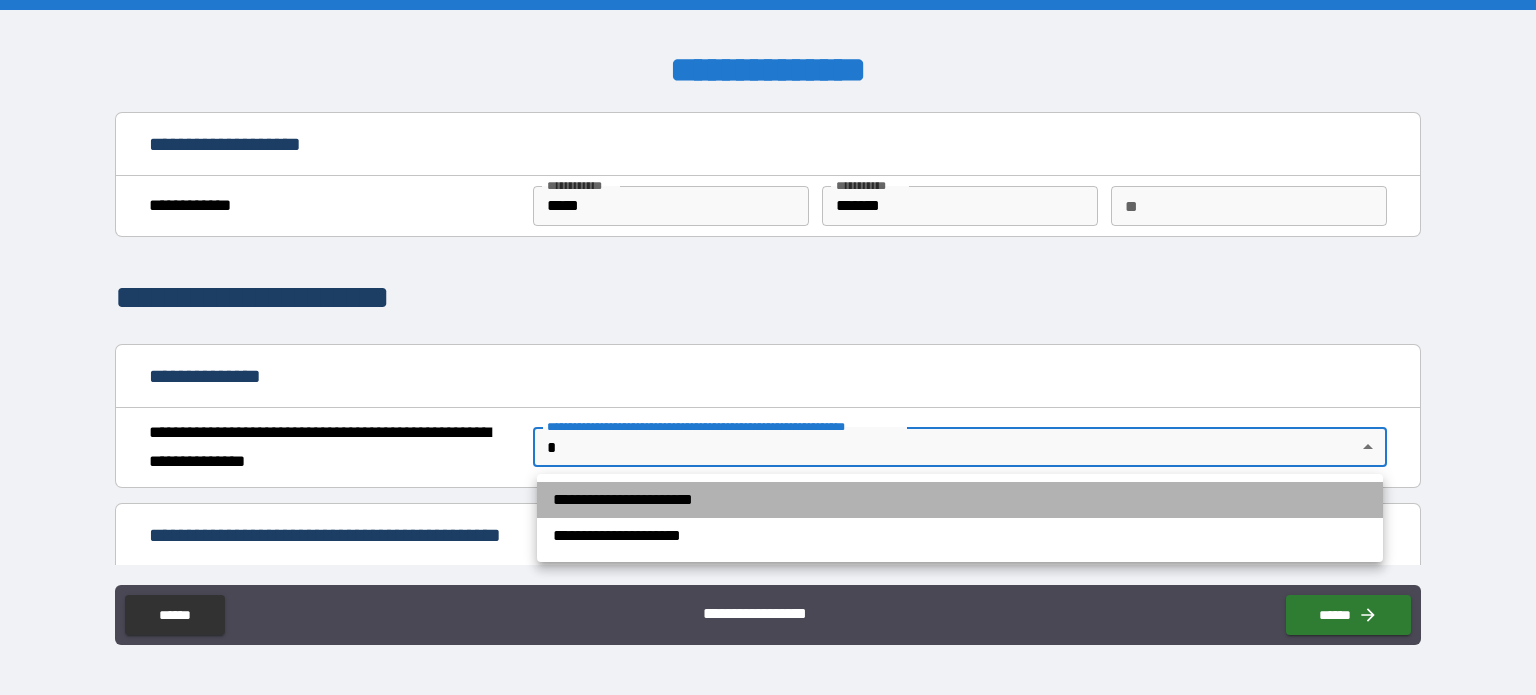 click on "**********" at bounding box center [960, 500] 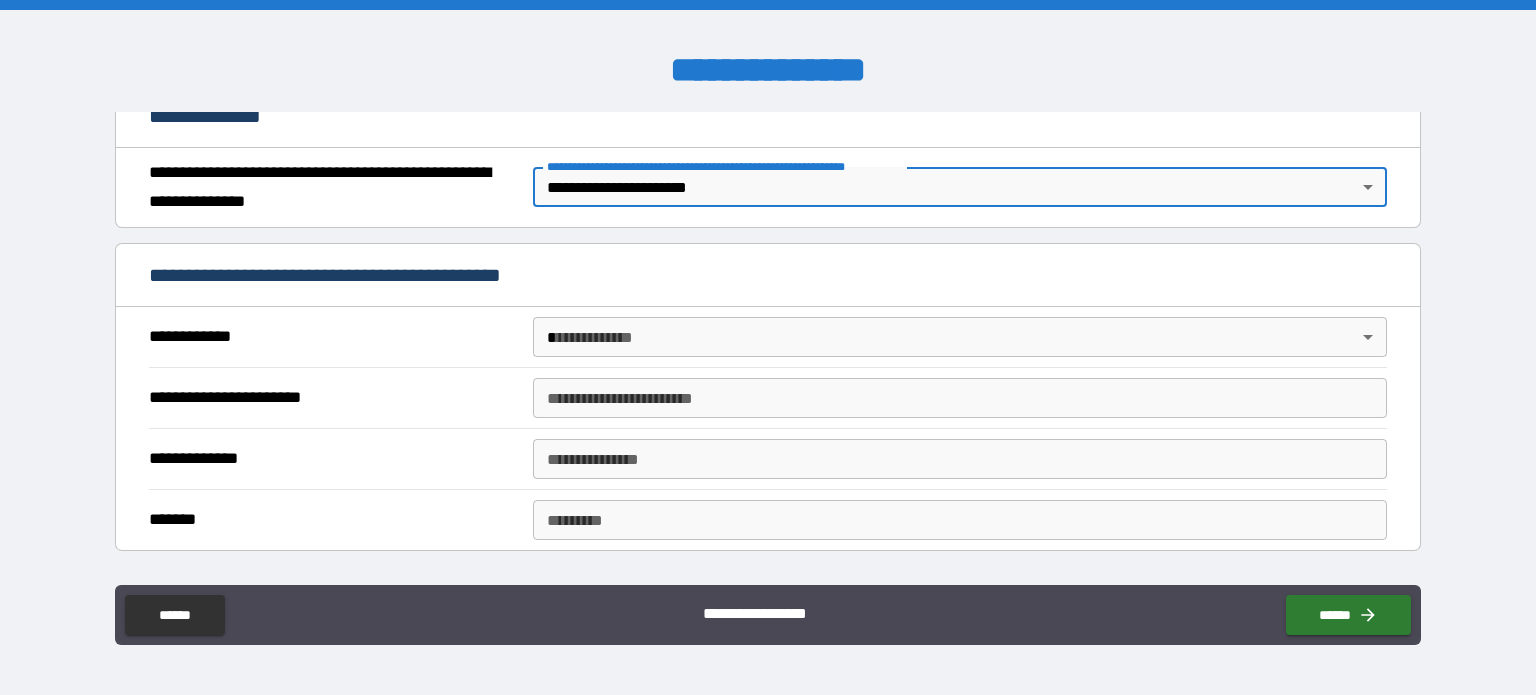 scroll, scrollTop: 261, scrollLeft: 0, axis: vertical 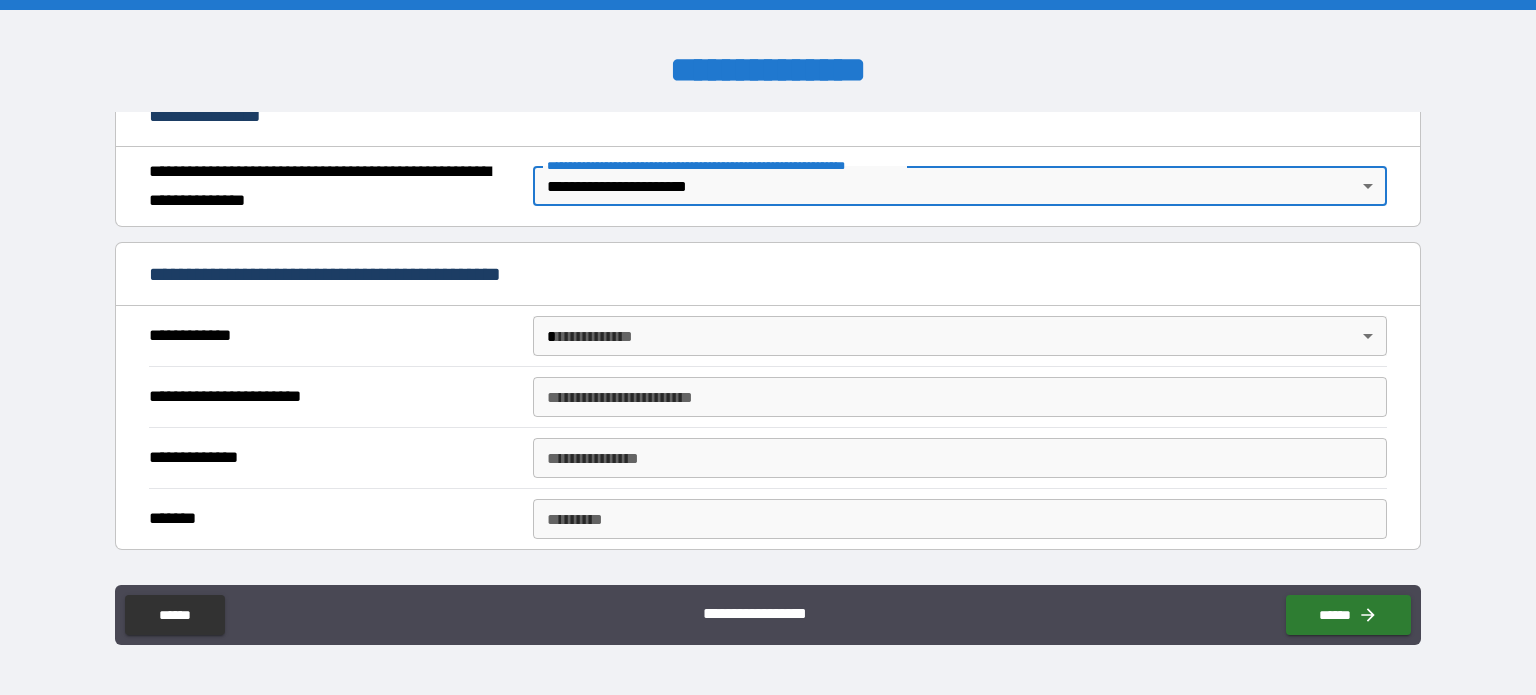 click on "**********" at bounding box center (768, 347) 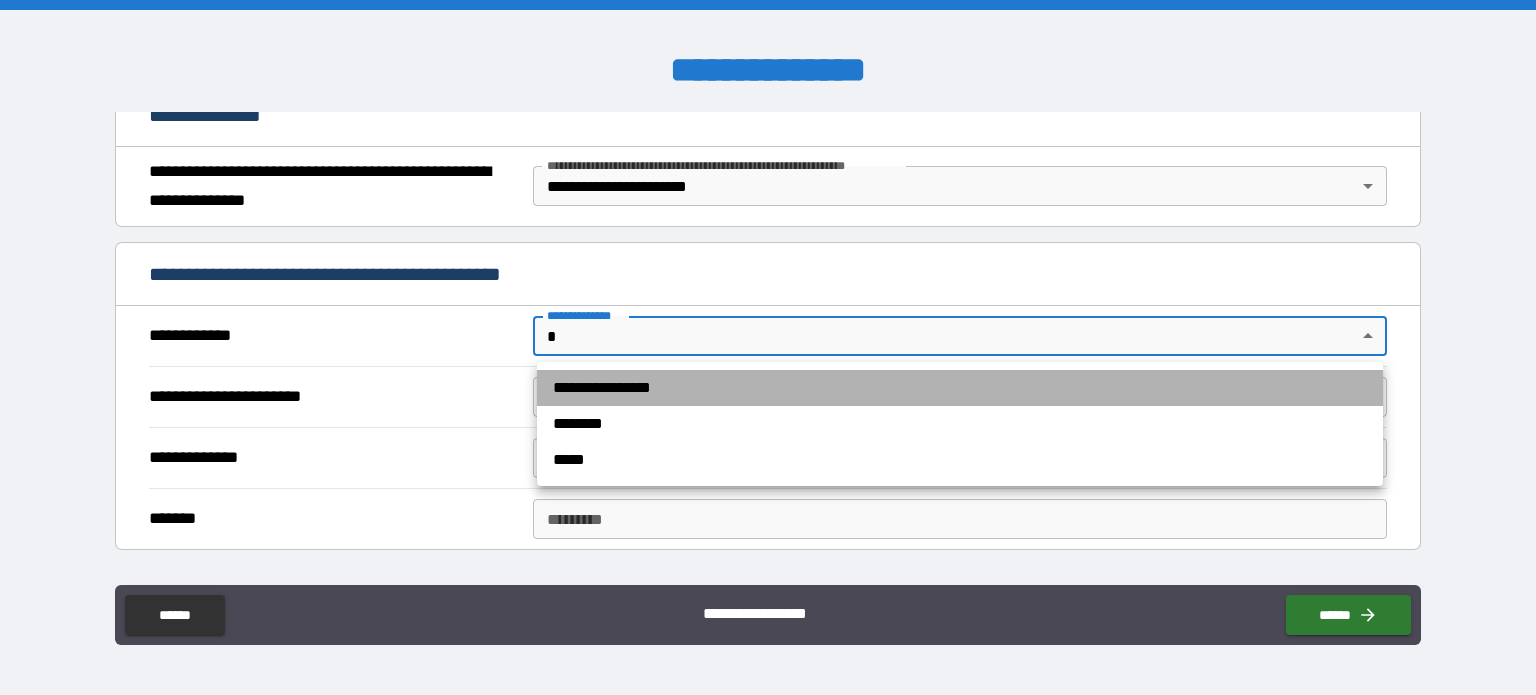 click on "**********" at bounding box center [960, 388] 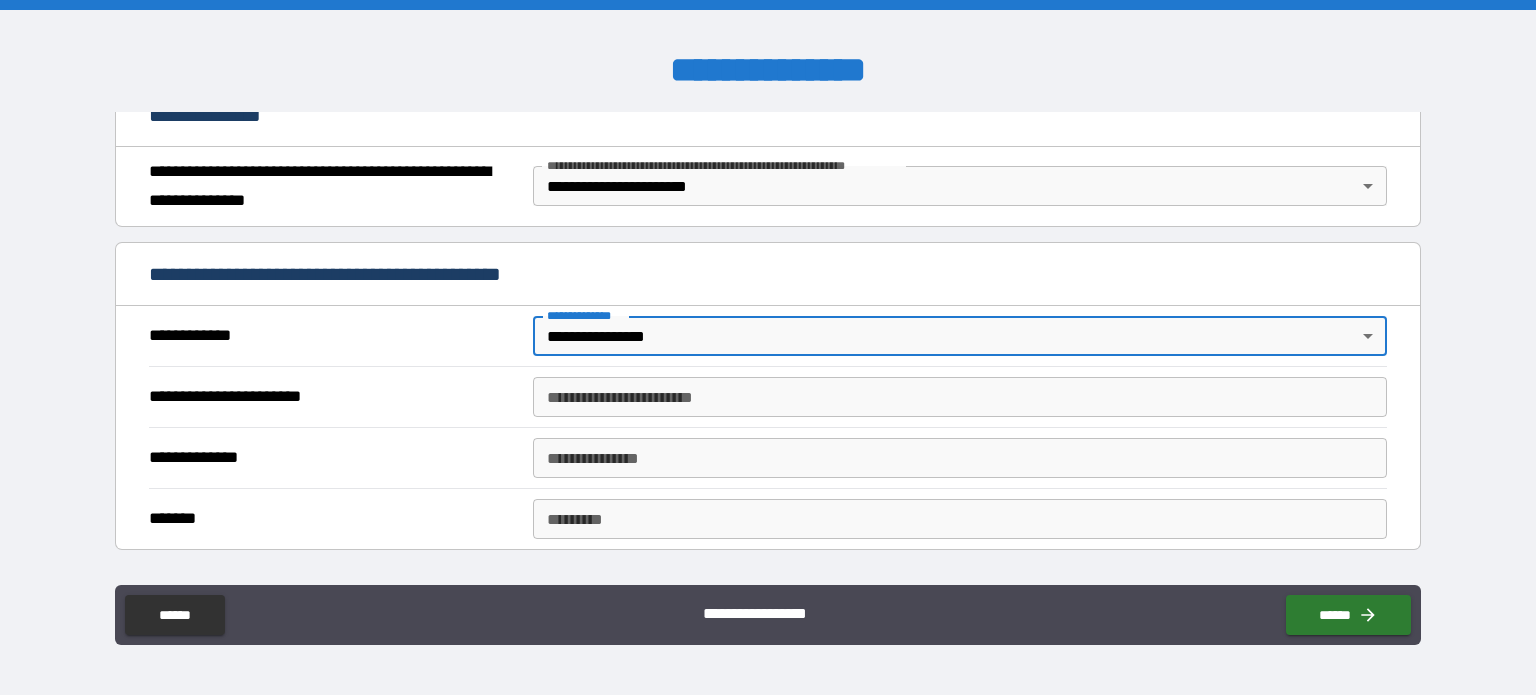 click on "**********" at bounding box center (960, 397) 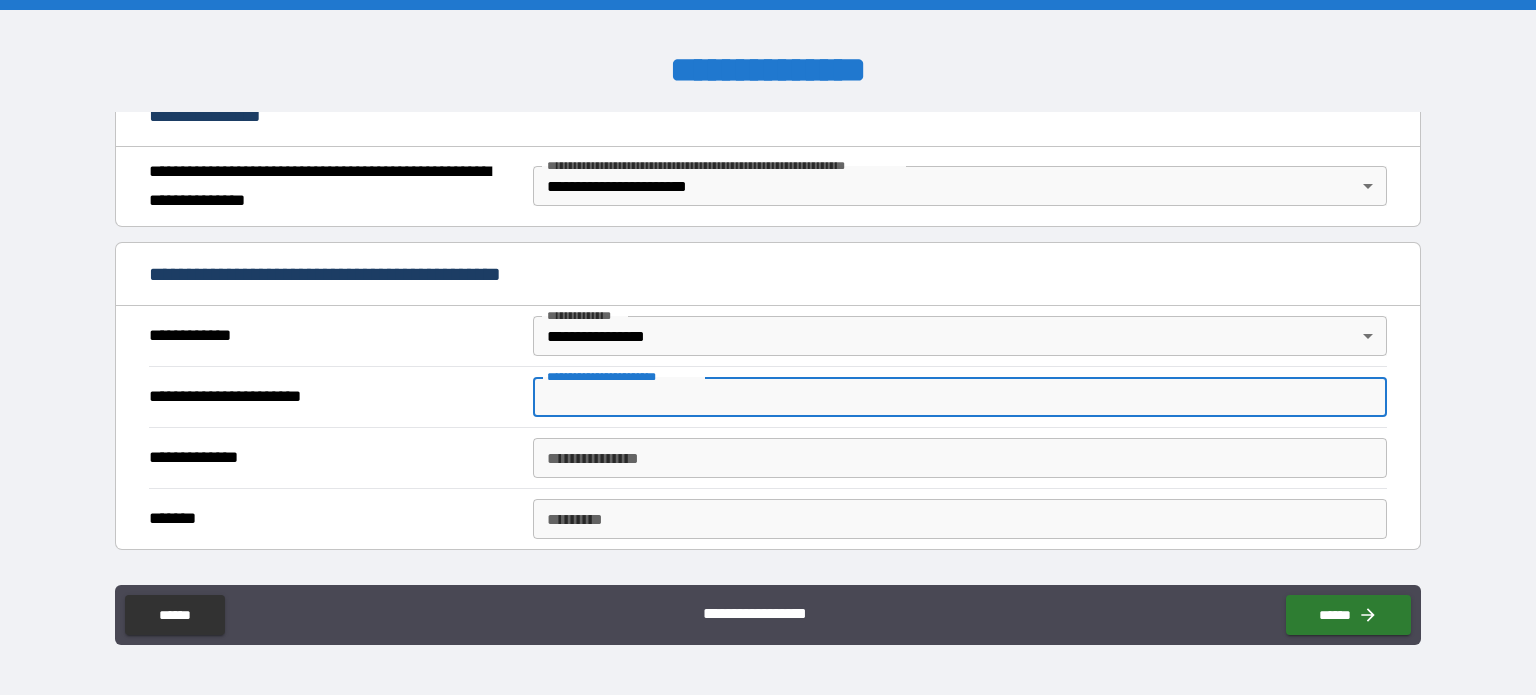 click on "**********" at bounding box center (960, 397) 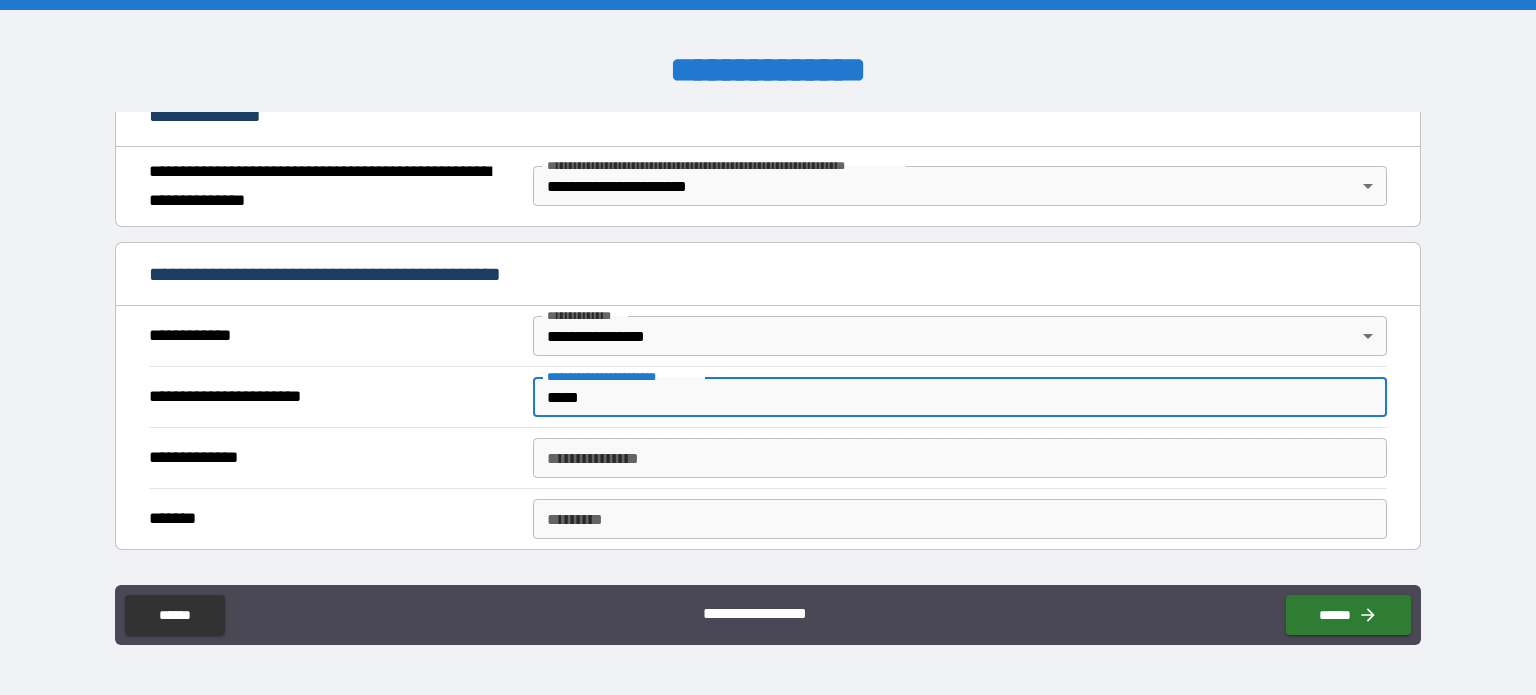 type on "*****" 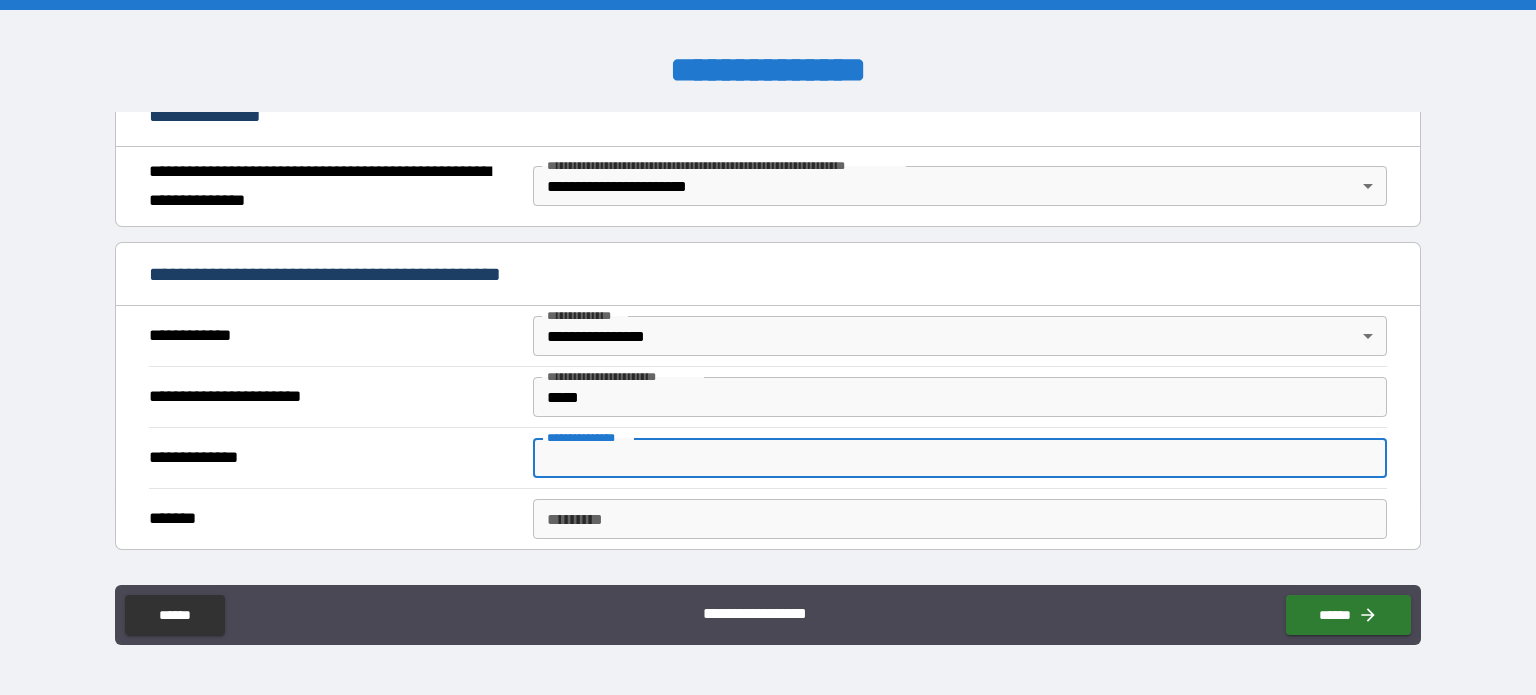 click on "**********" at bounding box center (960, 458) 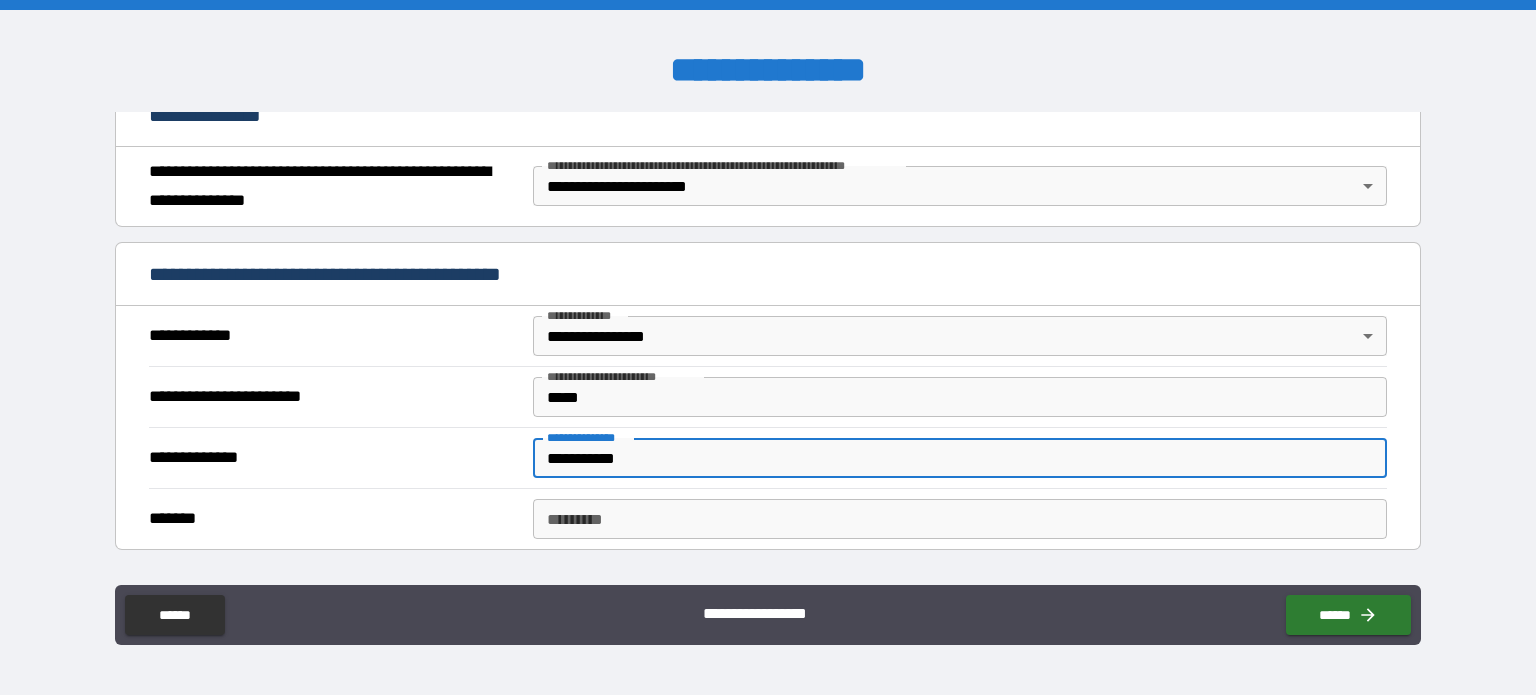 type on "**********" 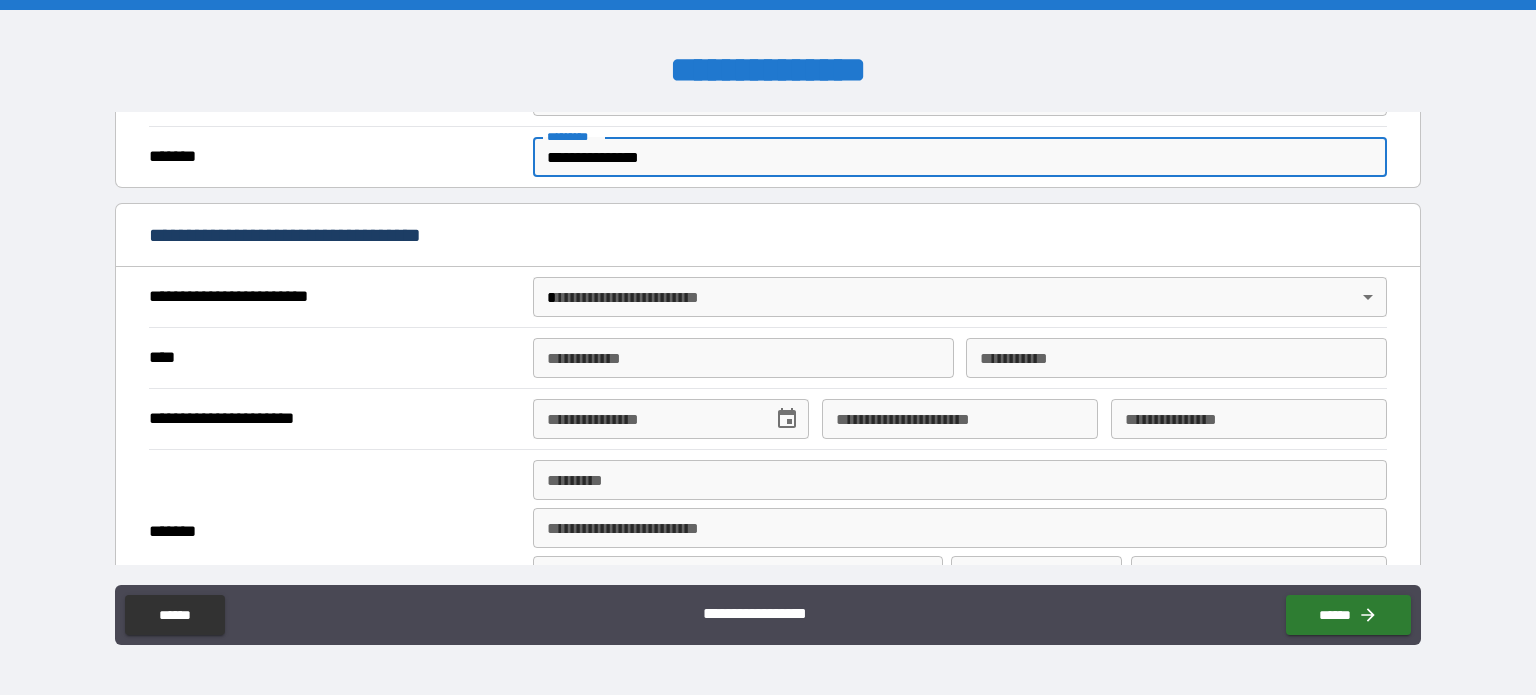 scroll, scrollTop: 628, scrollLeft: 0, axis: vertical 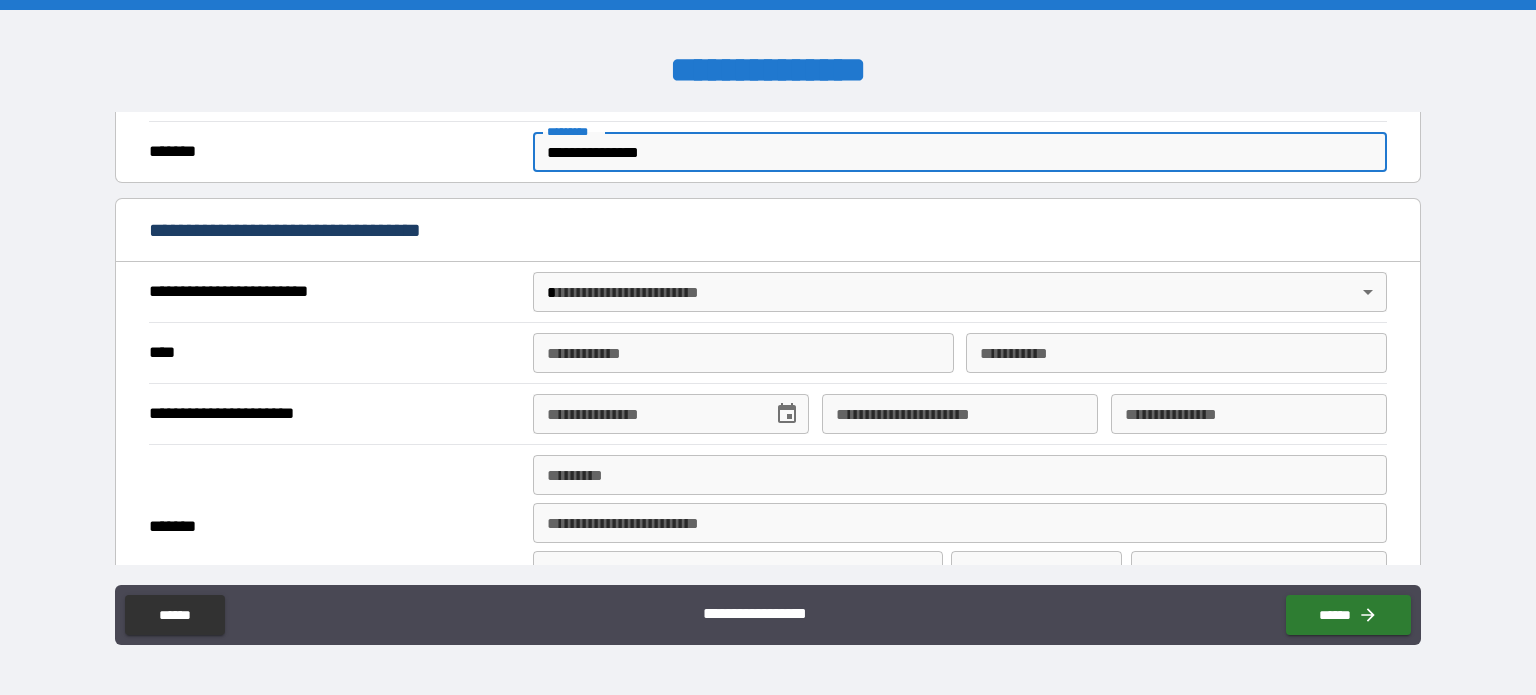 type on "**********" 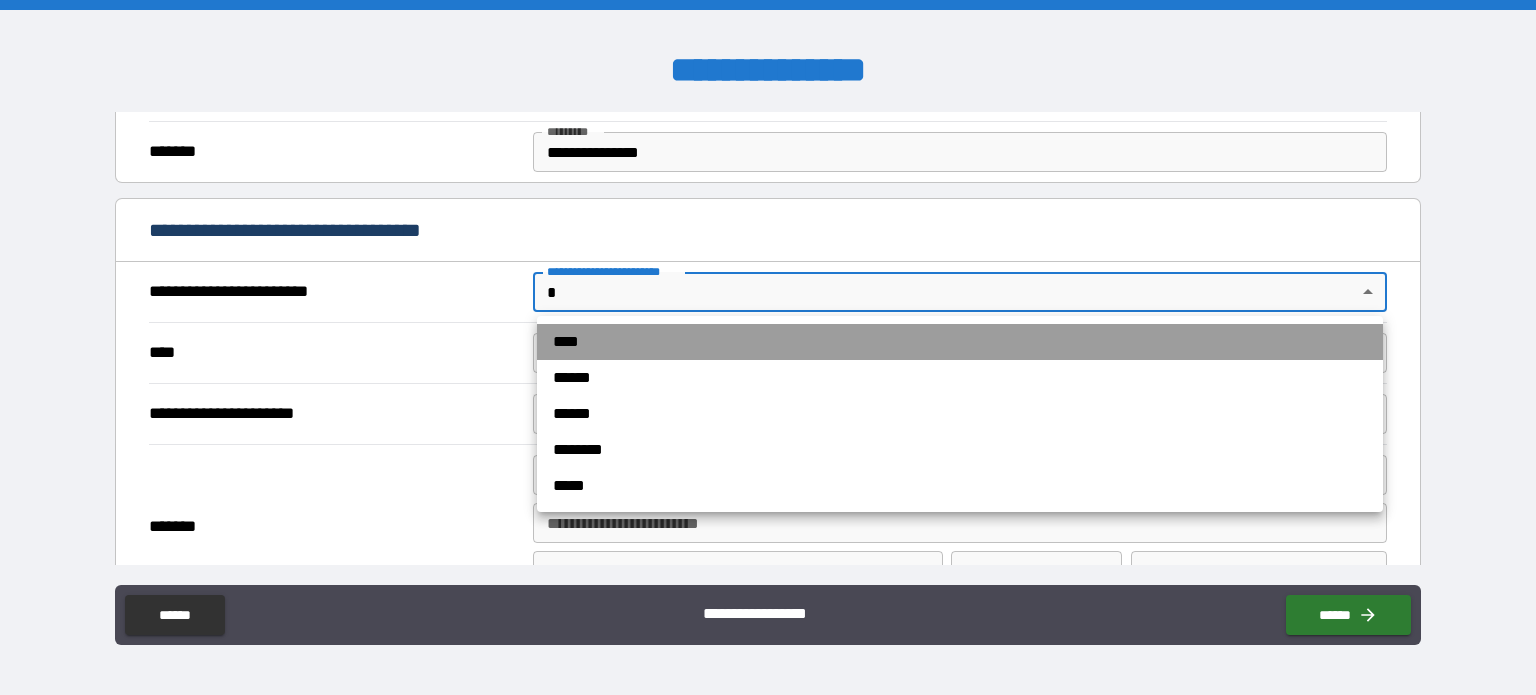 click on "****" at bounding box center (960, 342) 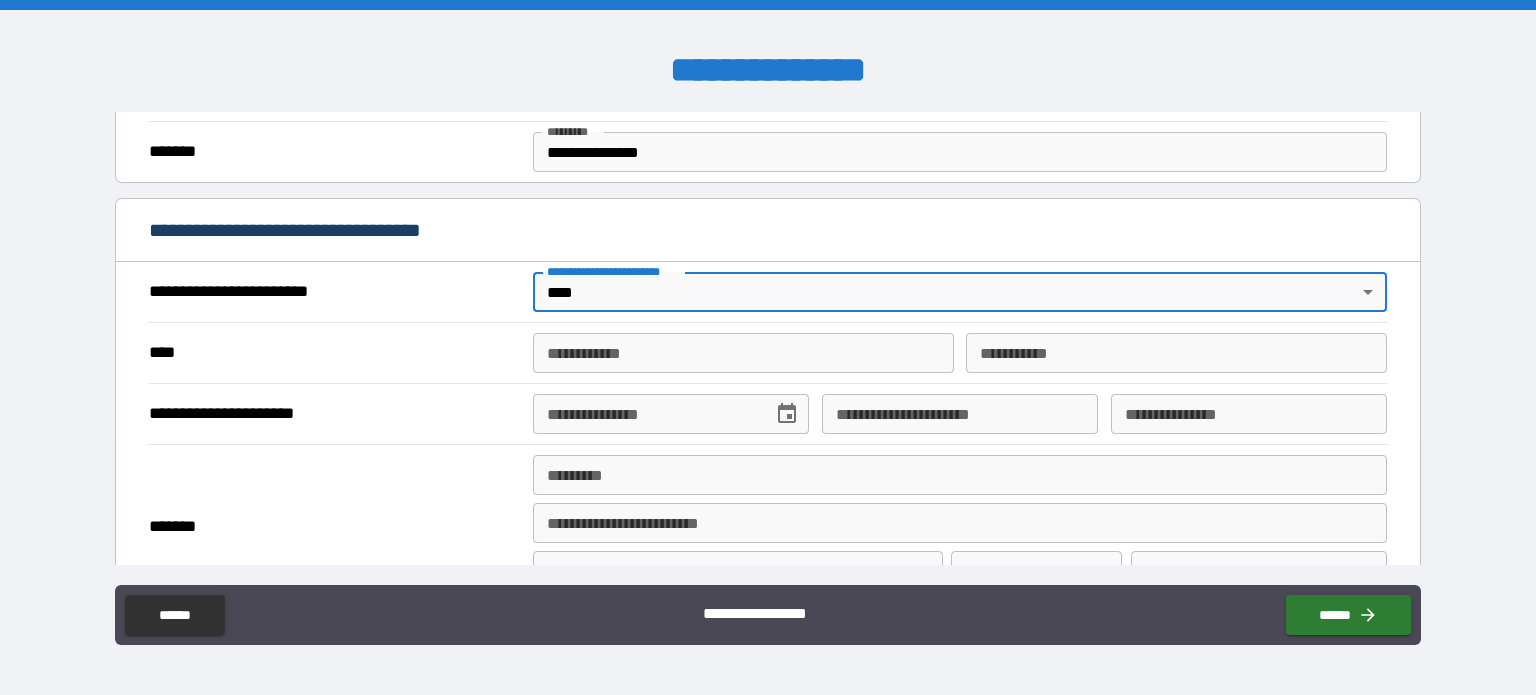 click on "**********" at bounding box center (743, 353) 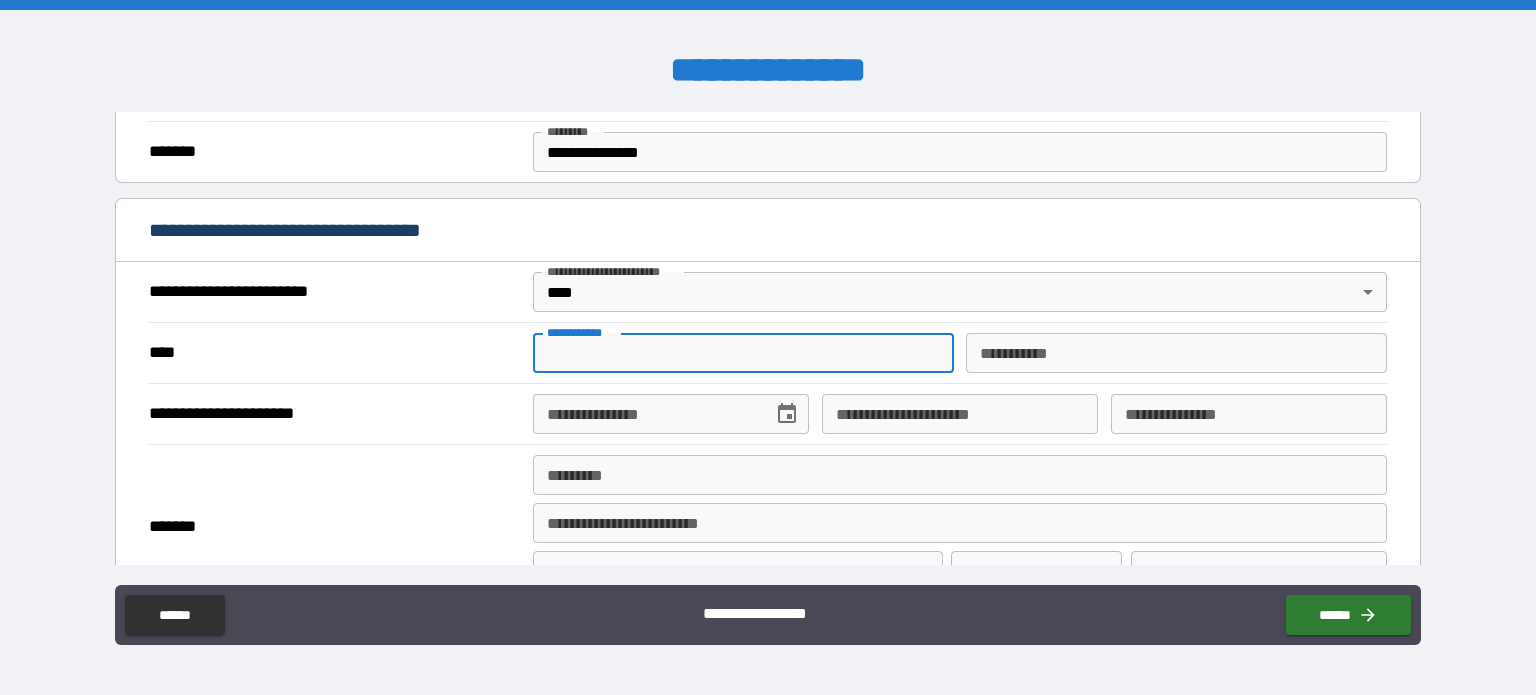 type on "*****" 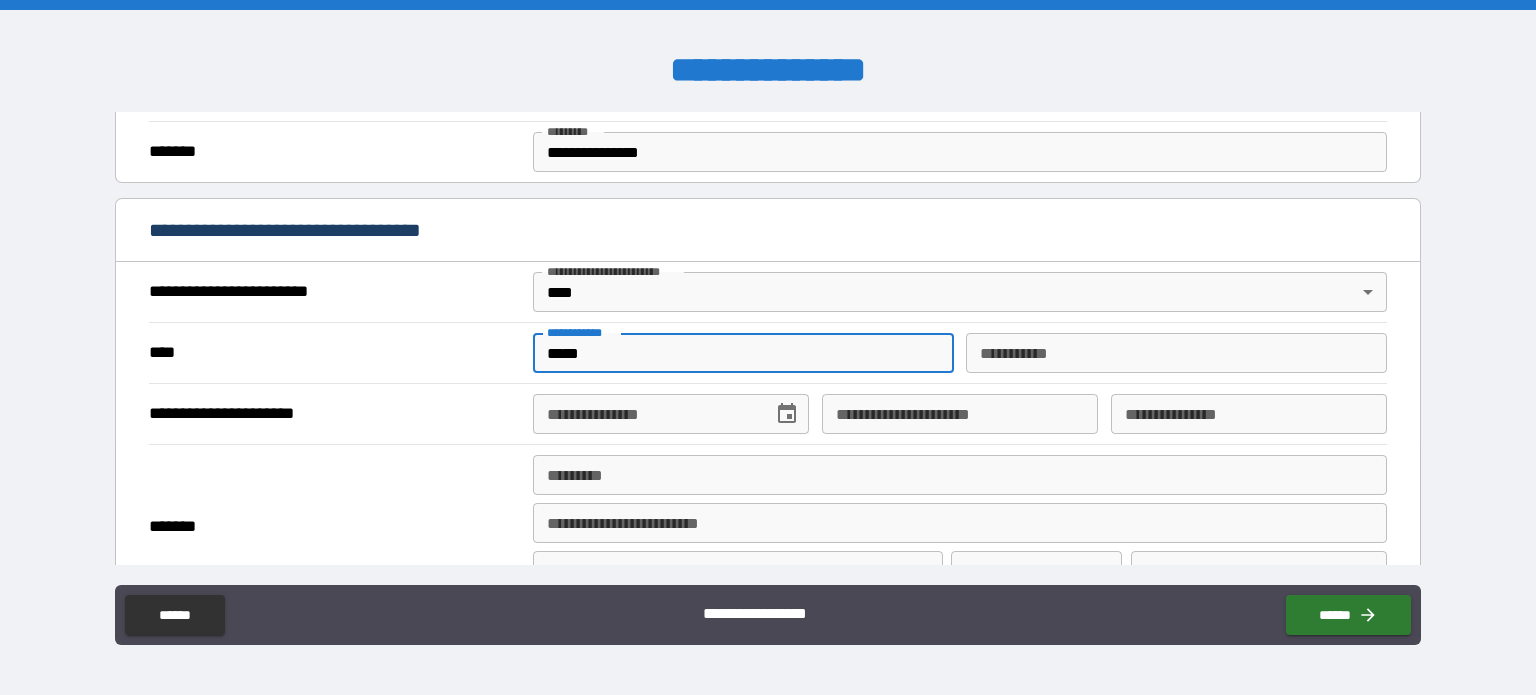 type on "*******" 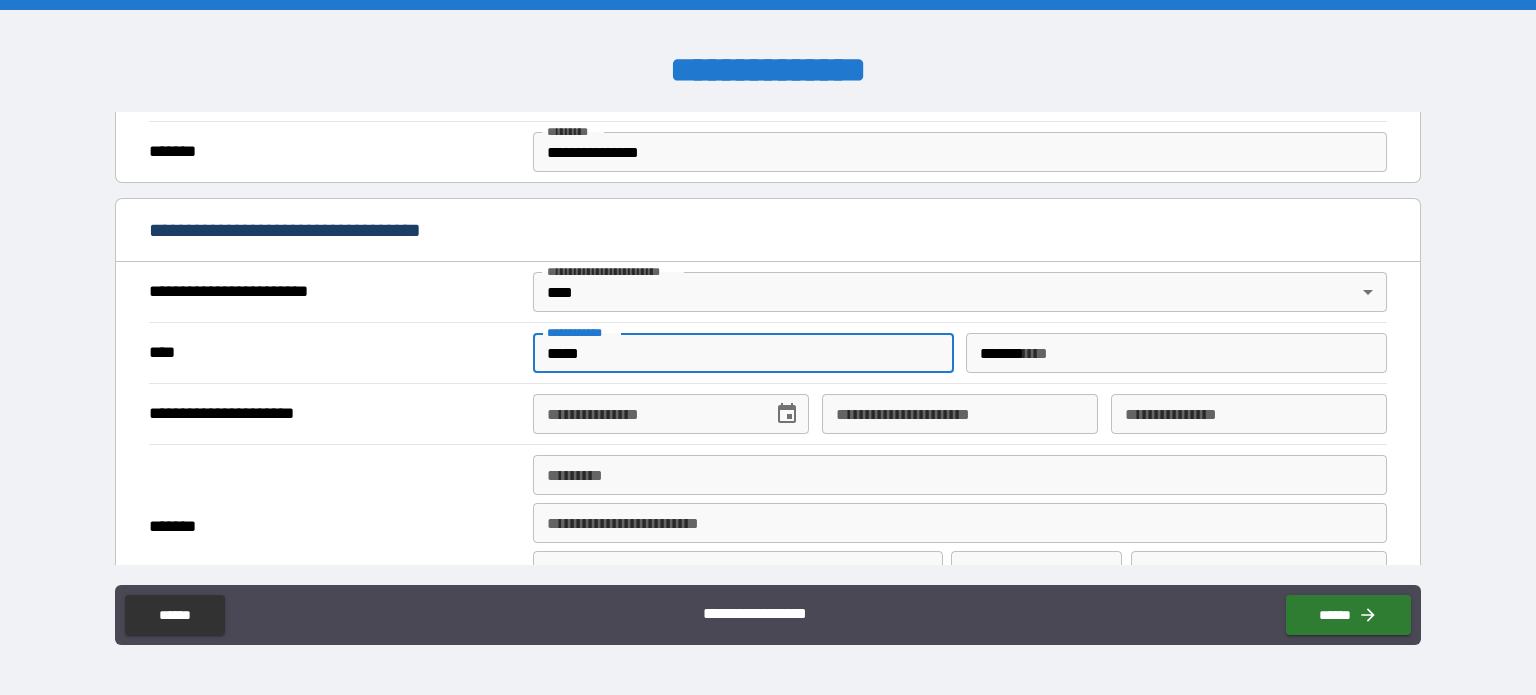 type on "**********" 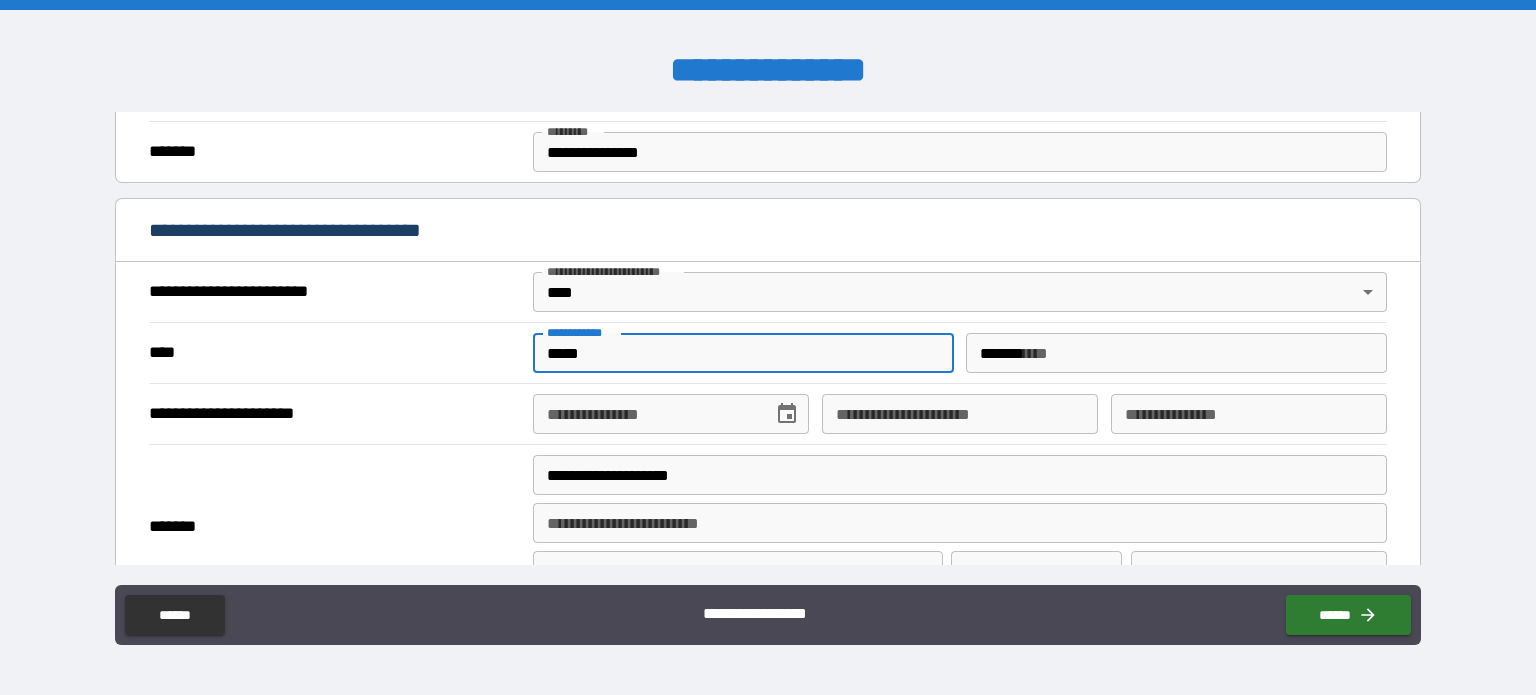 type on "**********" 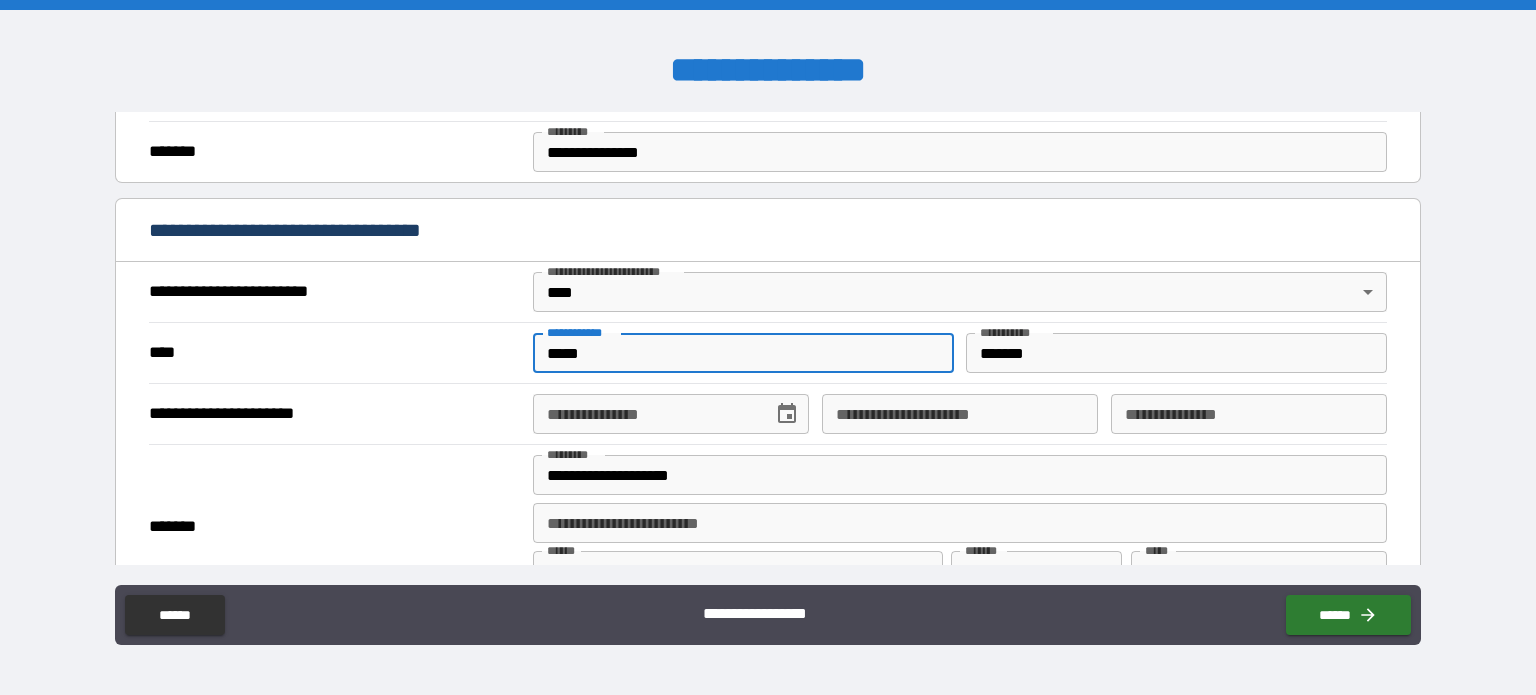 click on "**********" at bounding box center [646, 414] 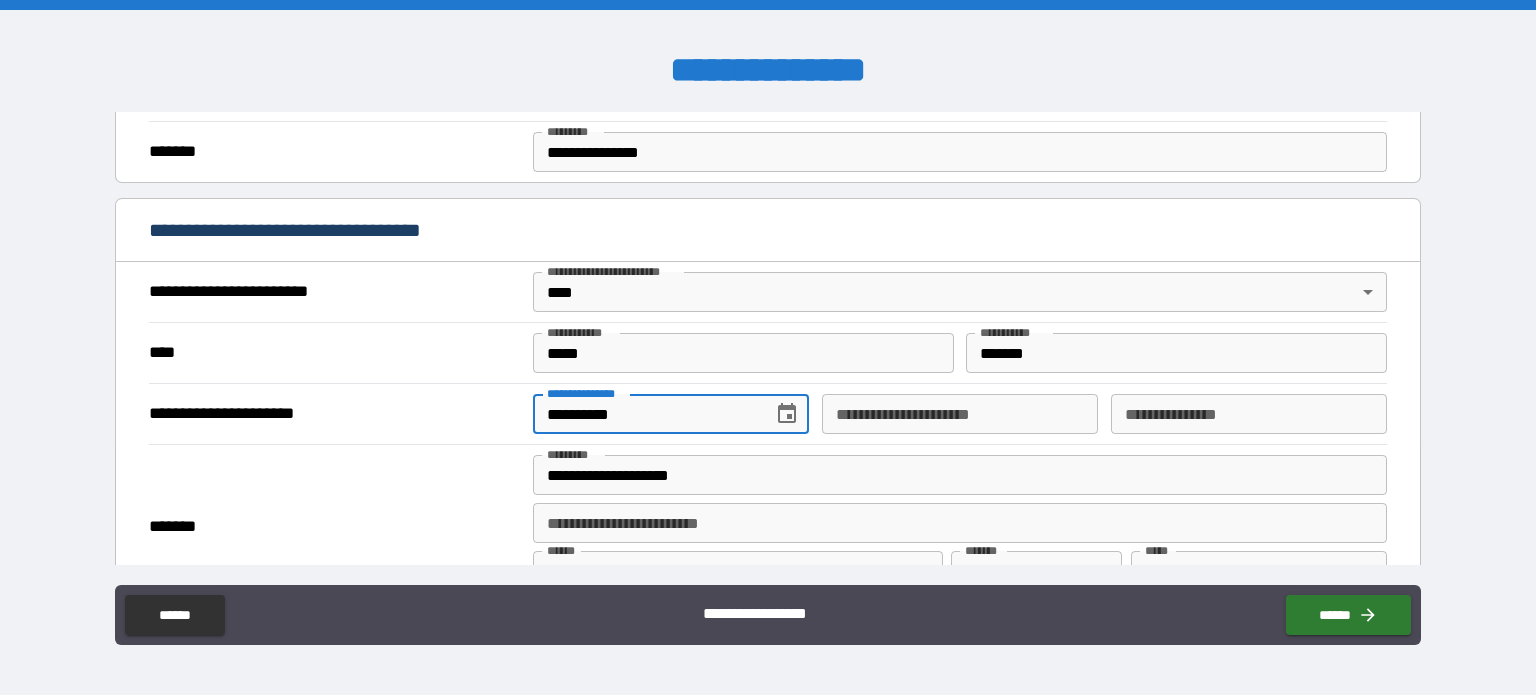 type on "**********" 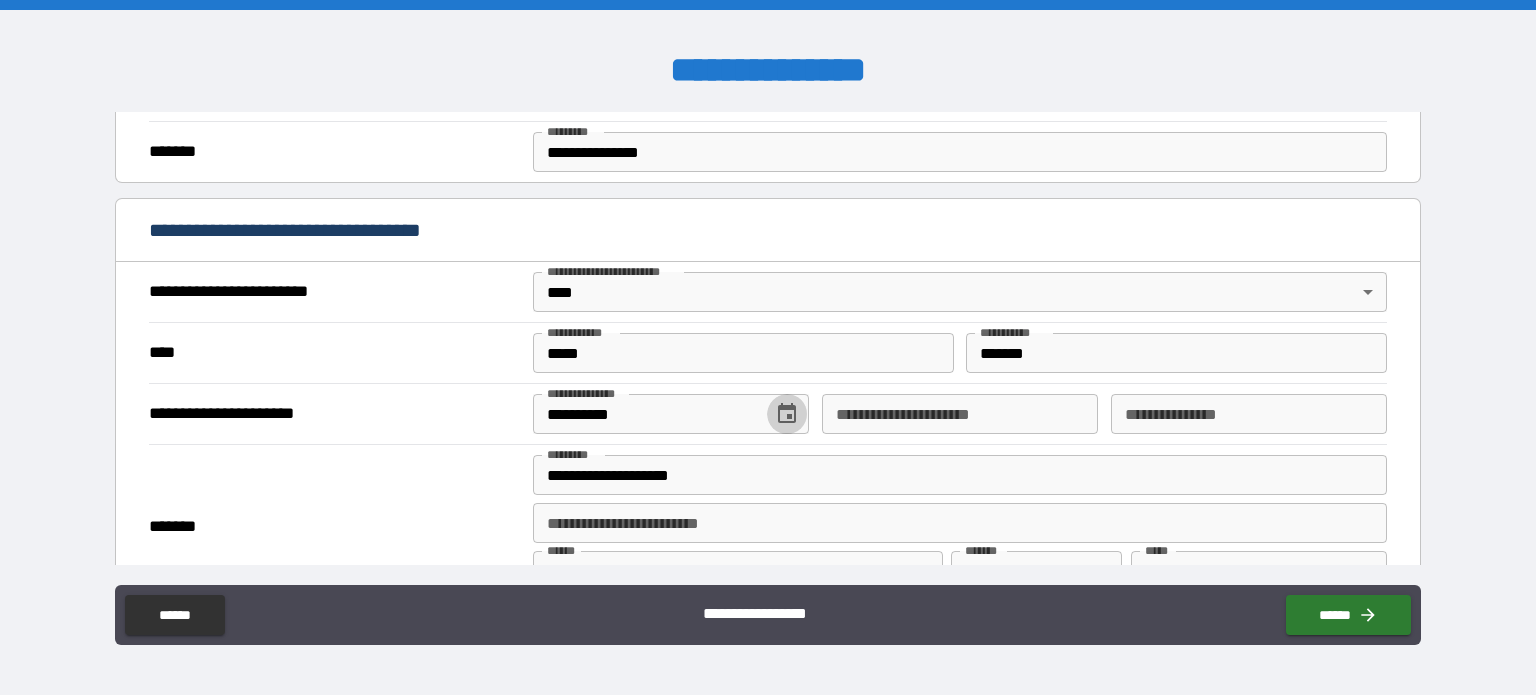 type 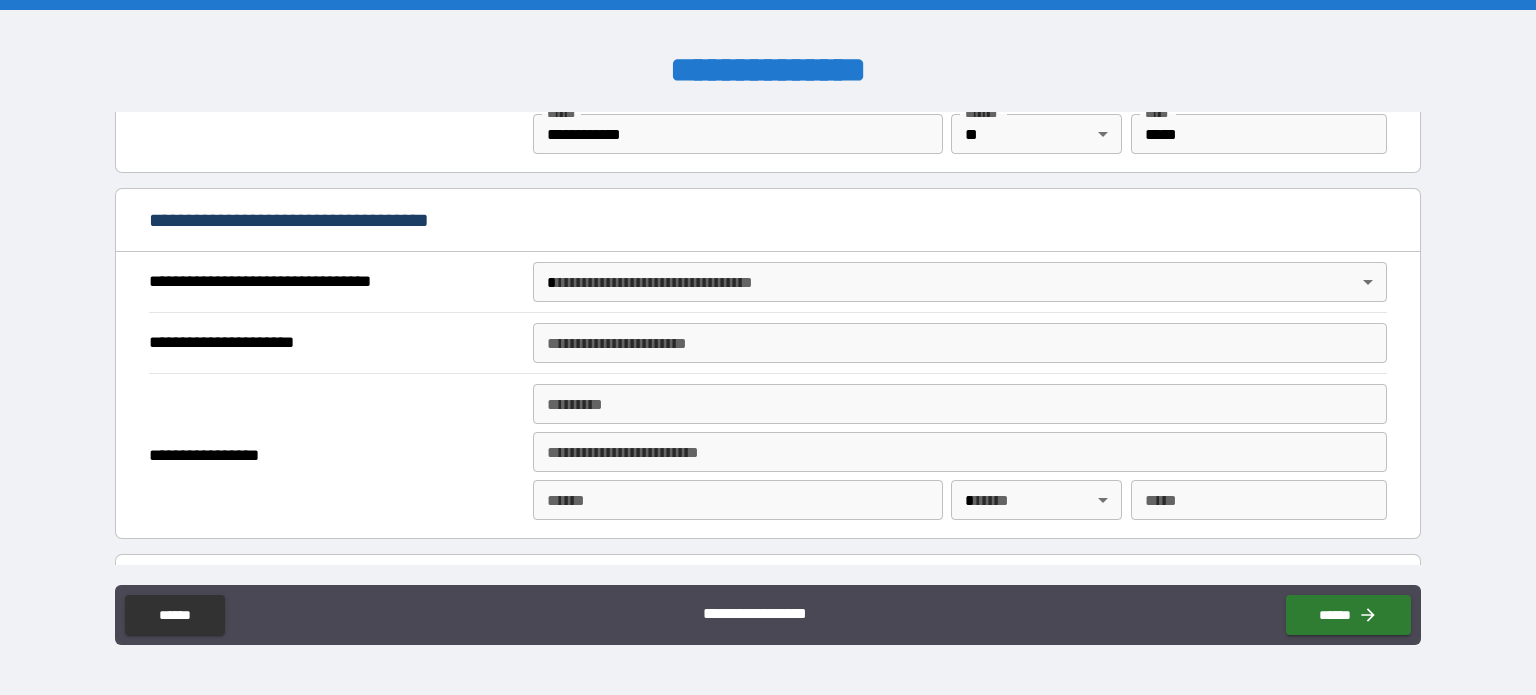 scroll, scrollTop: 1076, scrollLeft: 0, axis: vertical 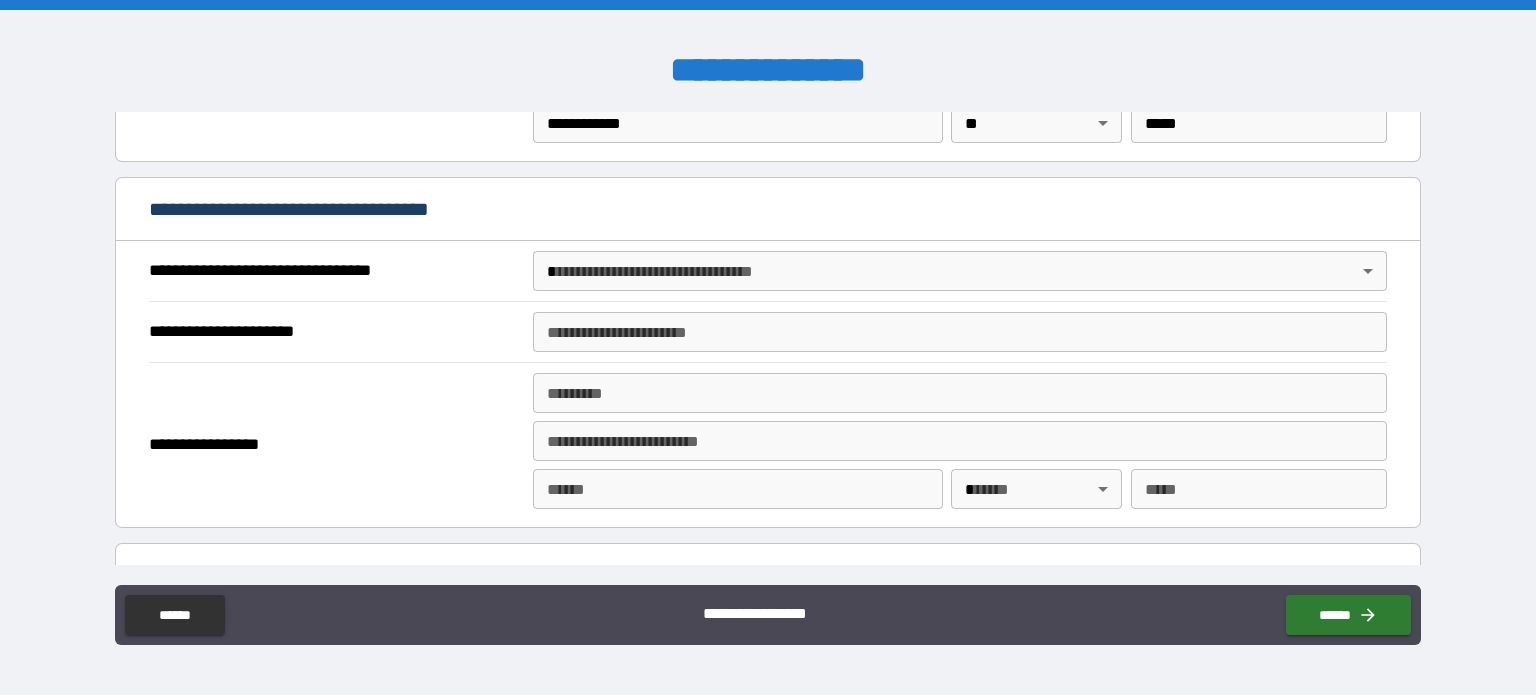 type on "**********" 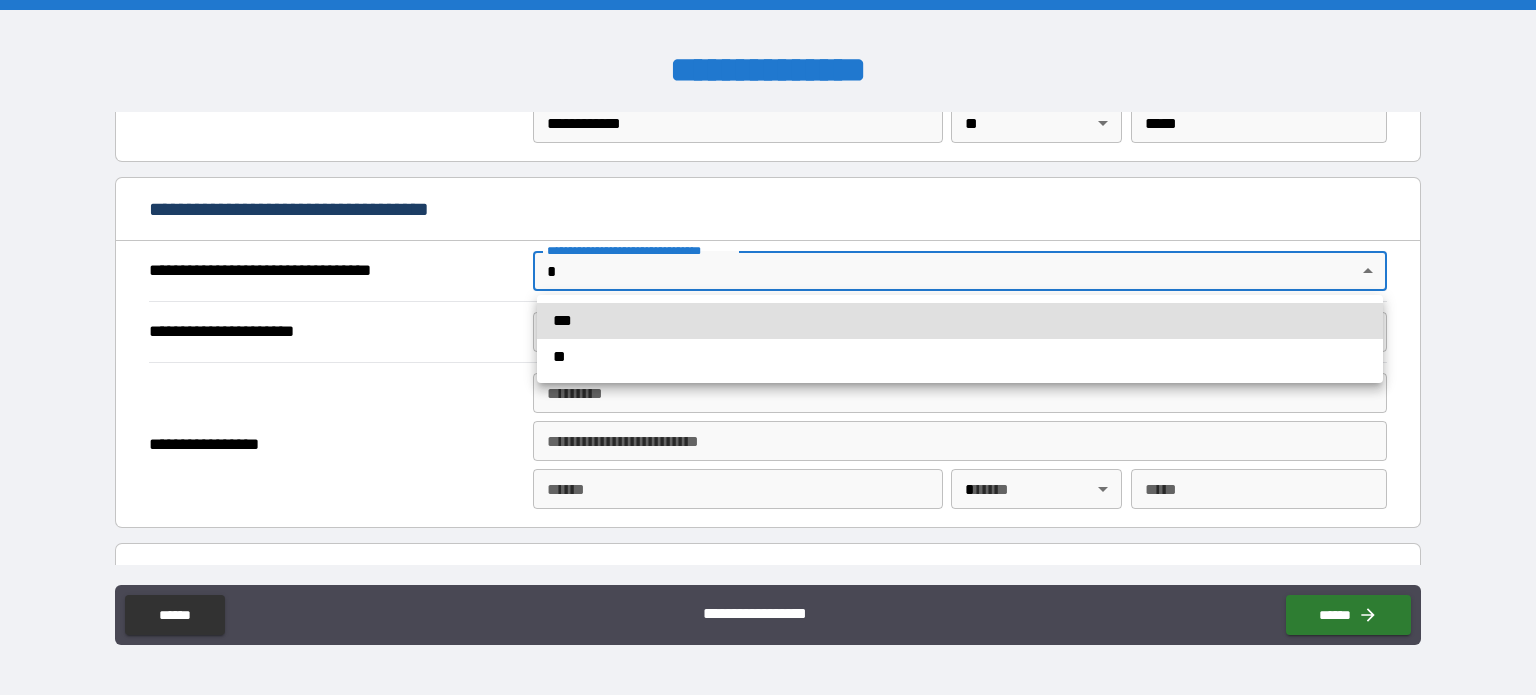 click on "**********" at bounding box center (768, 347) 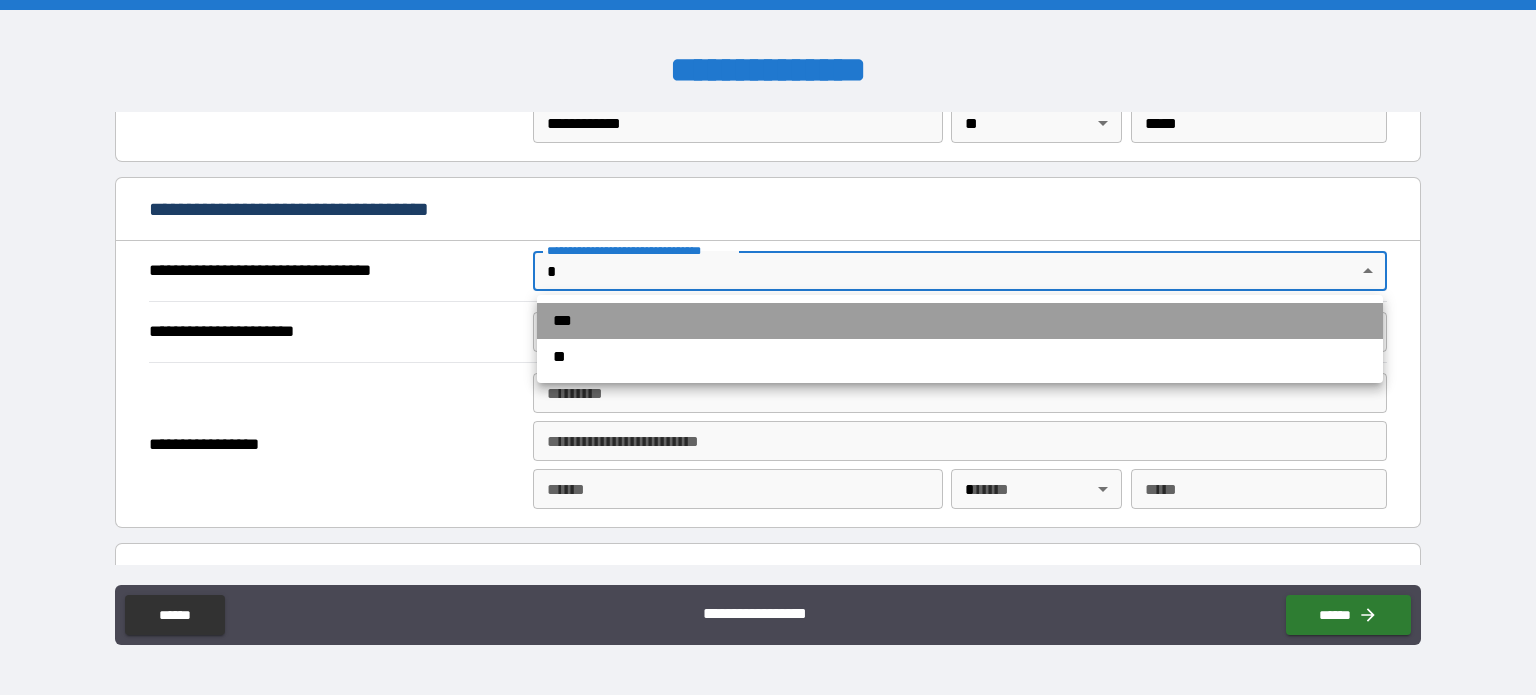 click on "***" at bounding box center (960, 321) 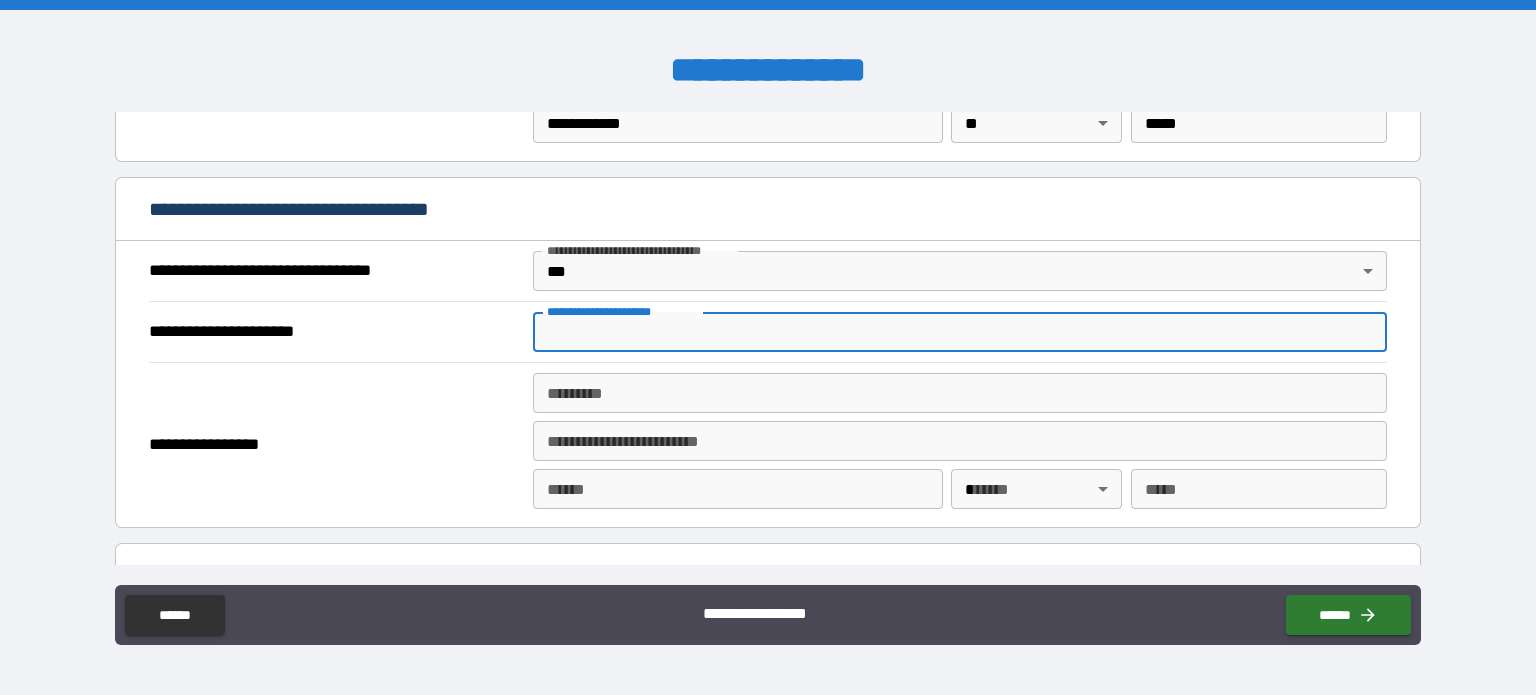 click on "**********" at bounding box center (960, 332) 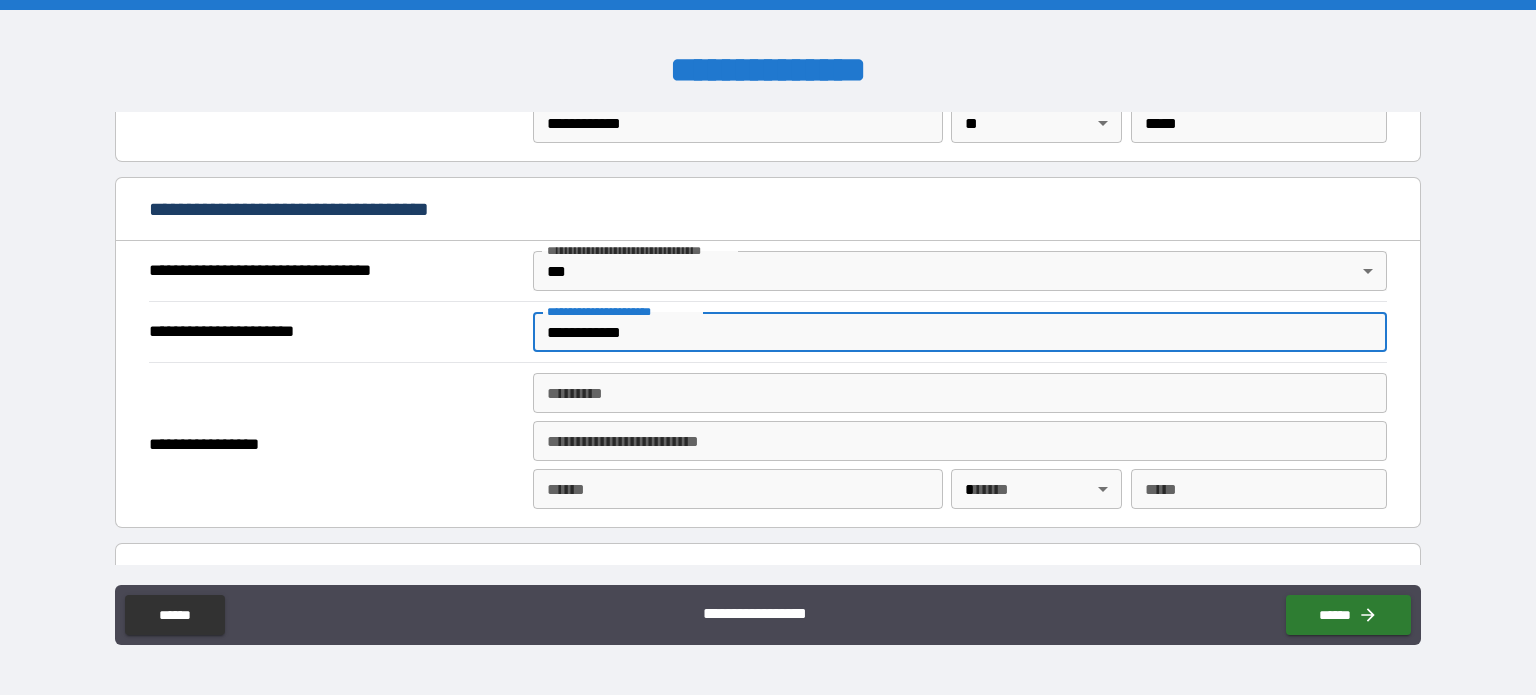 type on "**********" 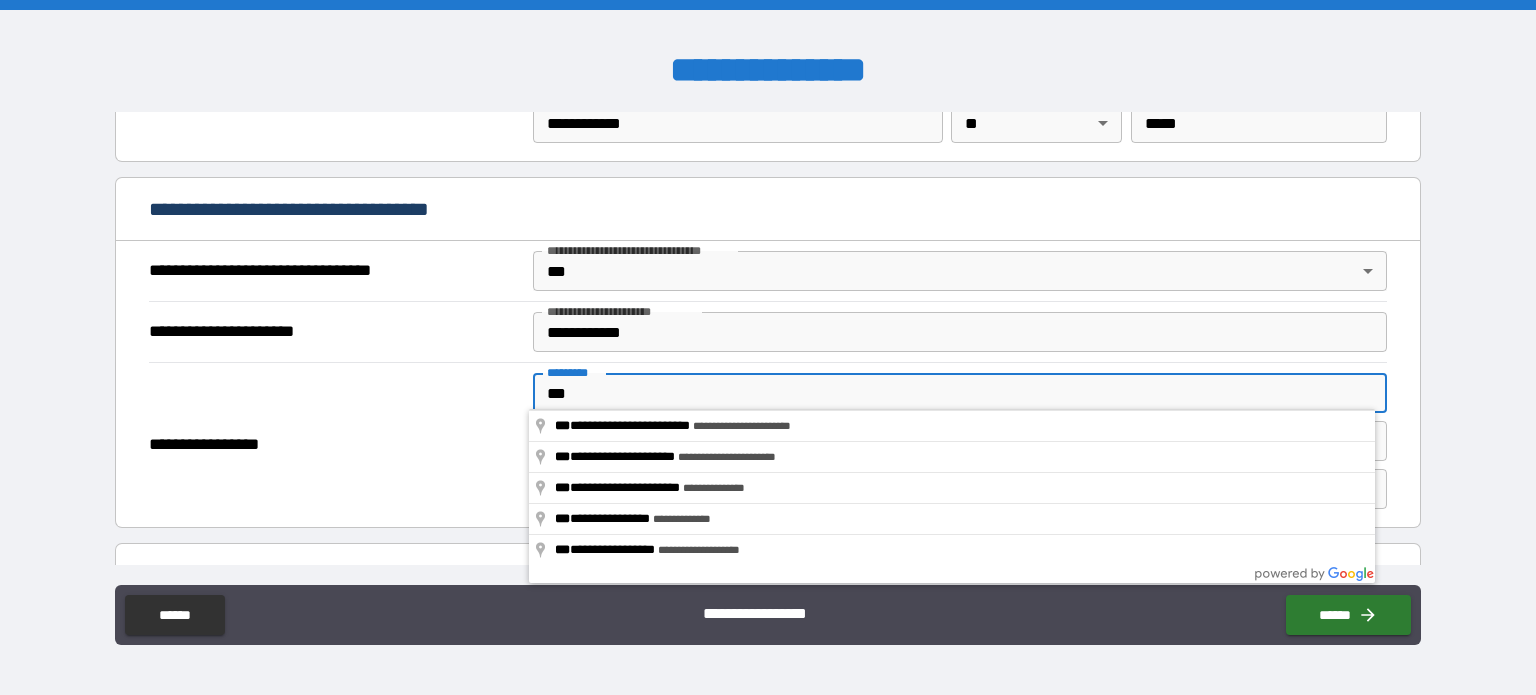 type on "**********" 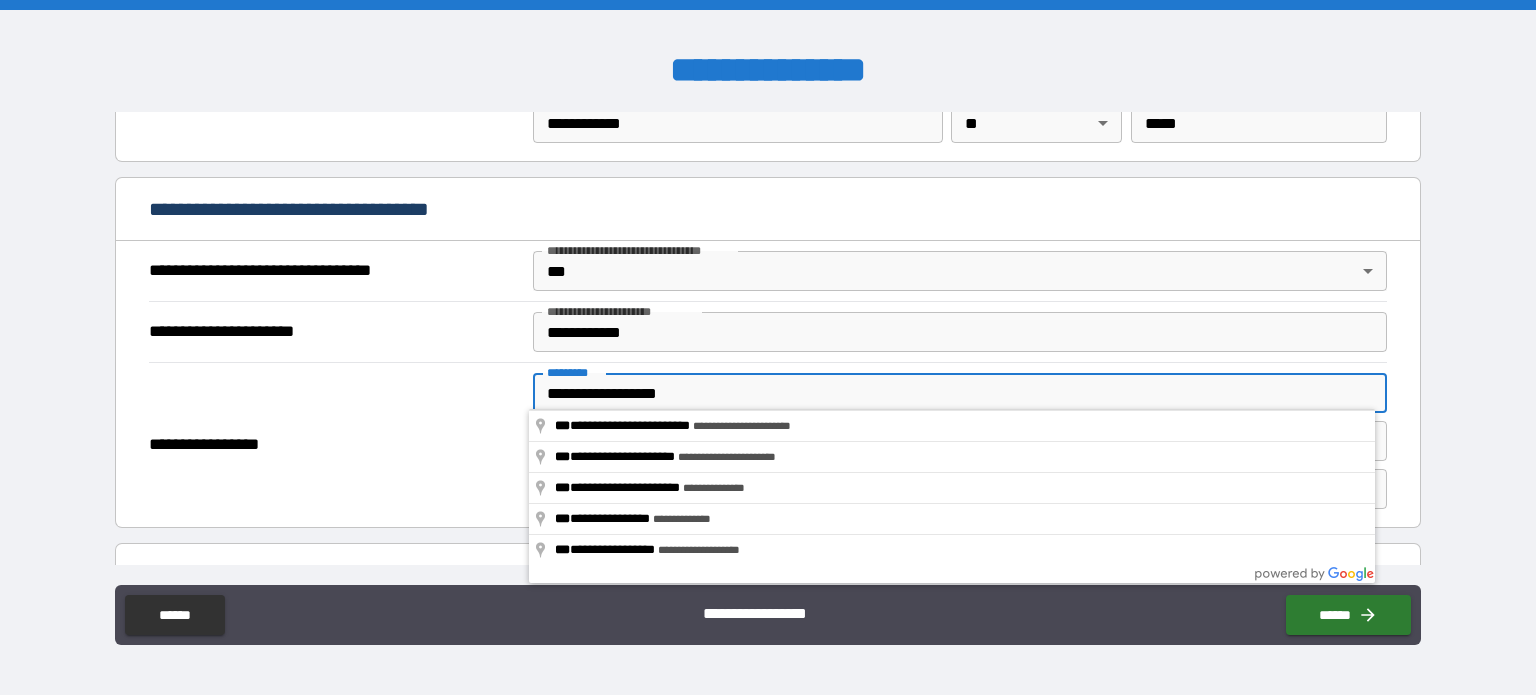 type on "**********" 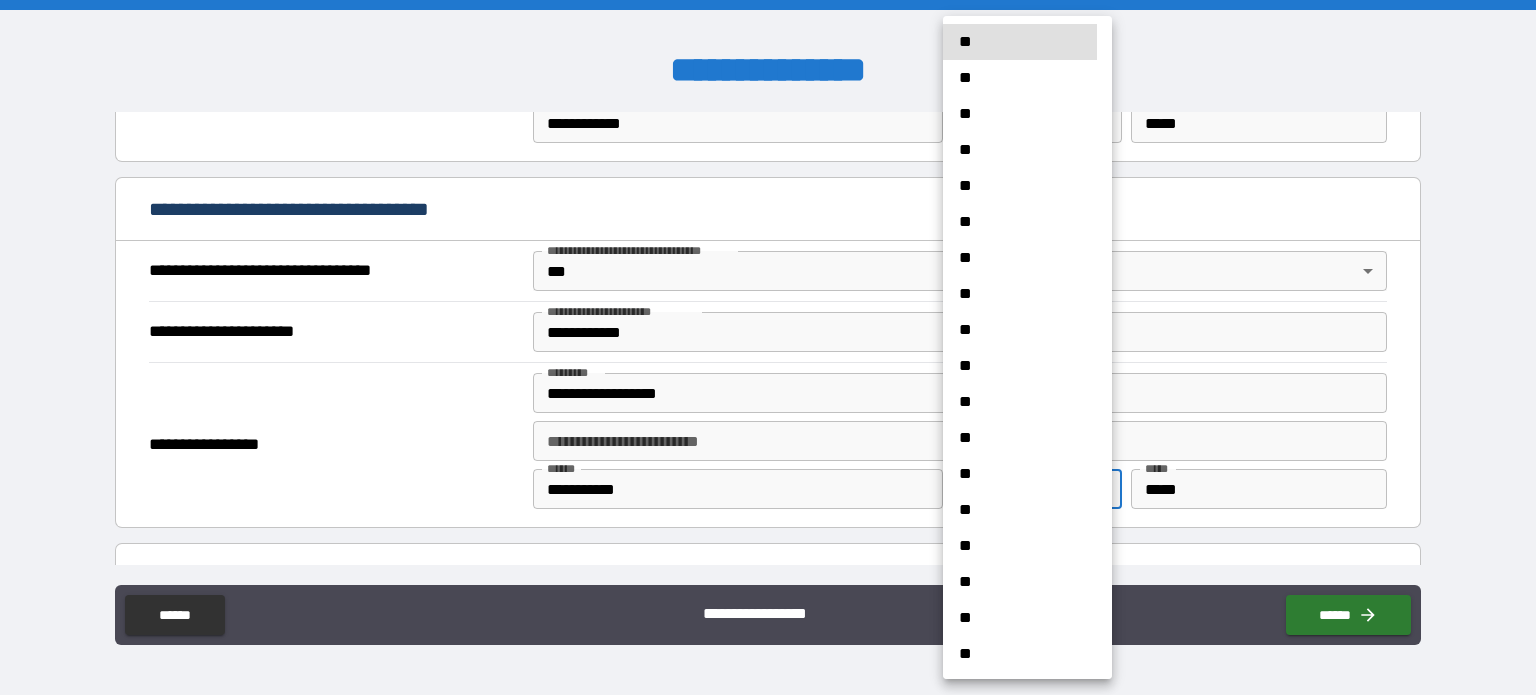 click on "**********" at bounding box center [768, 347] 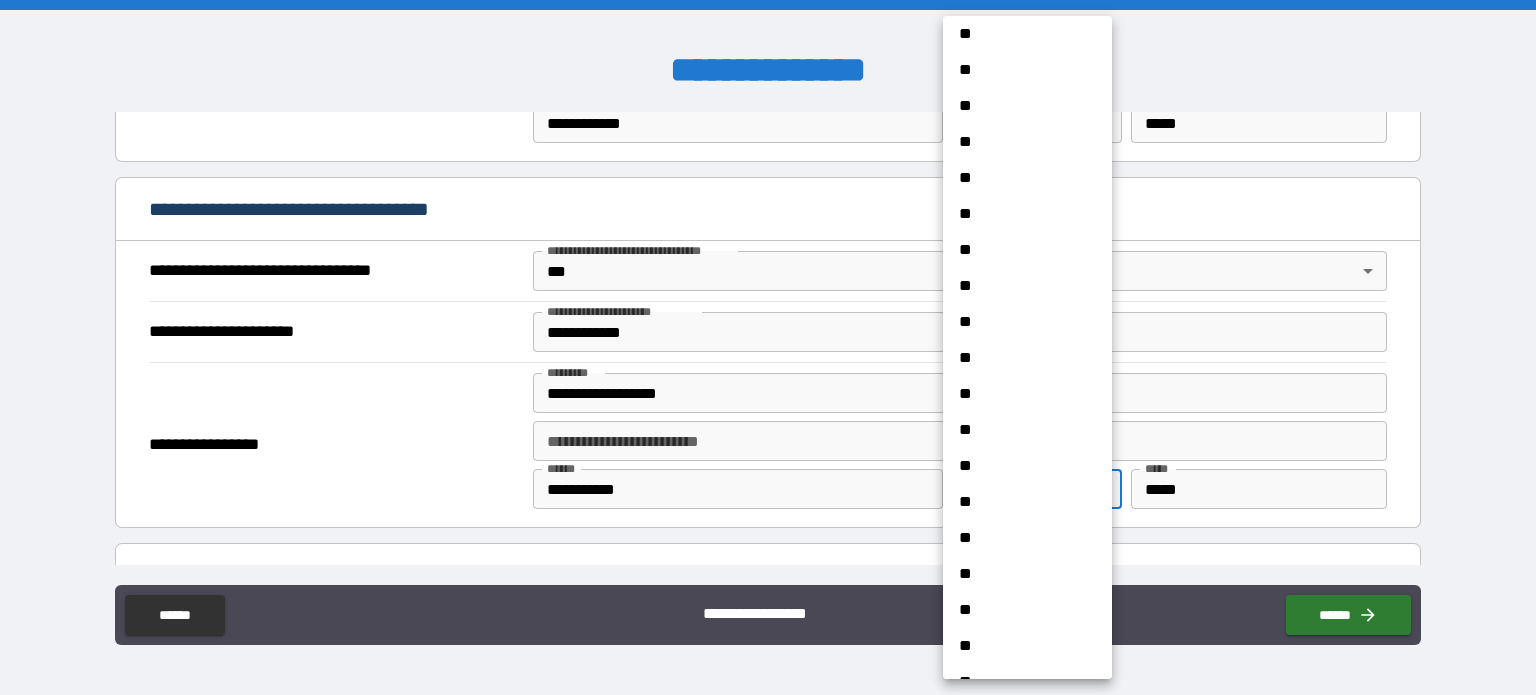 scroll, scrollTop: 1127, scrollLeft: 0, axis: vertical 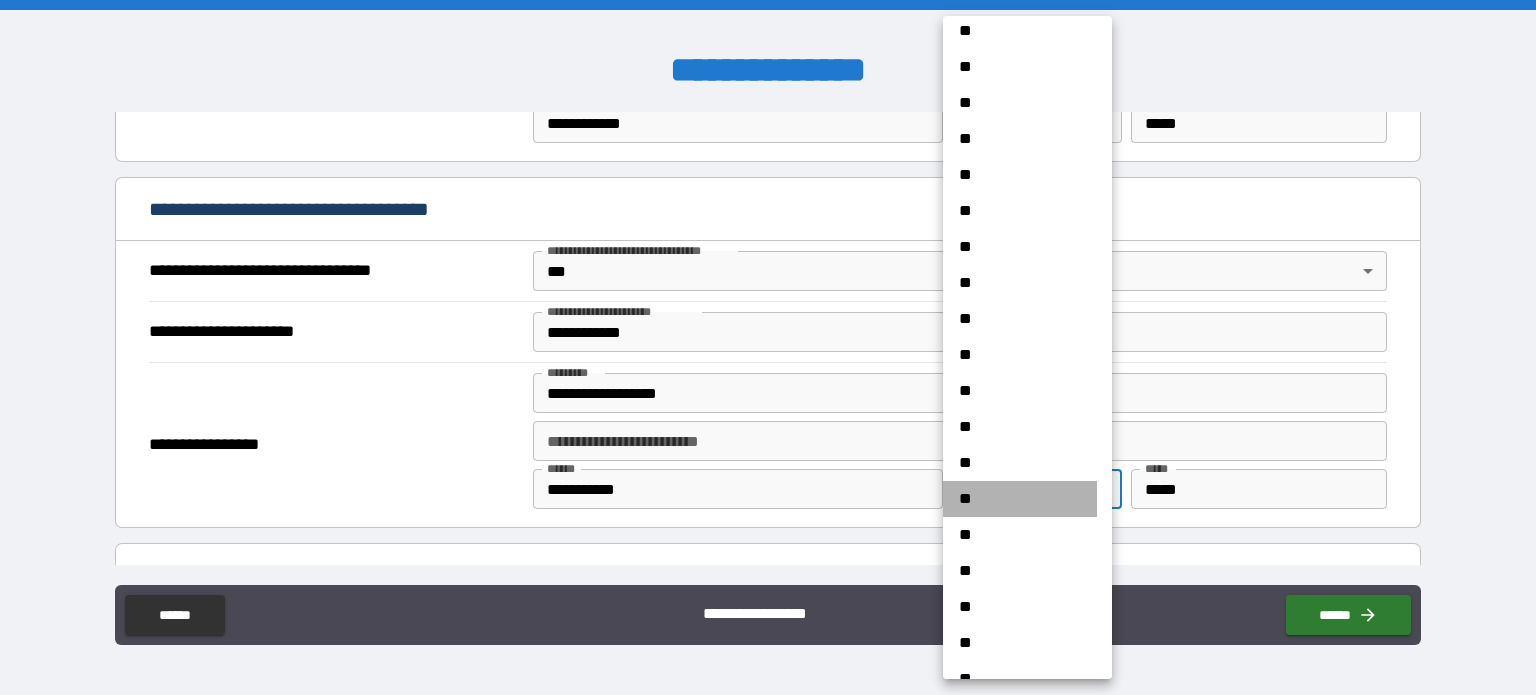 click on "**" at bounding box center [1020, 499] 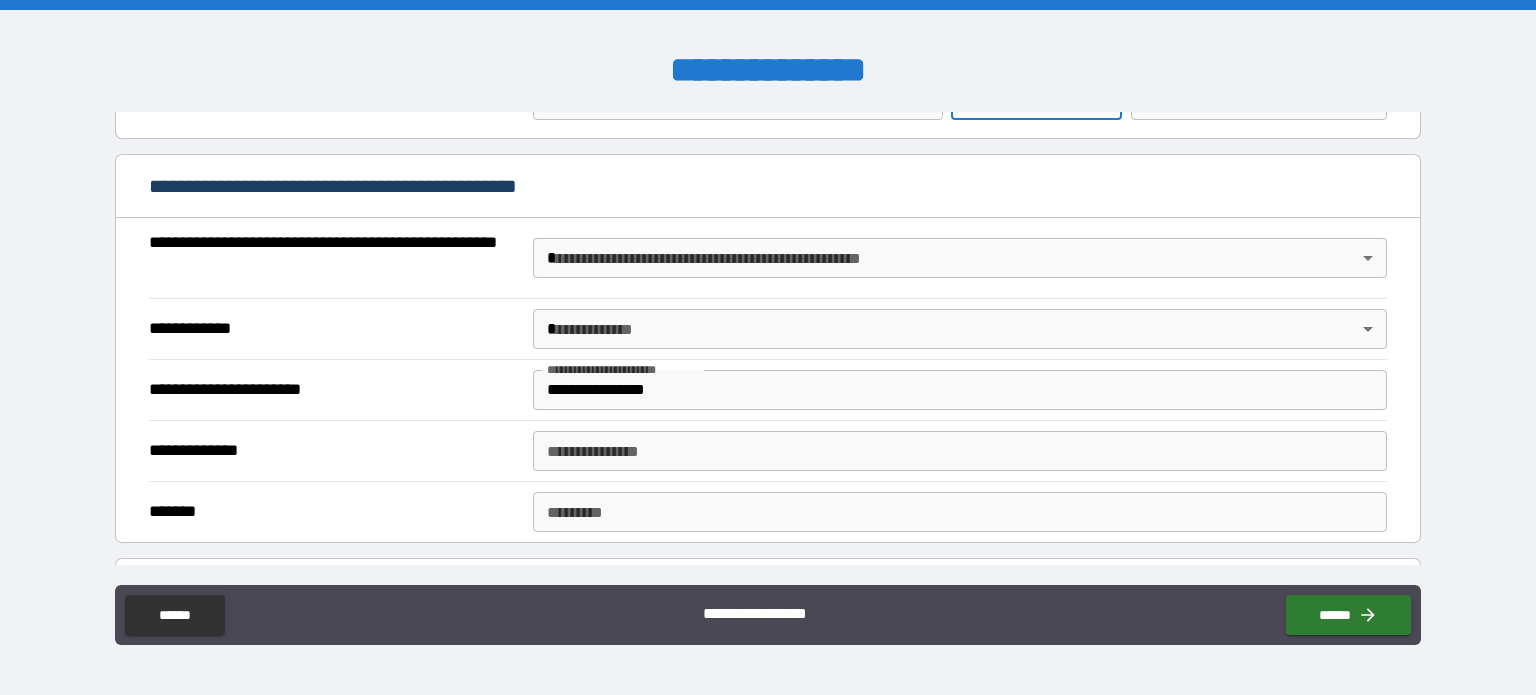 scroll, scrollTop: 1481, scrollLeft: 0, axis: vertical 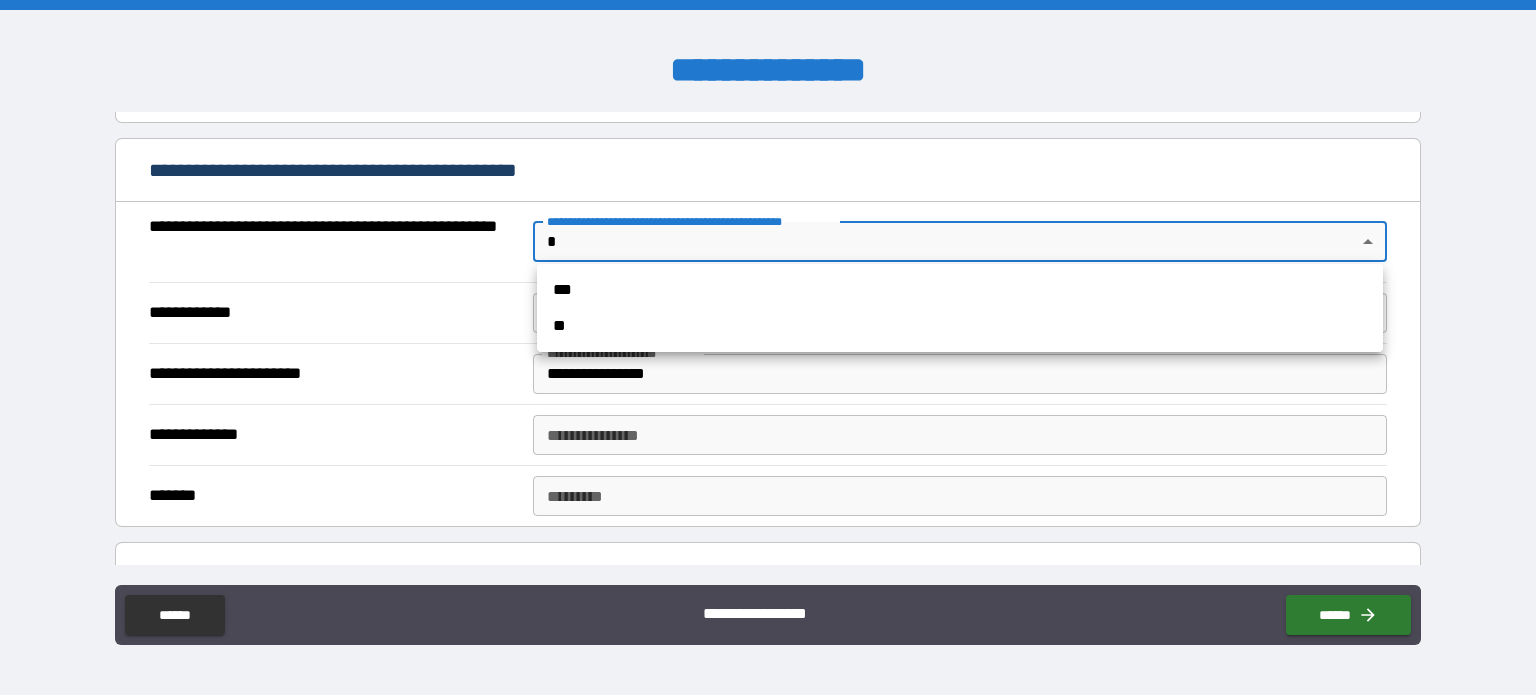 click on "**********" at bounding box center (768, 347) 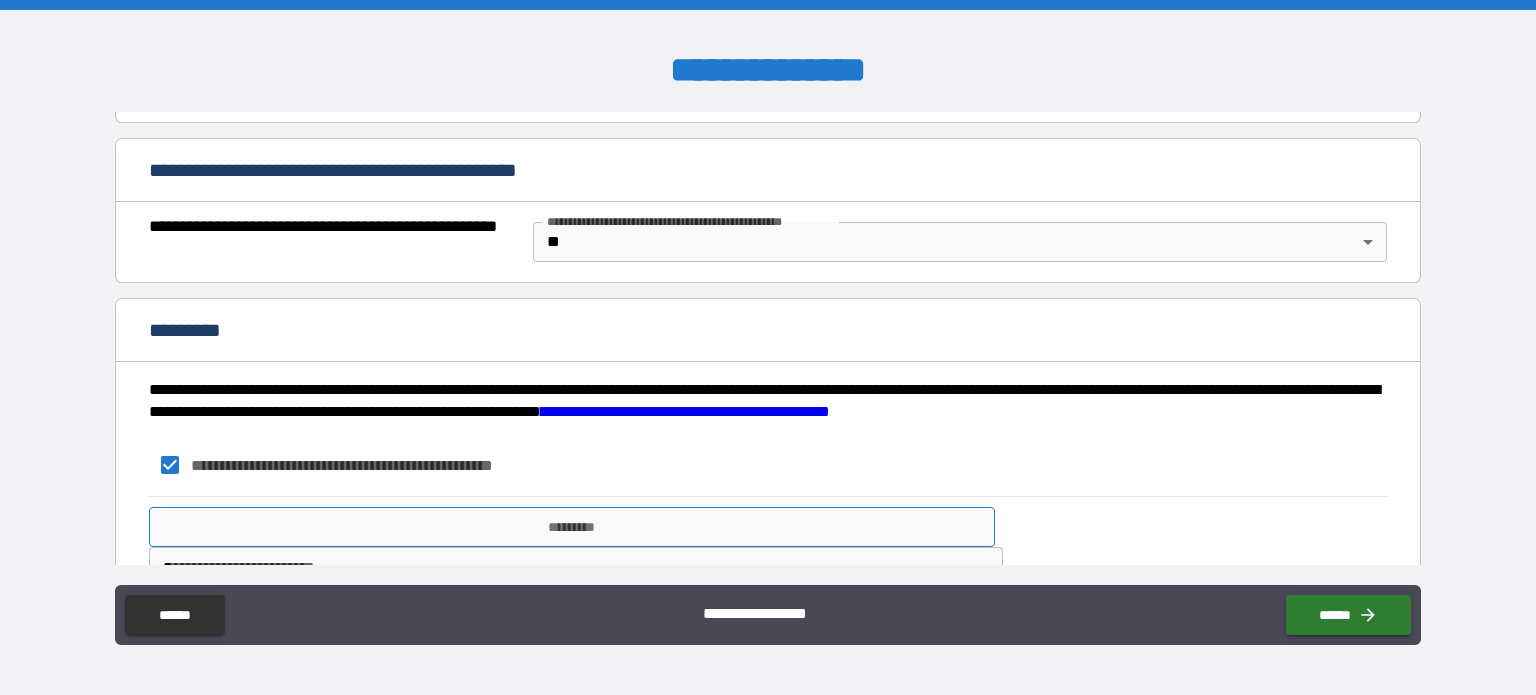 click on "*********" at bounding box center (572, 527) 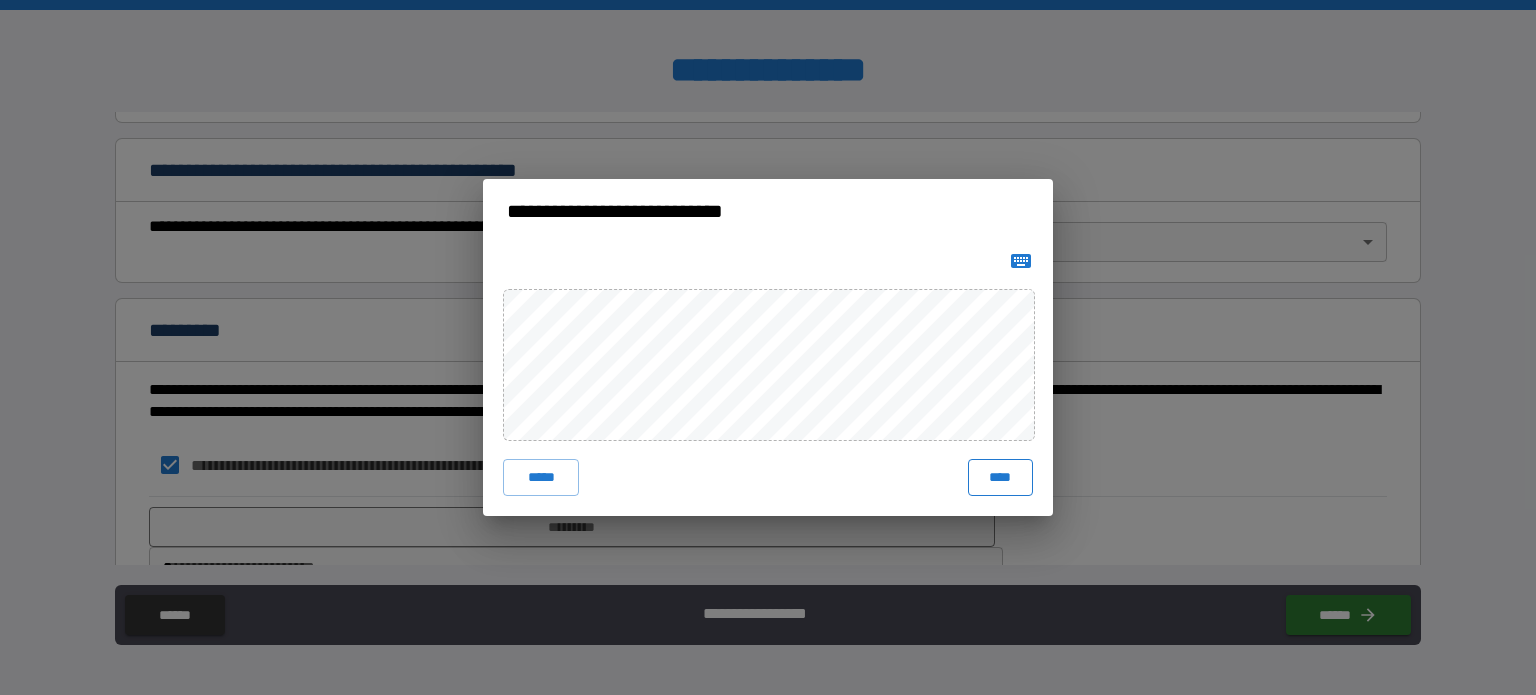 click on "****" at bounding box center [1000, 477] 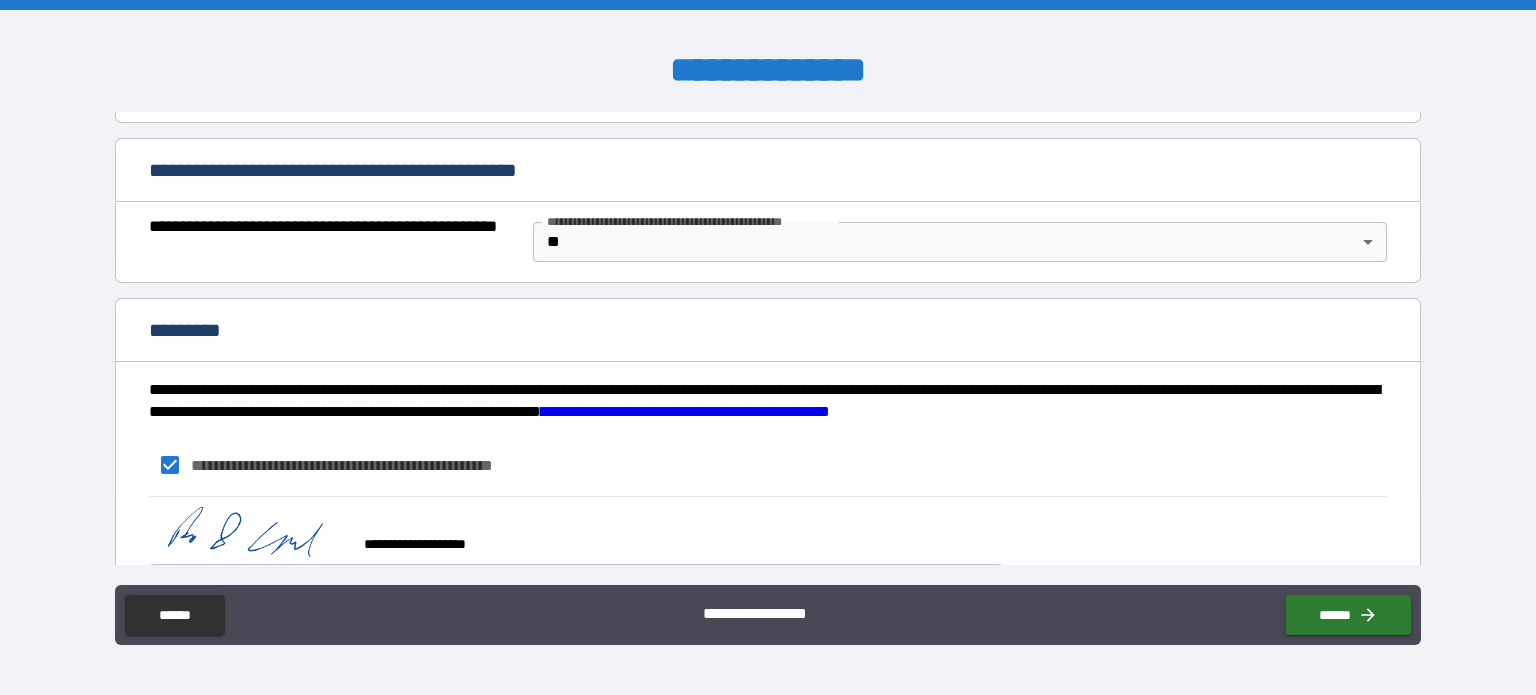 scroll, scrollTop: 1545, scrollLeft: 0, axis: vertical 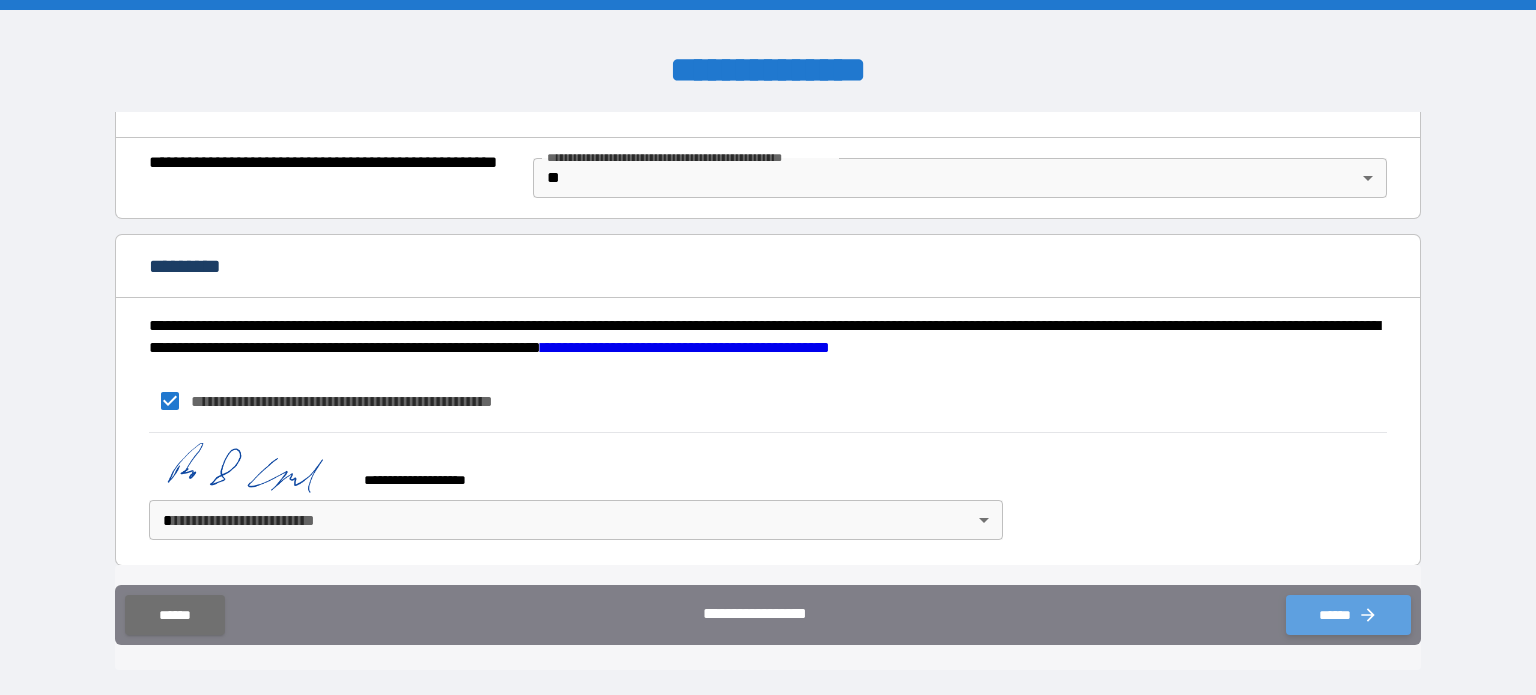 click on "******" at bounding box center [1348, 615] 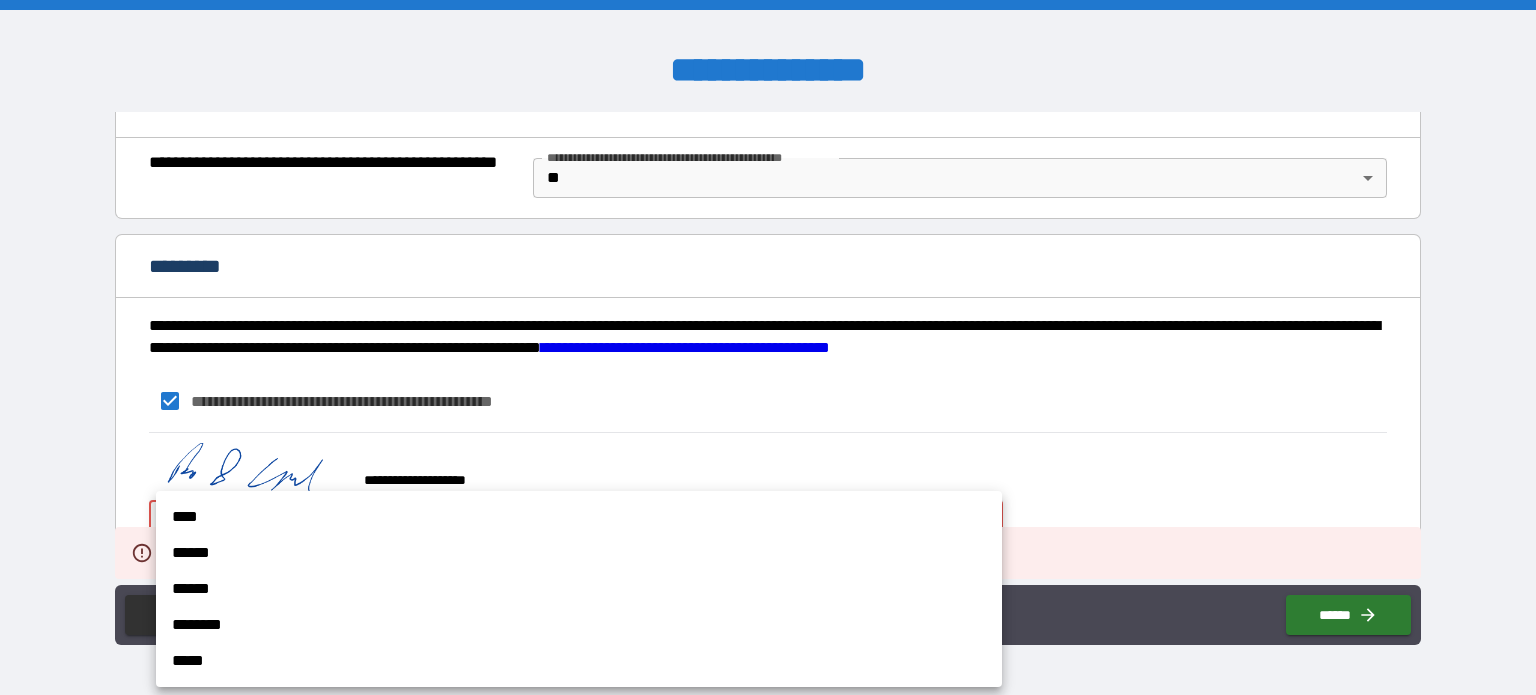 click on "**********" at bounding box center (768, 347) 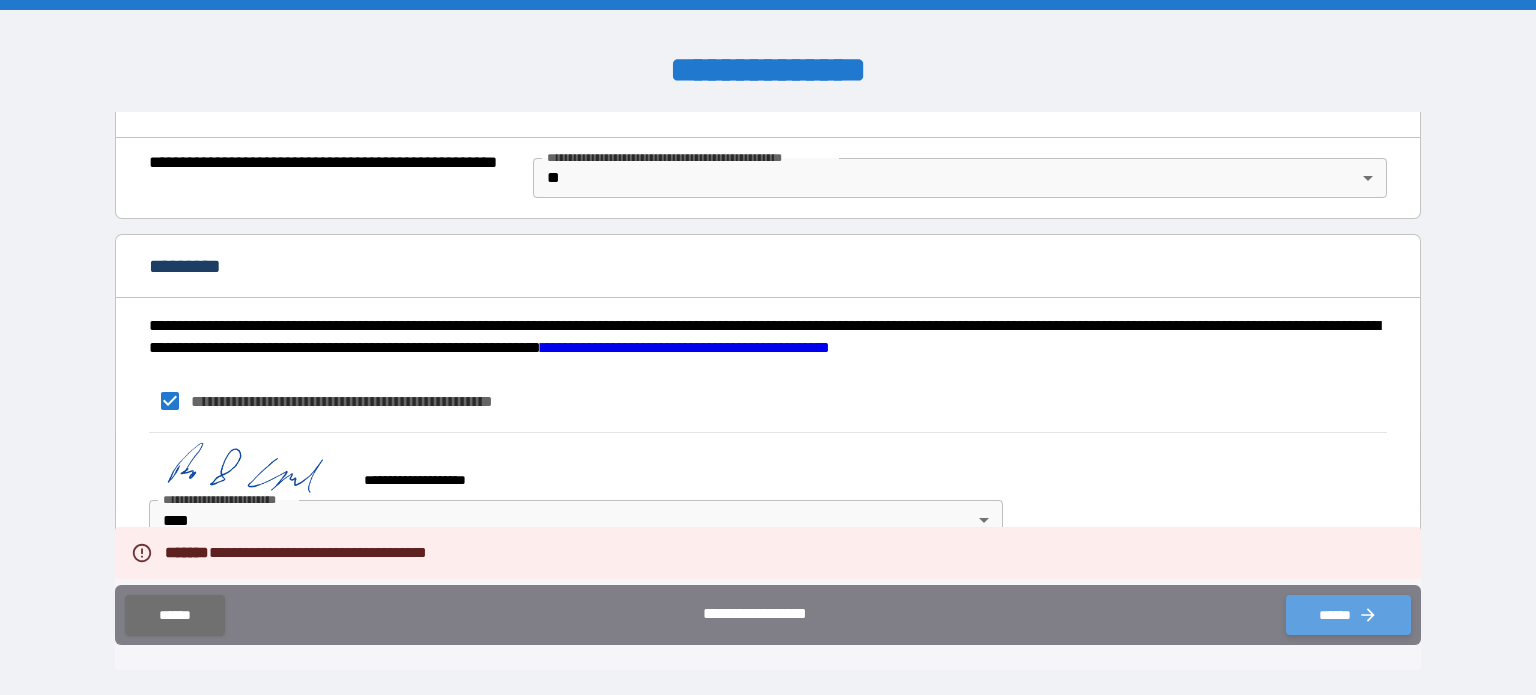 click on "******" at bounding box center [1348, 615] 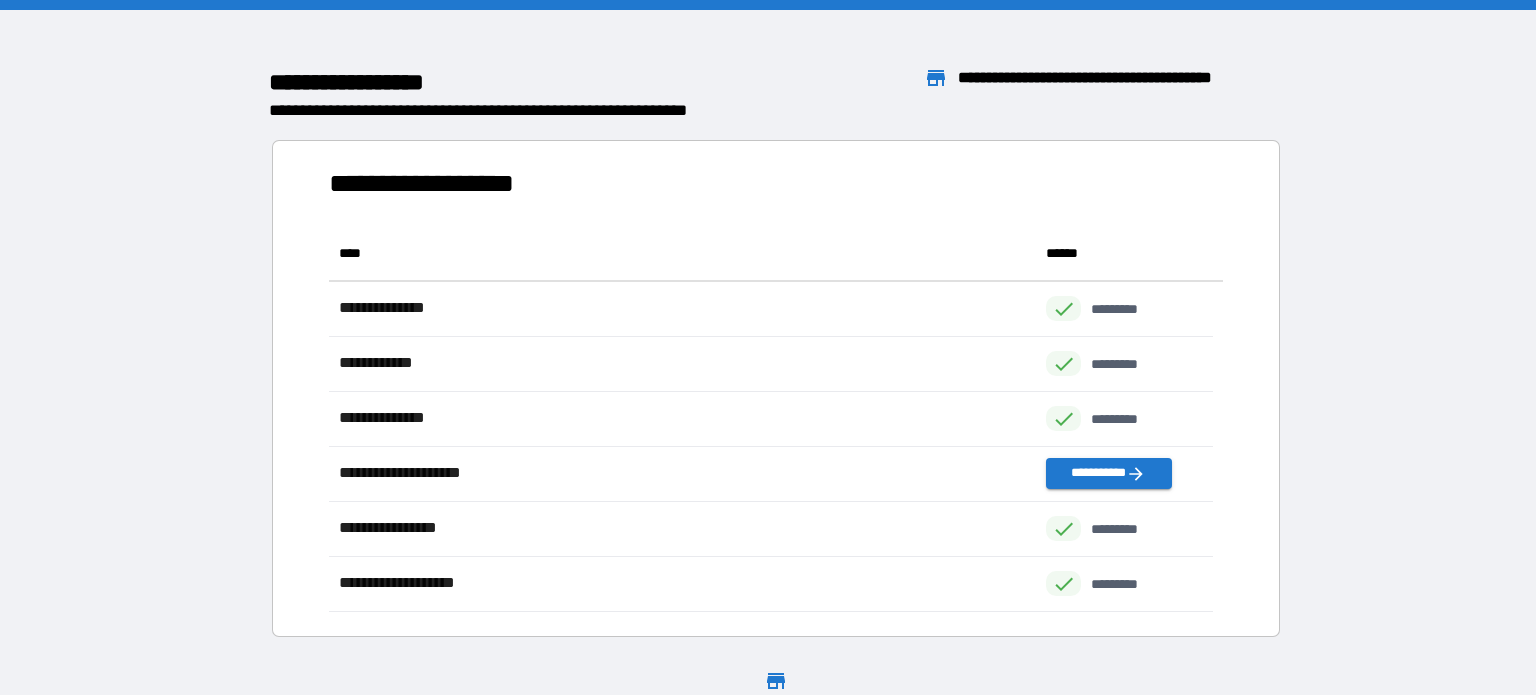 scroll, scrollTop: 16, scrollLeft: 16, axis: both 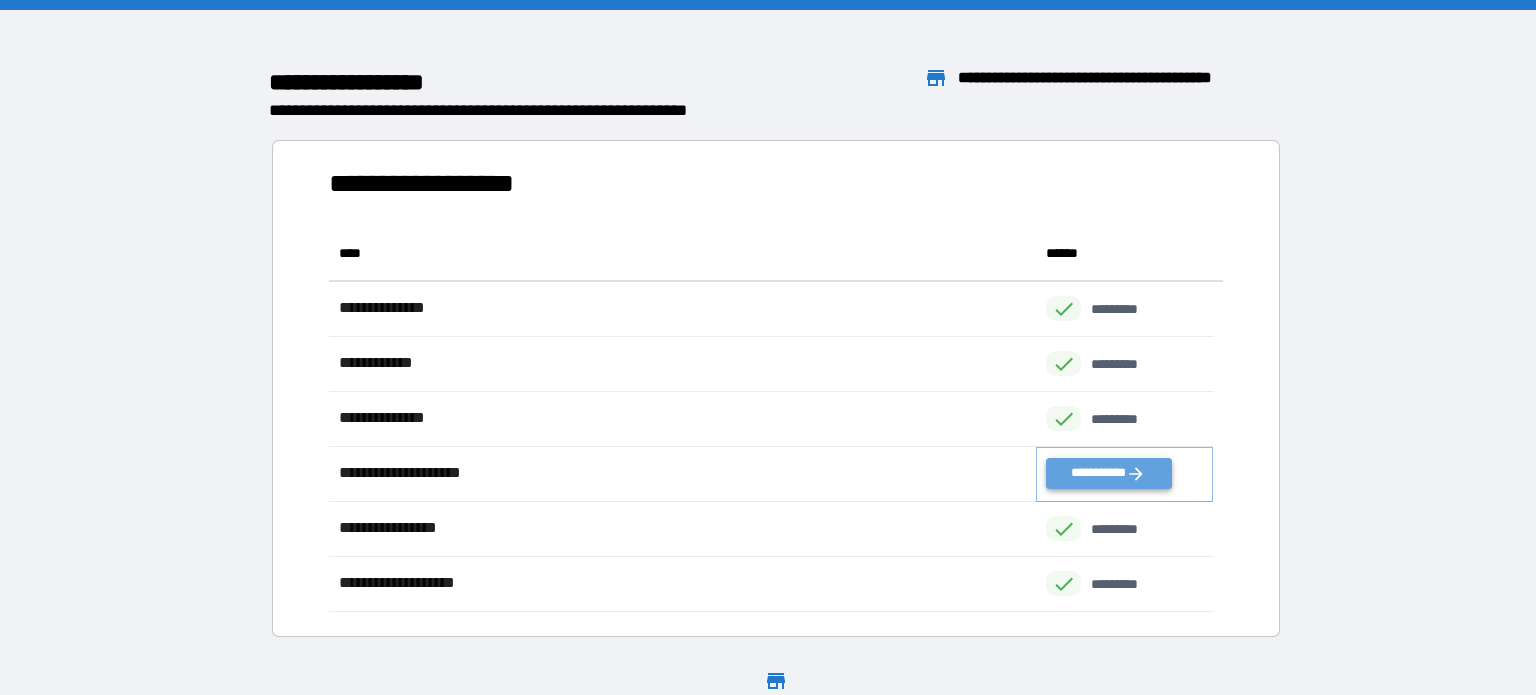 click on "**********" at bounding box center [1108, 473] 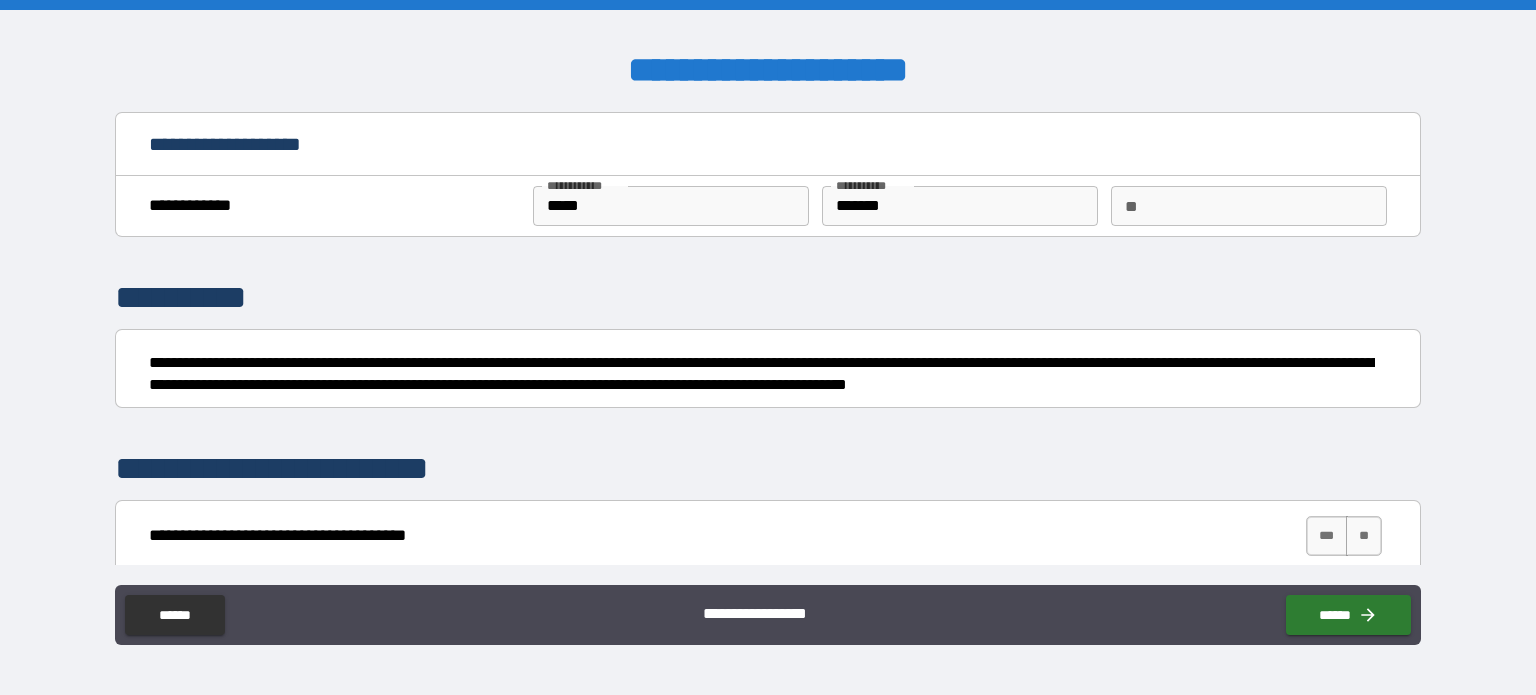 click on "**" at bounding box center (1249, 206) 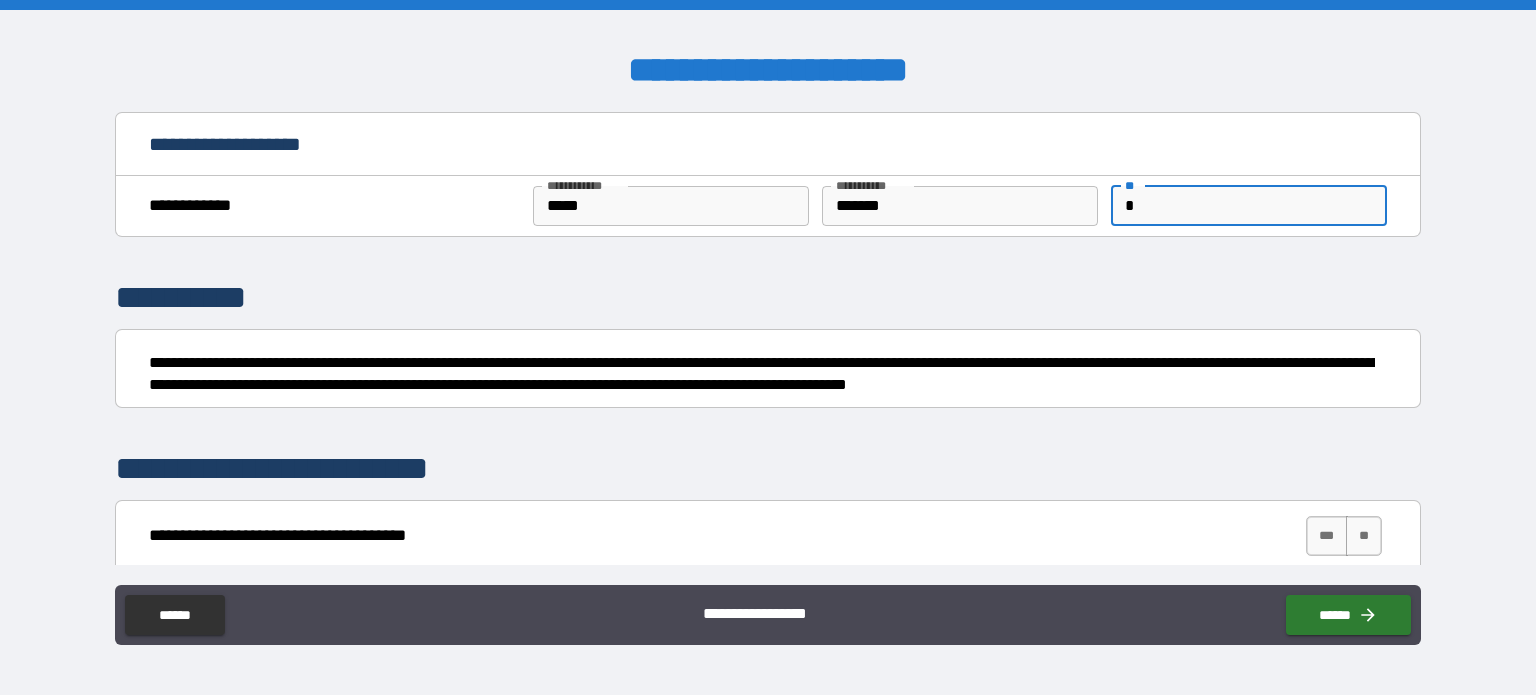 type on "*" 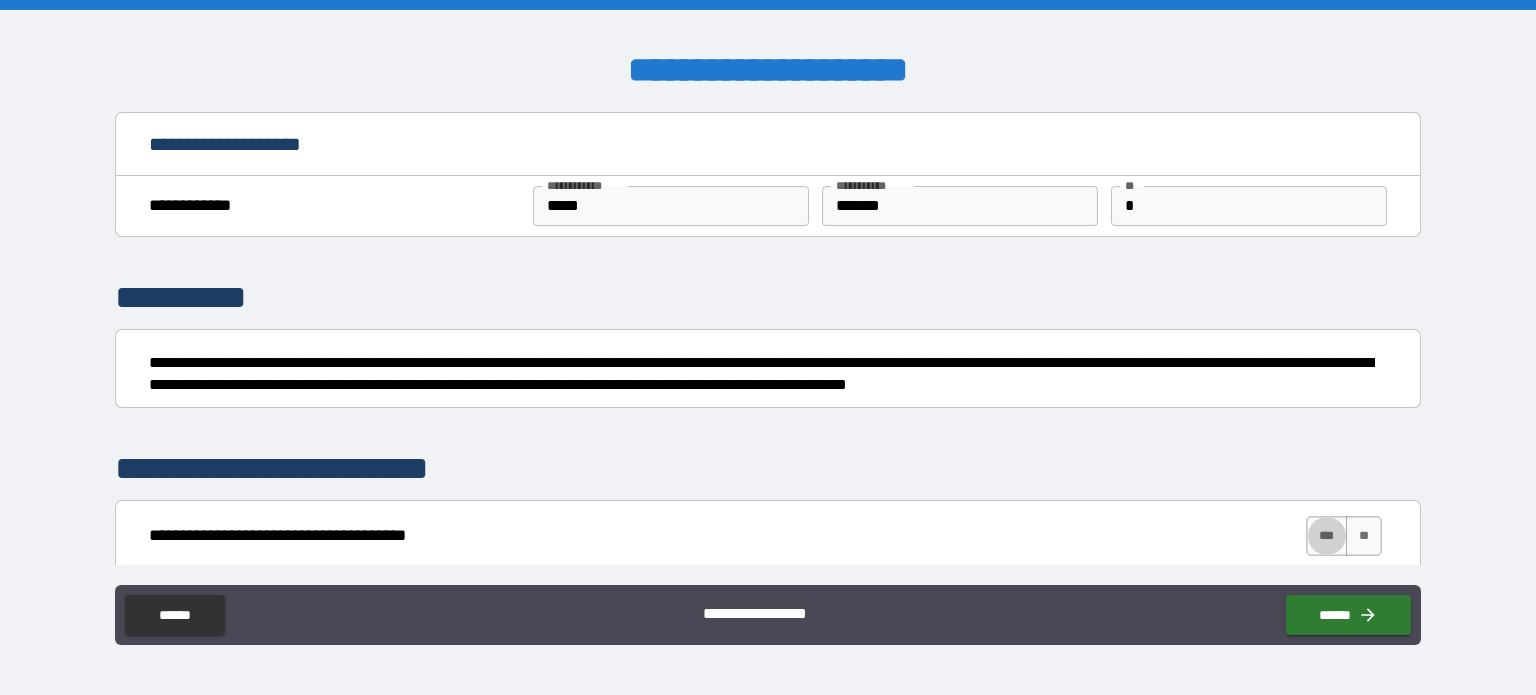 type on "****" 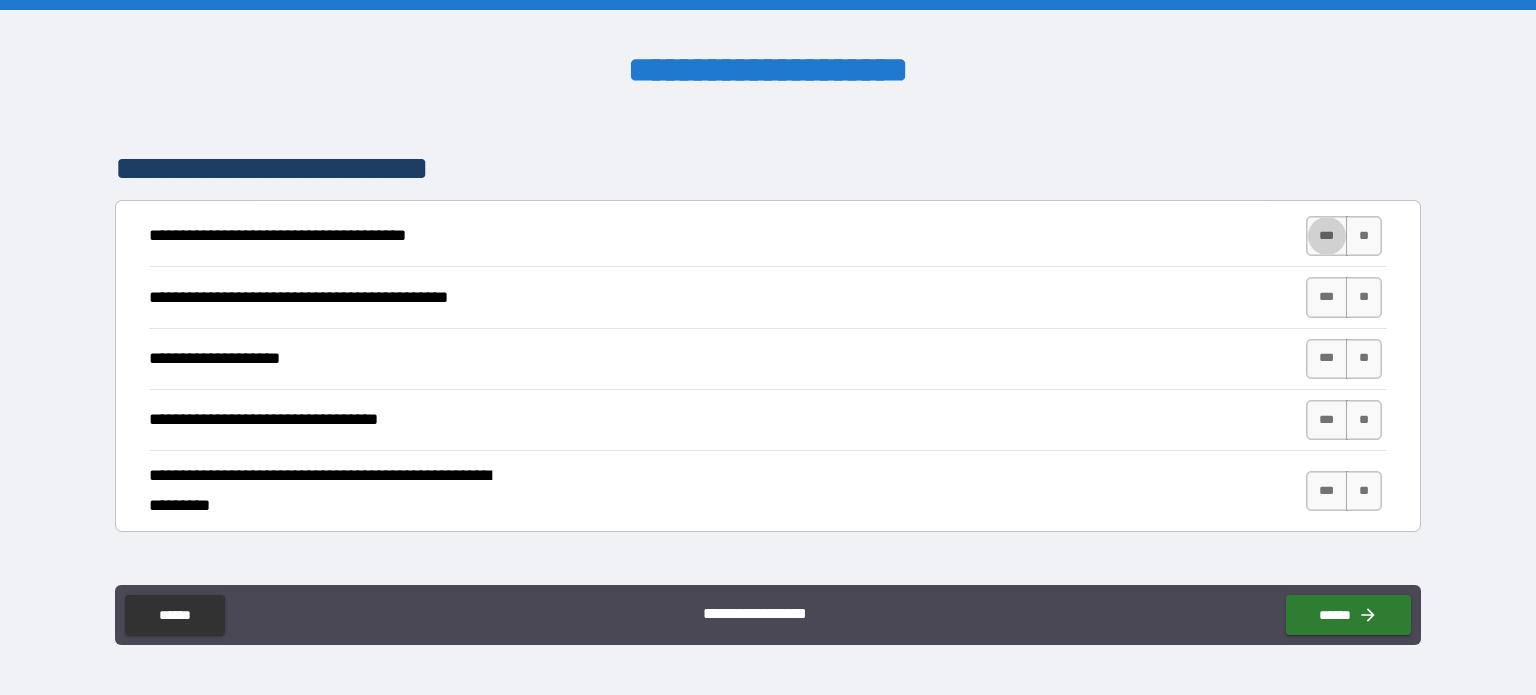 scroll, scrollTop: 224, scrollLeft: 0, axis: vertical 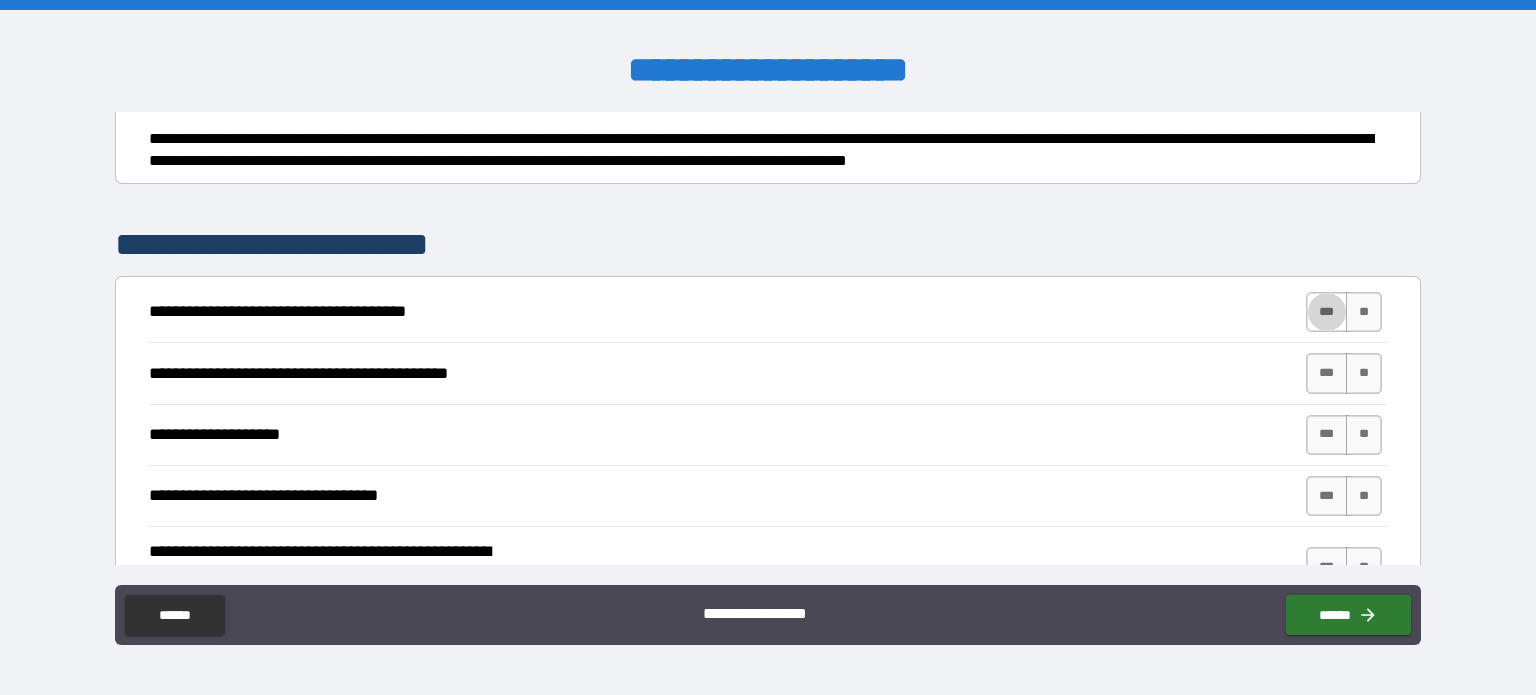 click on "***" at bounding box center (1327, 312) 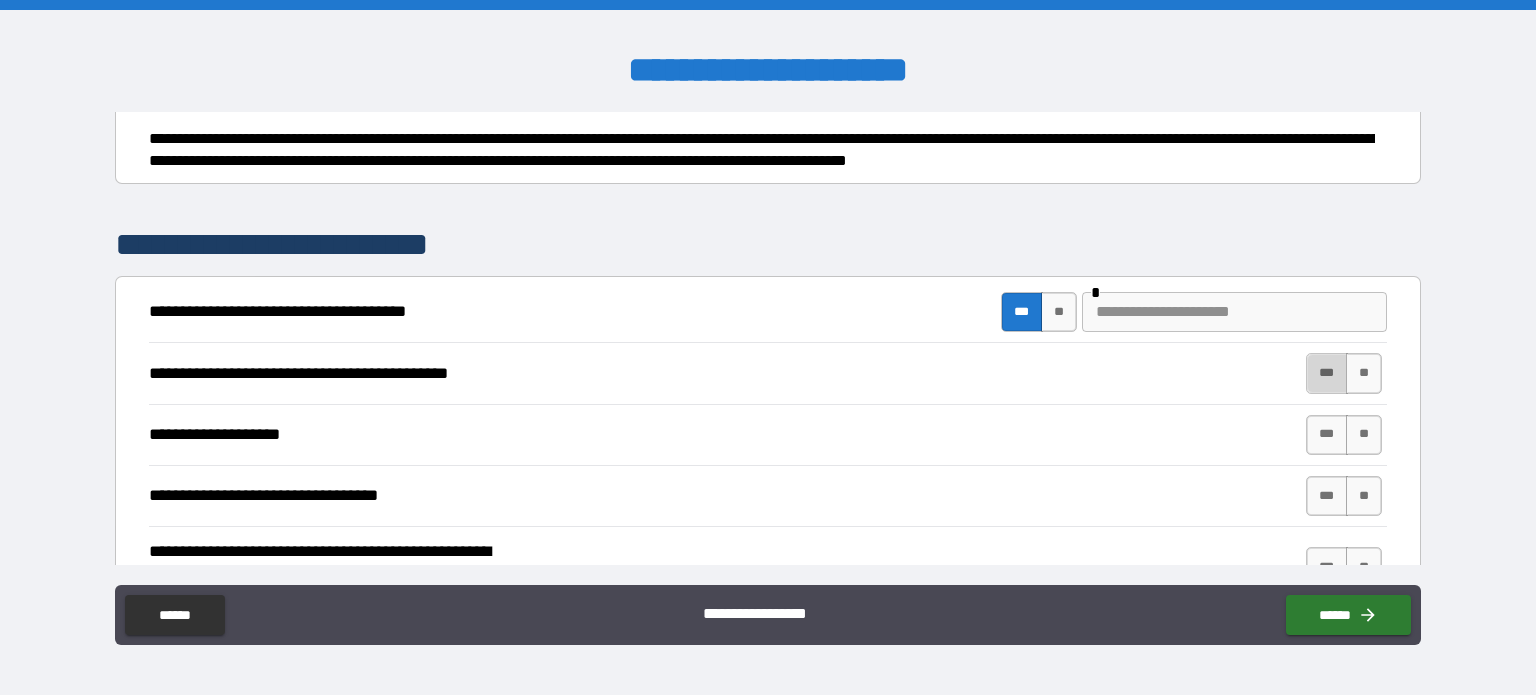 click on "***" at bounding box center (1327, 373) 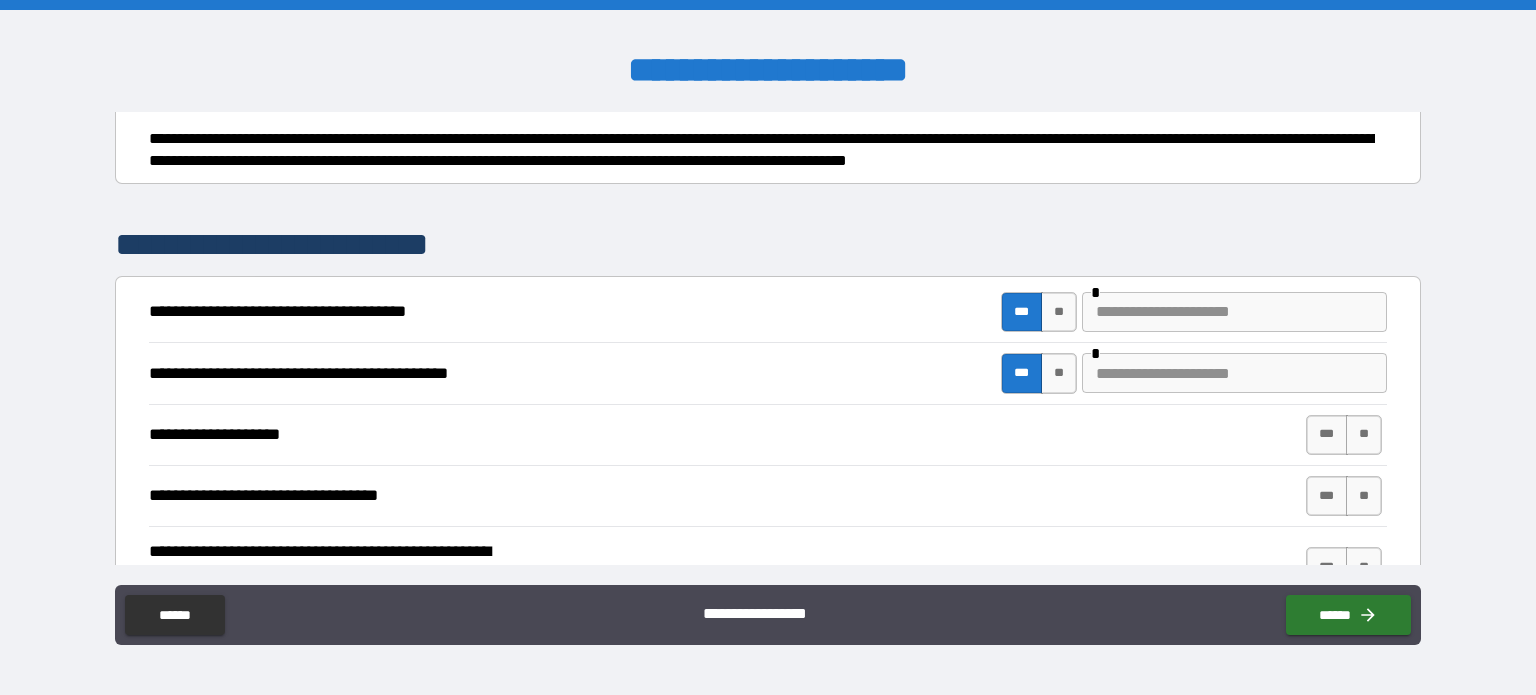 click at bounding box center [1234, 373] 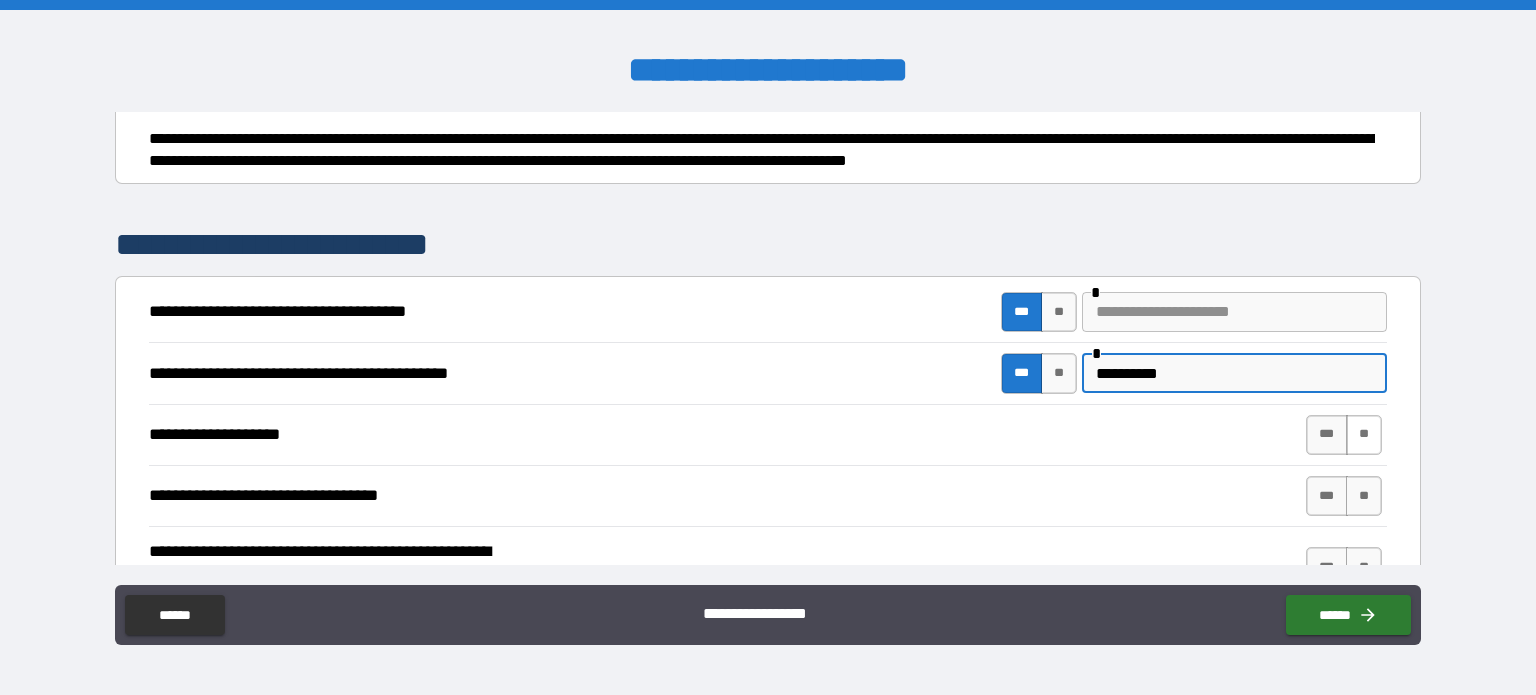 type on "**********" 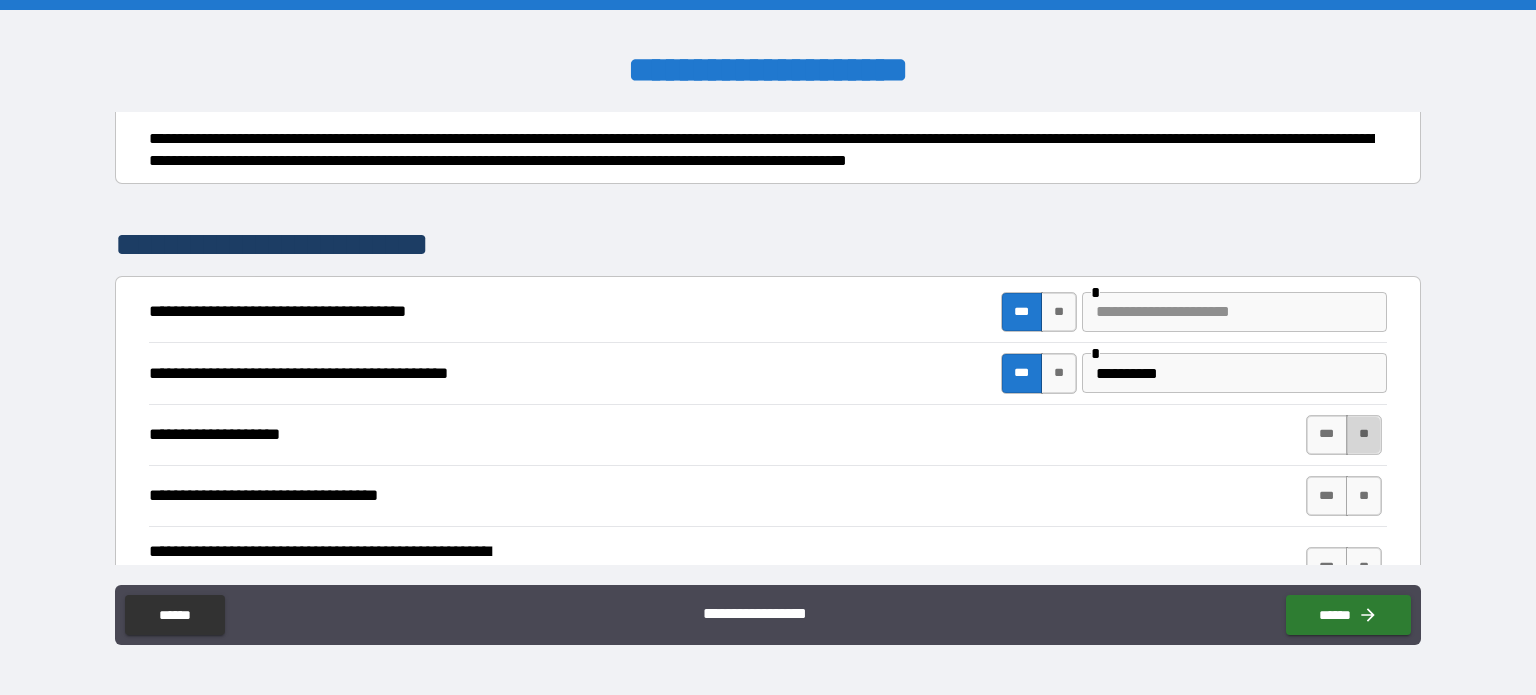 click on "**" at bounding box center (1364, 435) 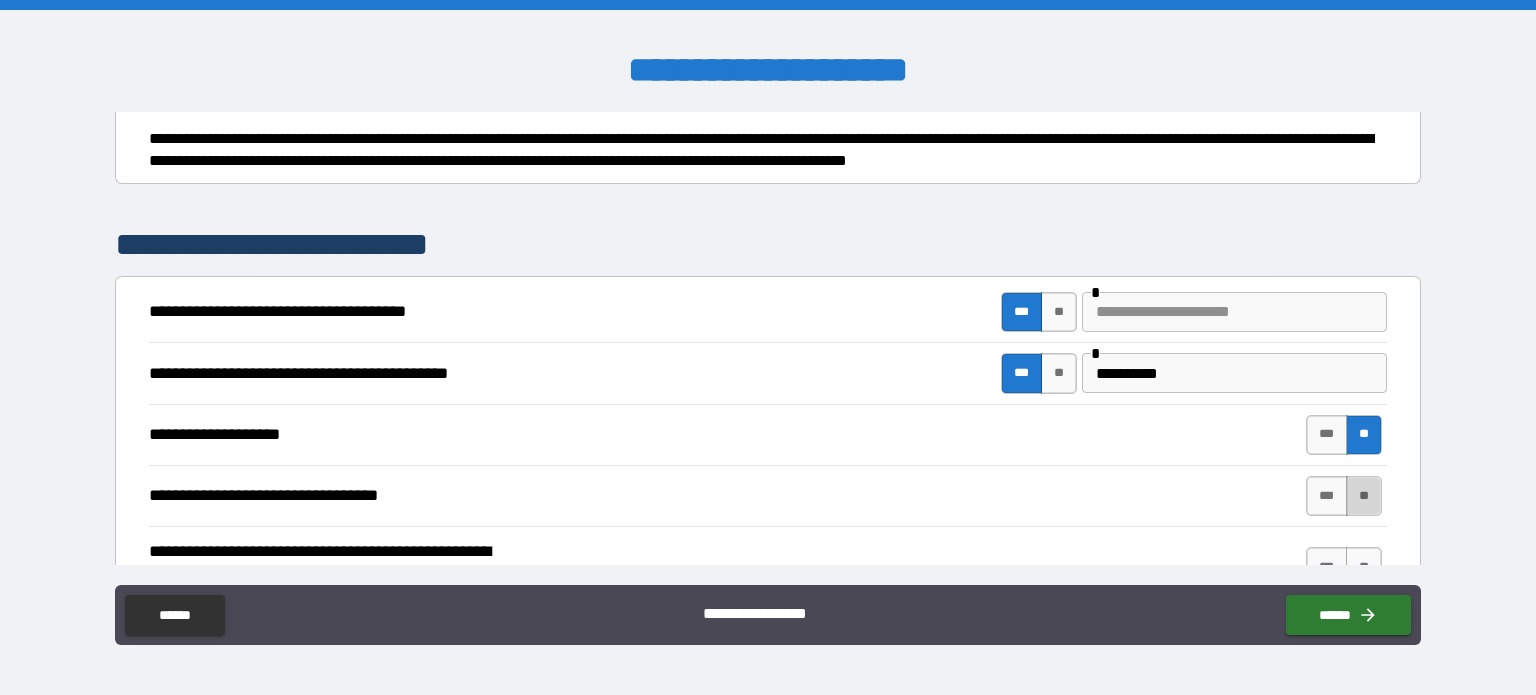 click on "**" at bounding box center [1364, 496] 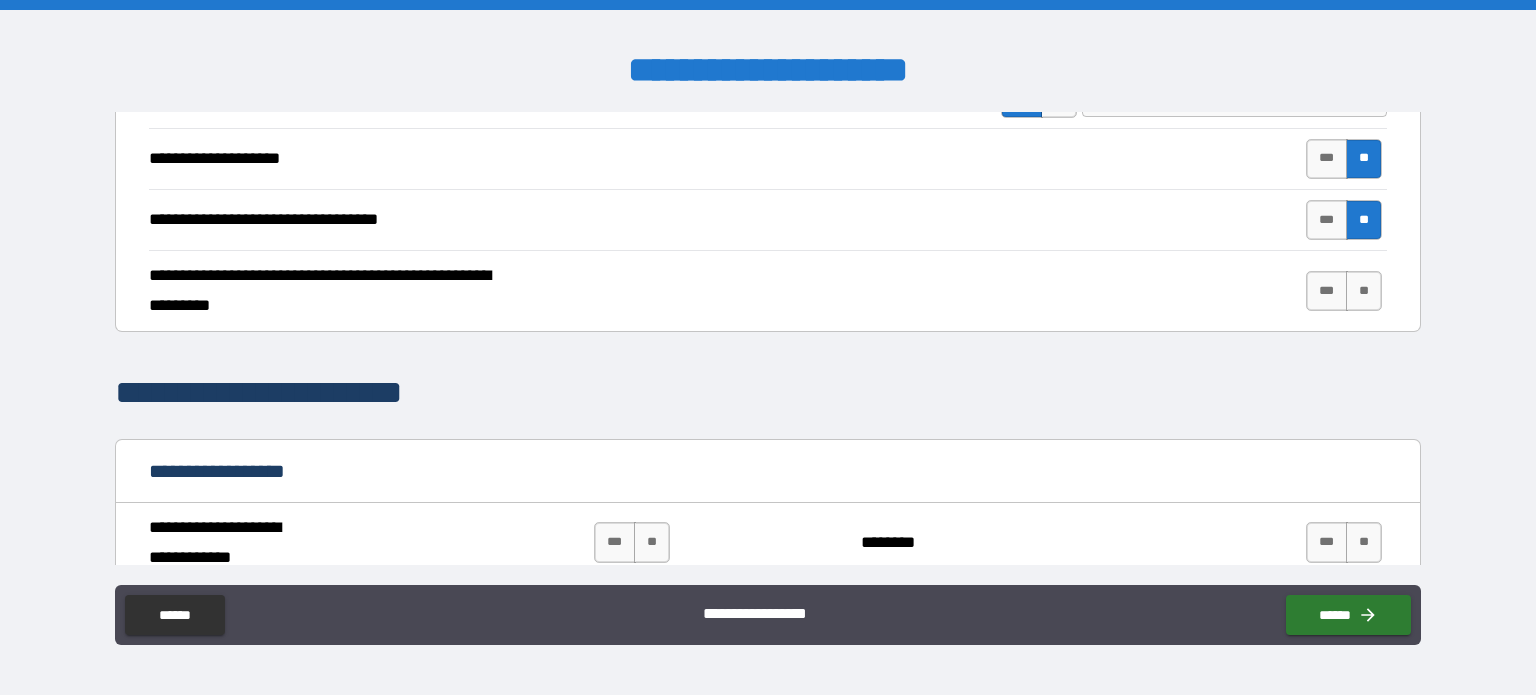 scroll, scrollTop: 500, scrollLeft: 0, axis: vertical 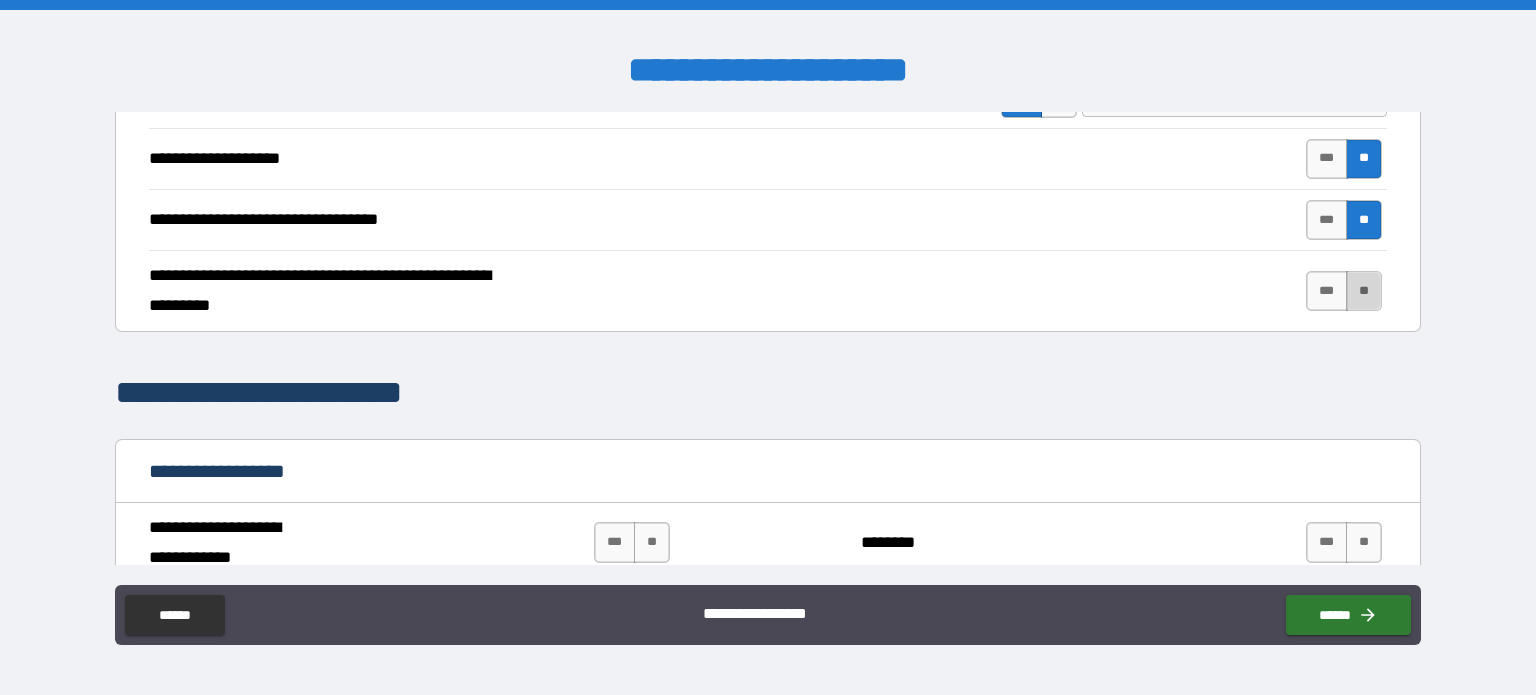 click on "**" at bounding box center [1364, 291] 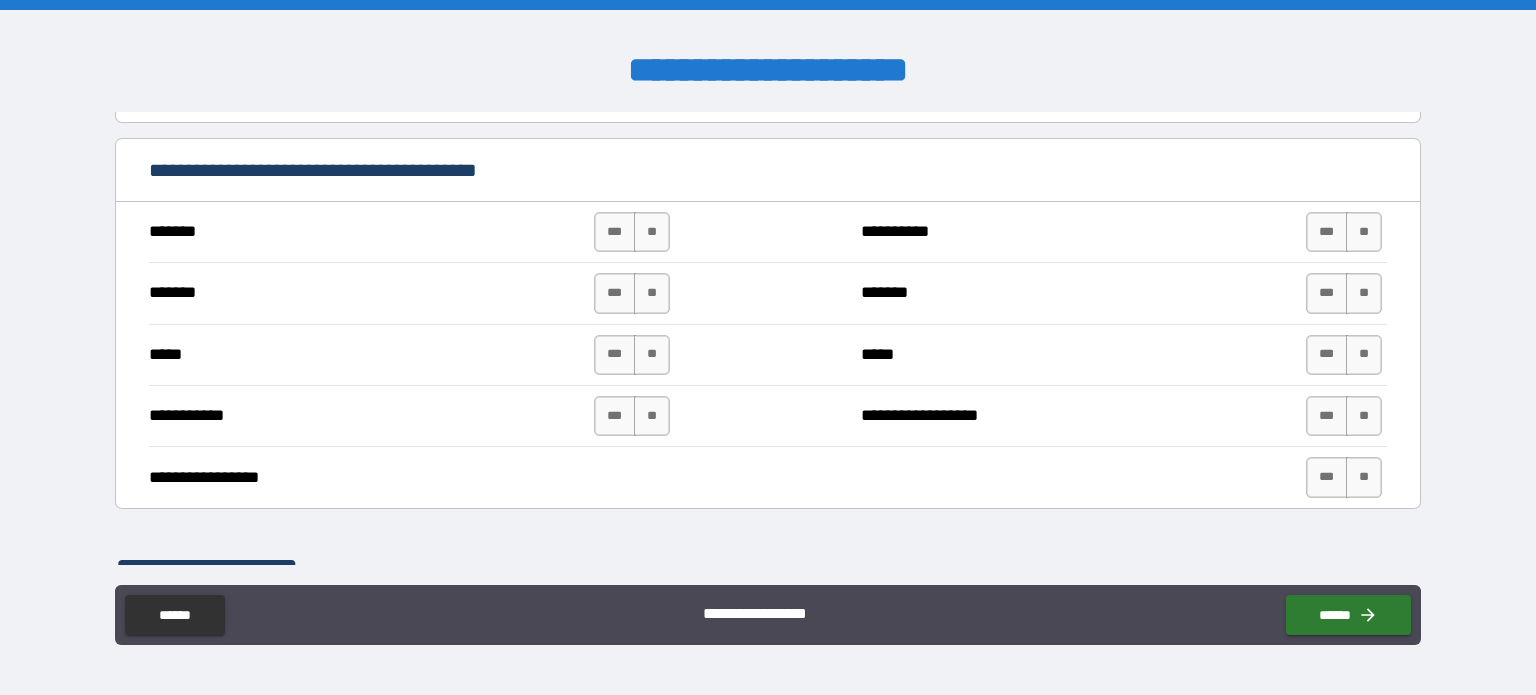 scroll, scrollTop: 1025, scrollLeft: 0, axis: vertical 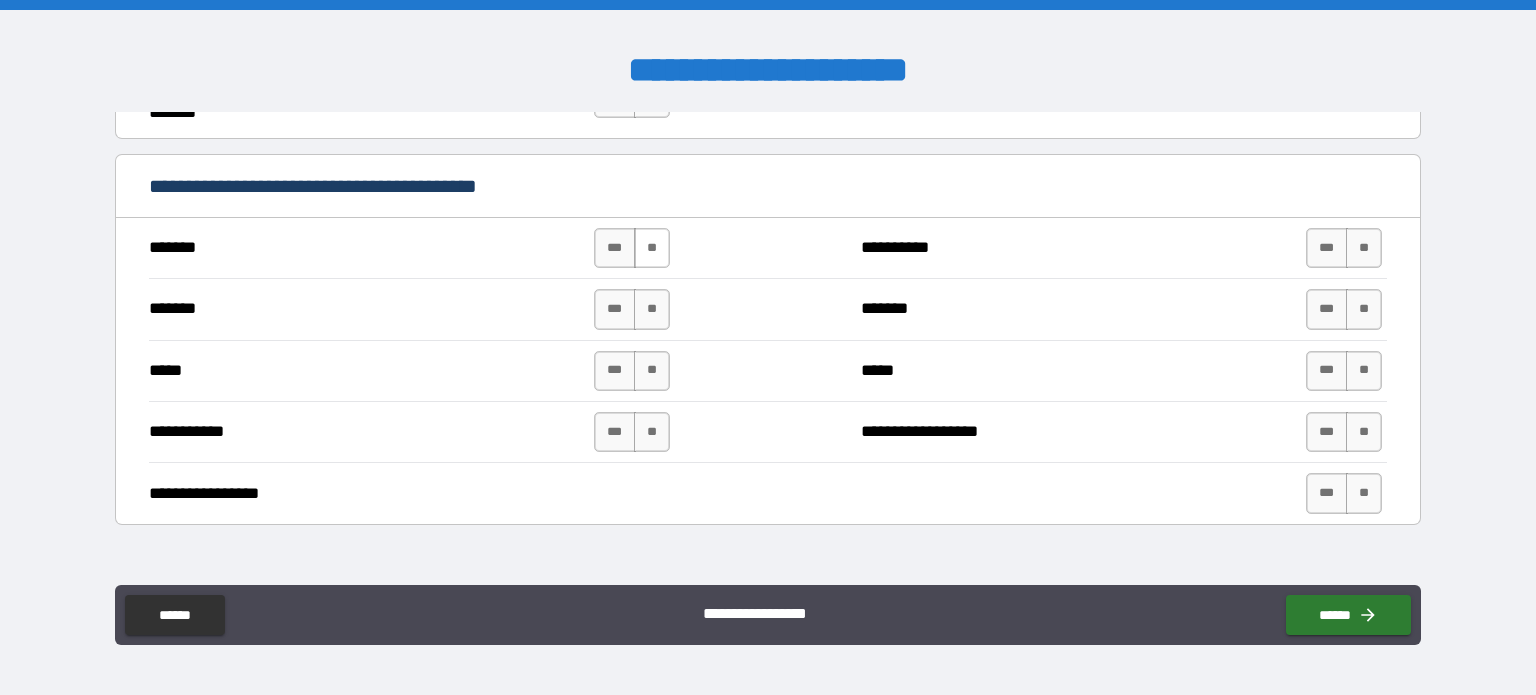 click on "**" at bounding box center [652, 248] 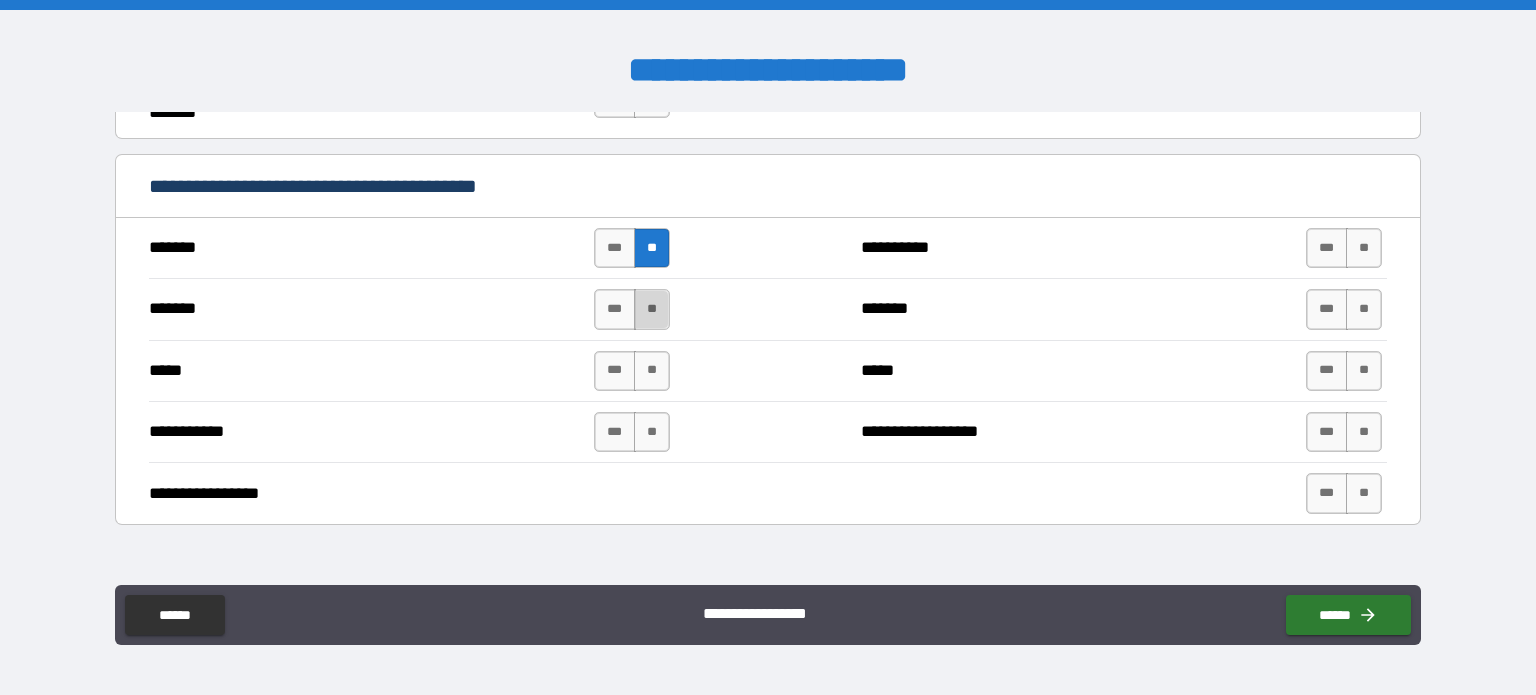 click on "**" at bounding box center [652, 309] 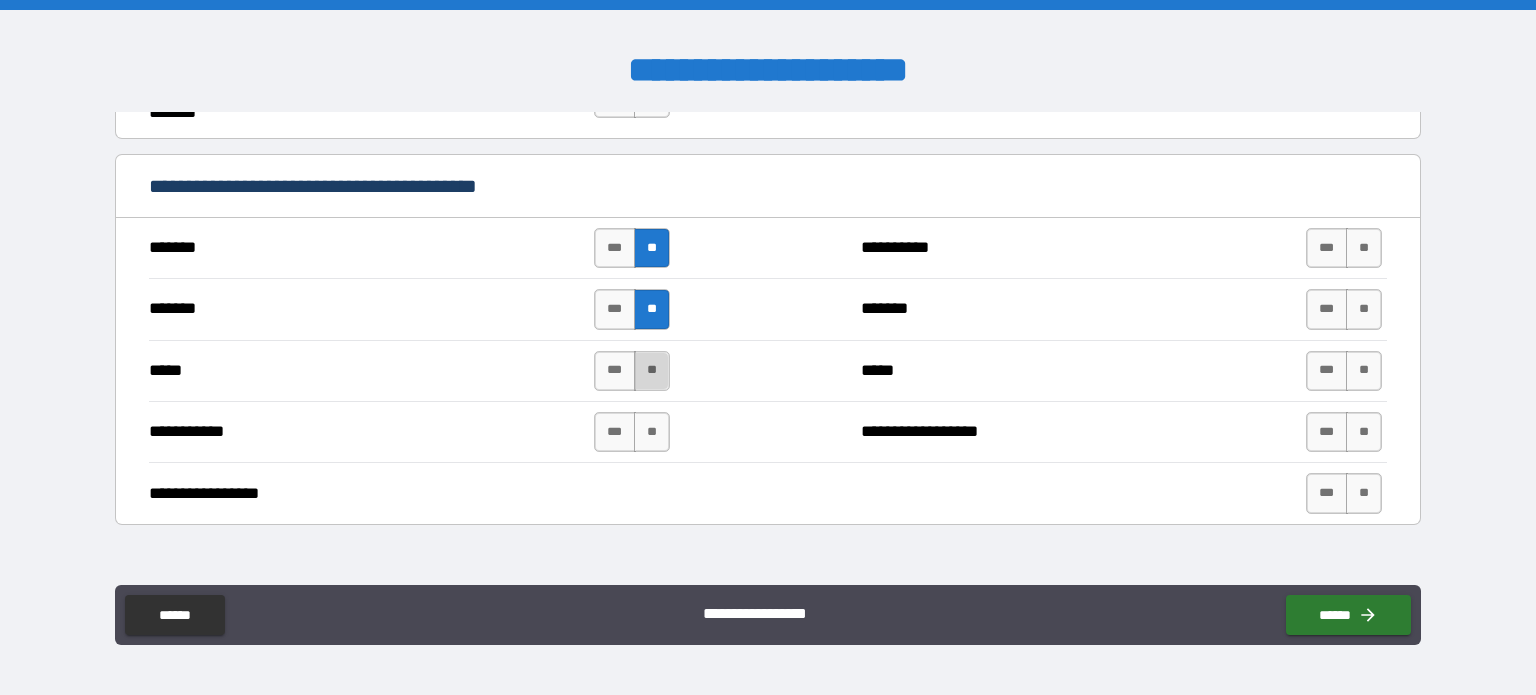 click on "**" at bounding box center [652, 371] 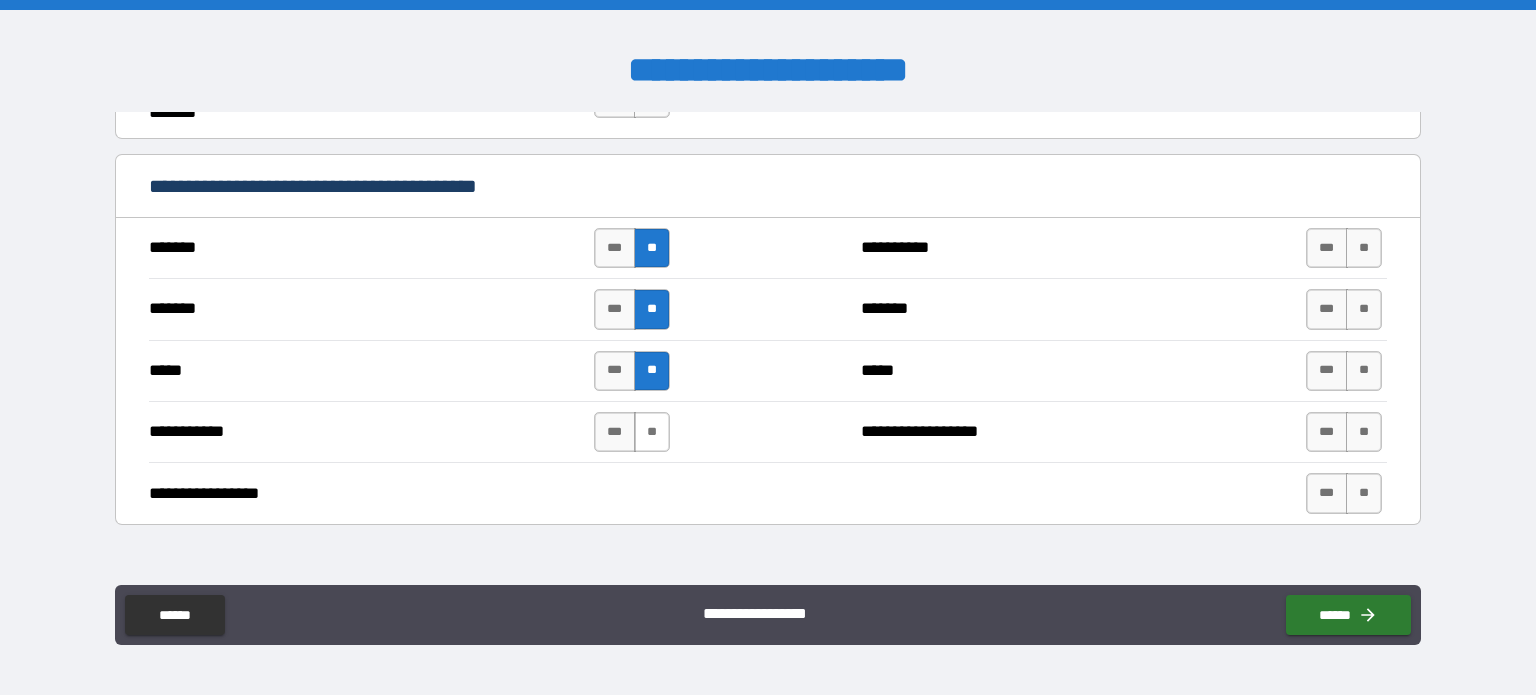 click on "**" at bounding box center (652, 432) 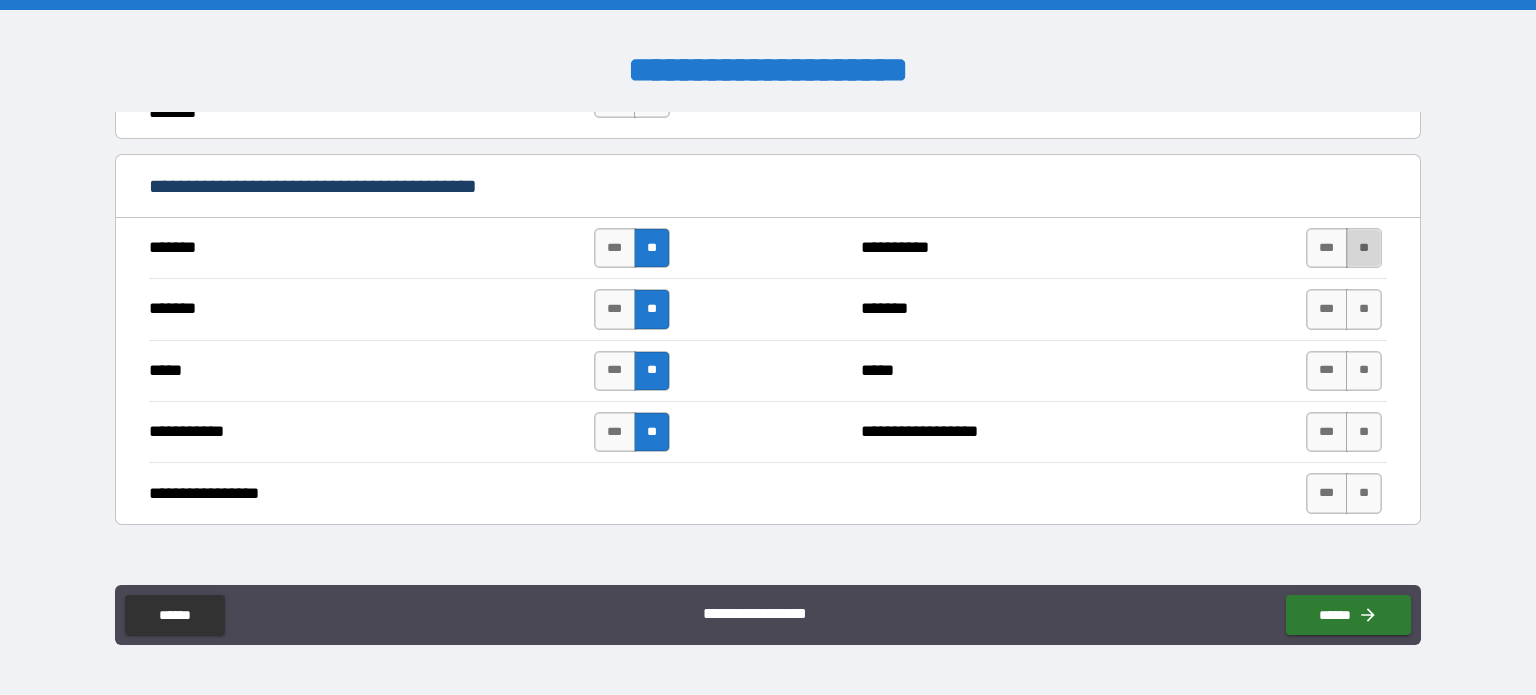 click on "**" at bounding box center [1364, 248] 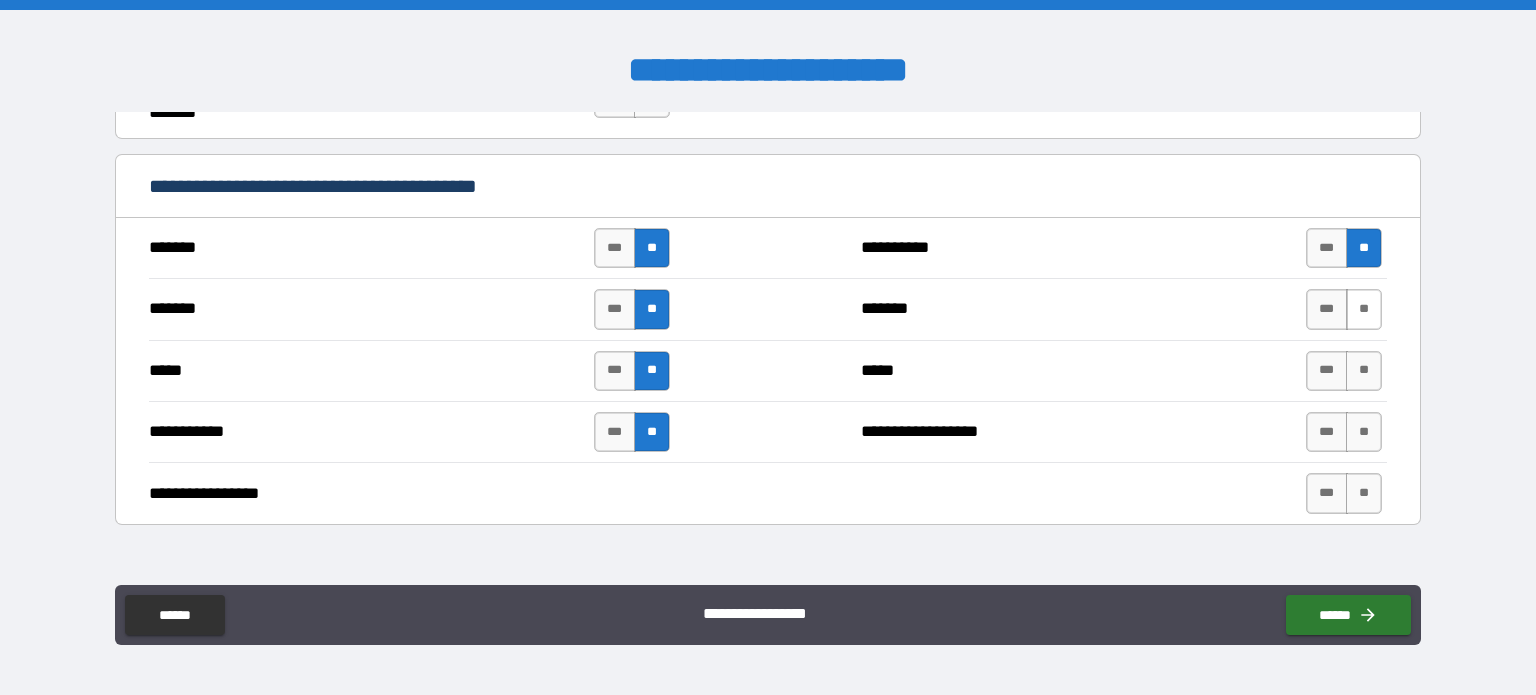 click on "**" at bounding box center [1364, 309] 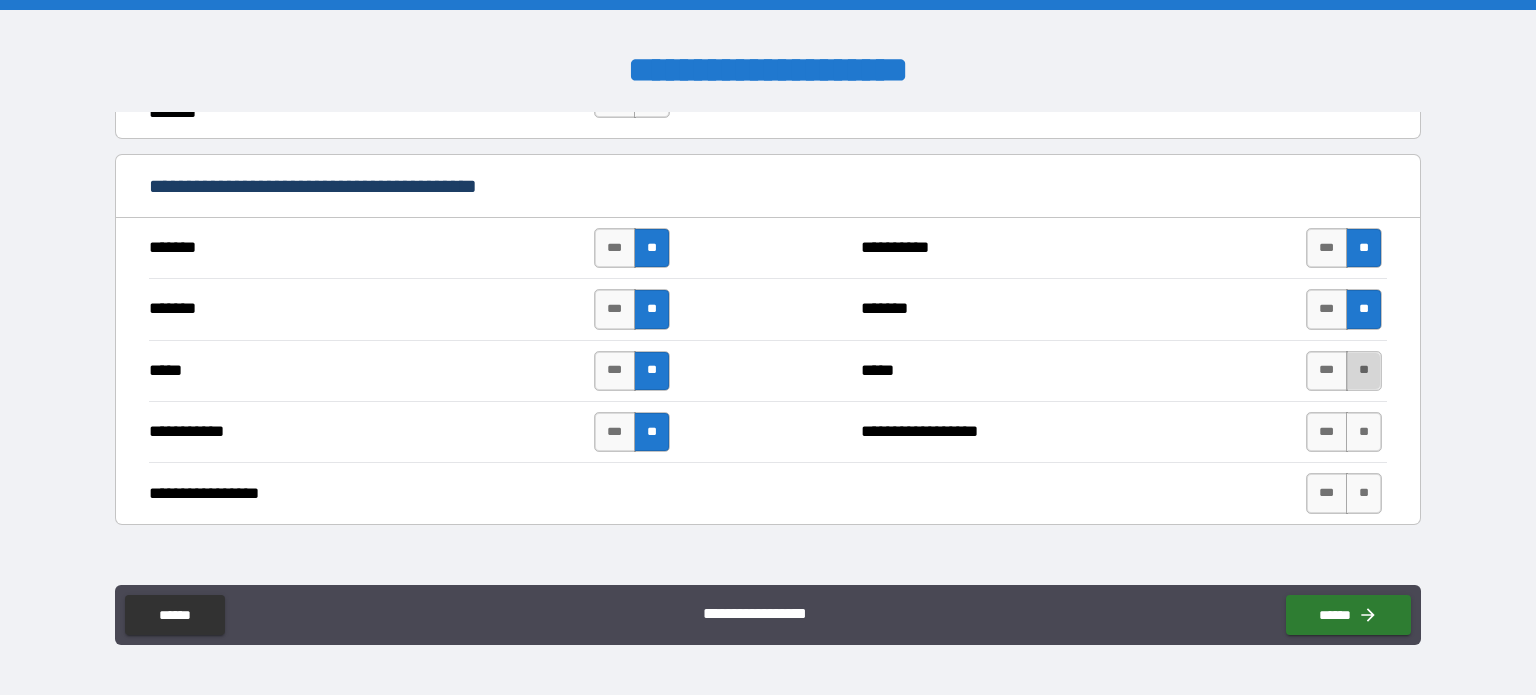 click on "**" at bounding box center (1364, 371) 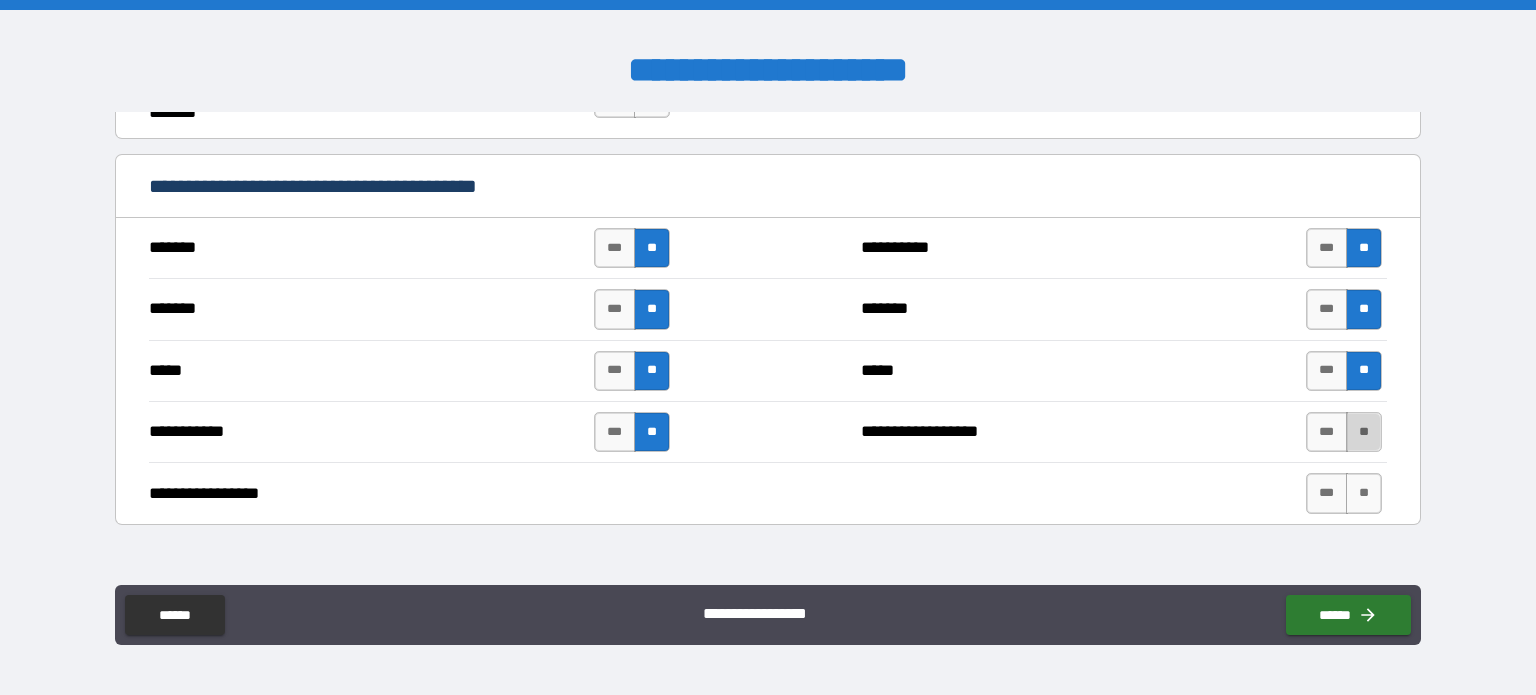 click on "**" at bounding box center (1364, 432) 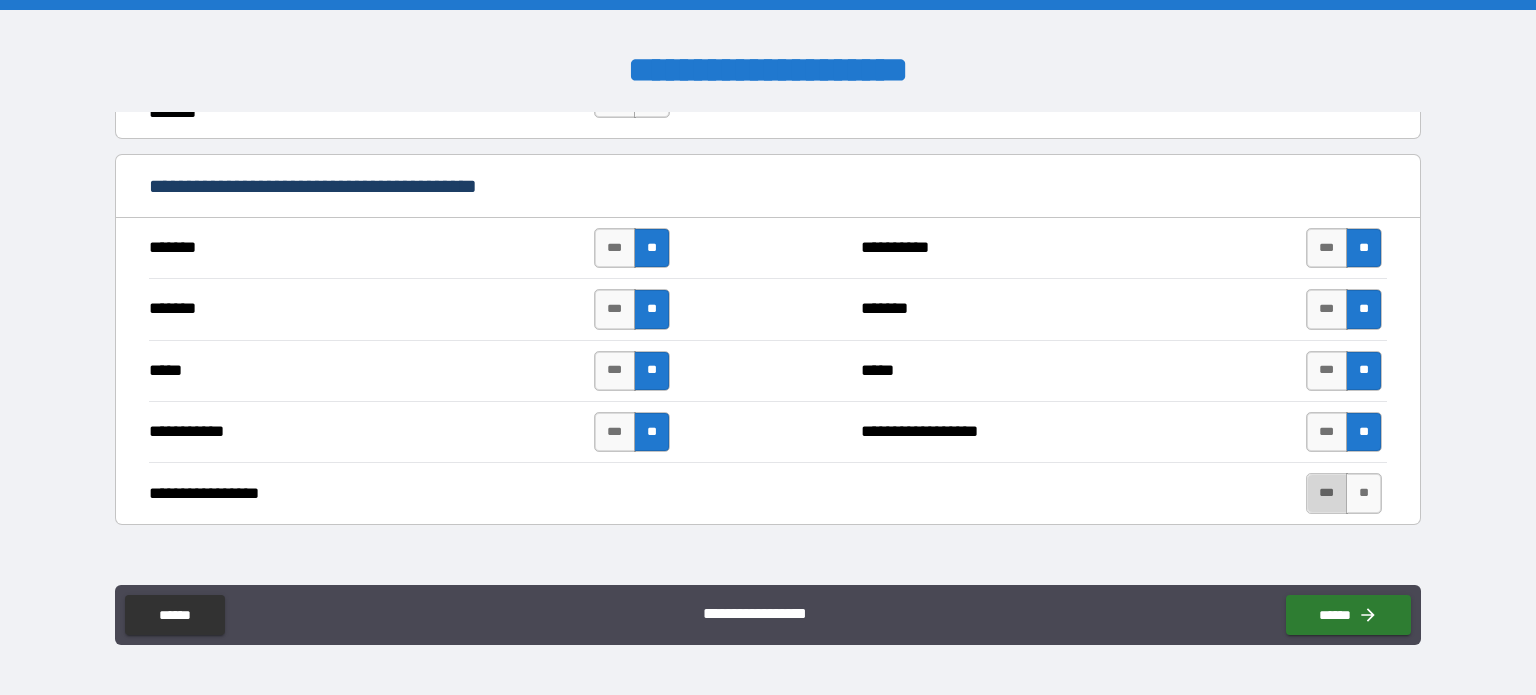 click on "***" at bounding box center (1327, 493) 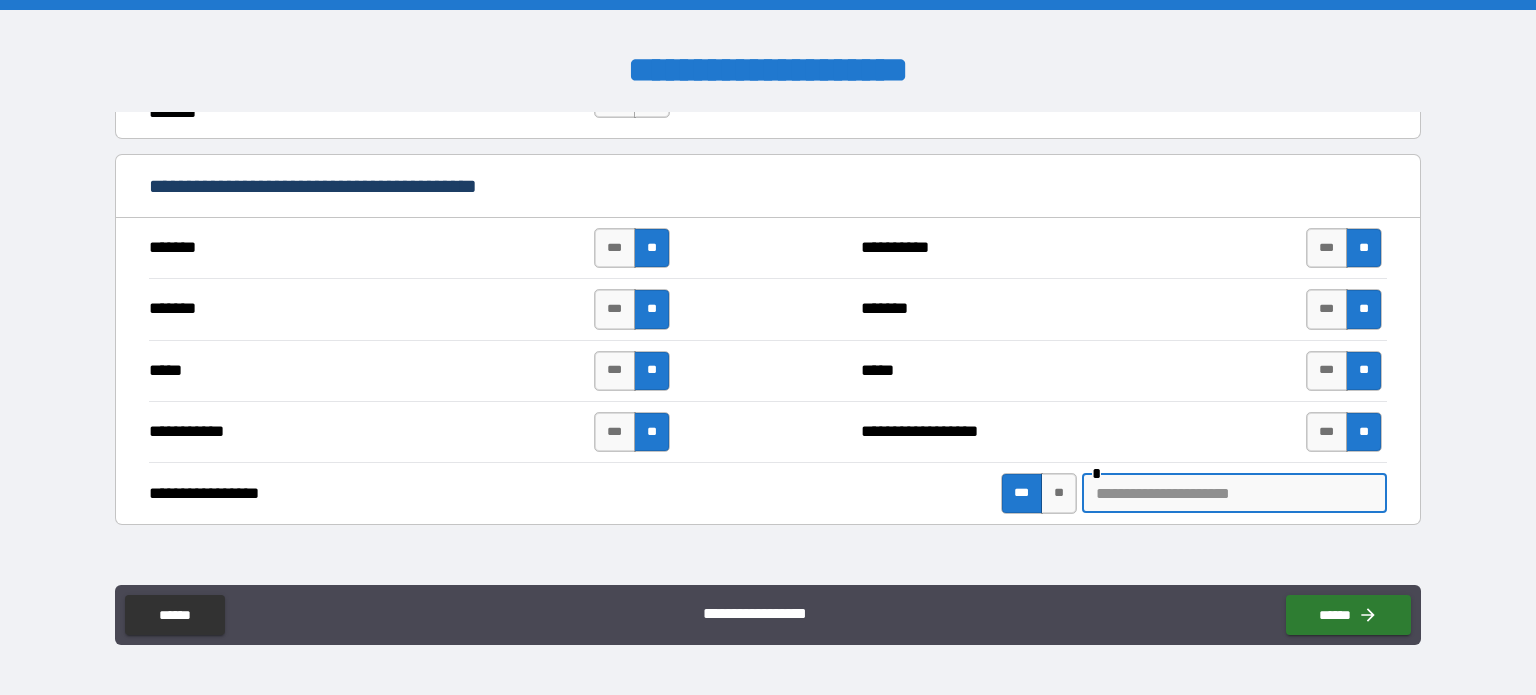 click at bounding box center [1234, 493] 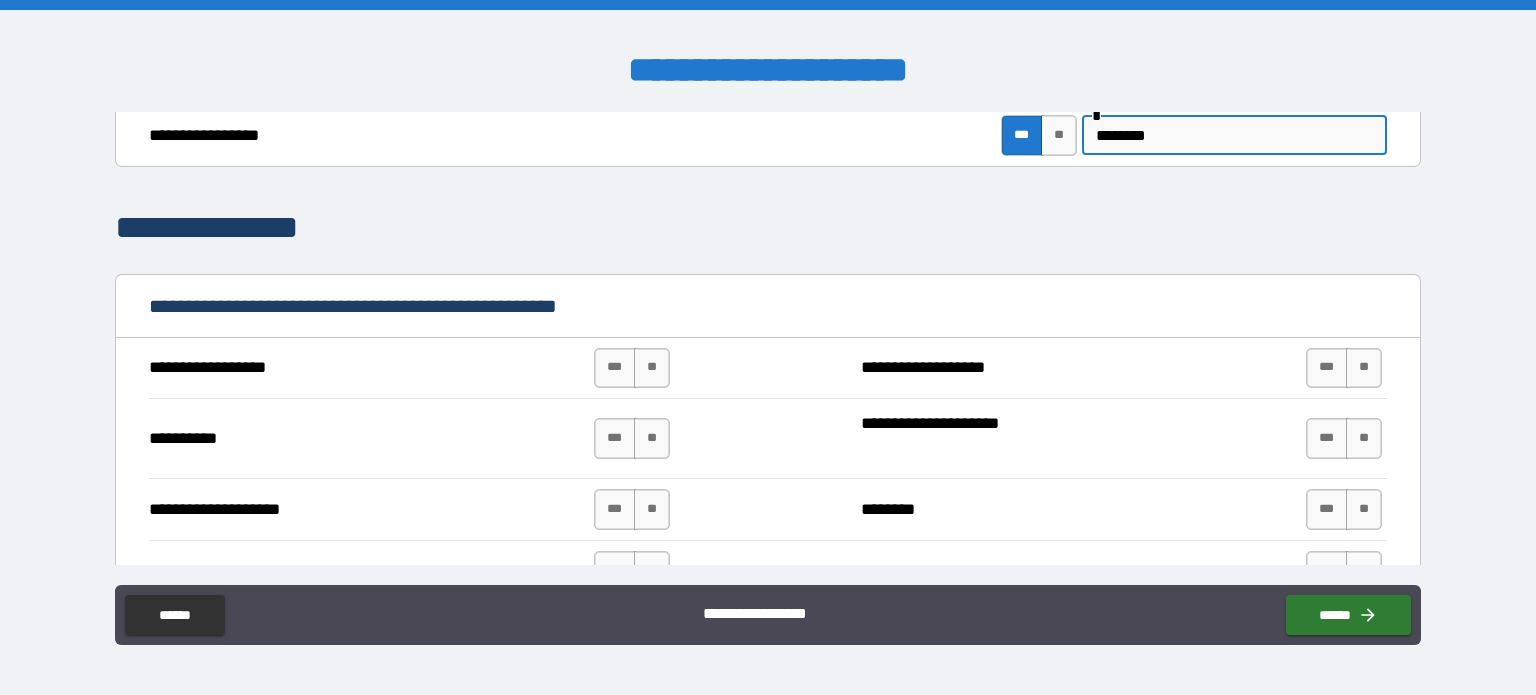 scroll, scrollTop: 1492, scrollLeft: 0, axis: vertical 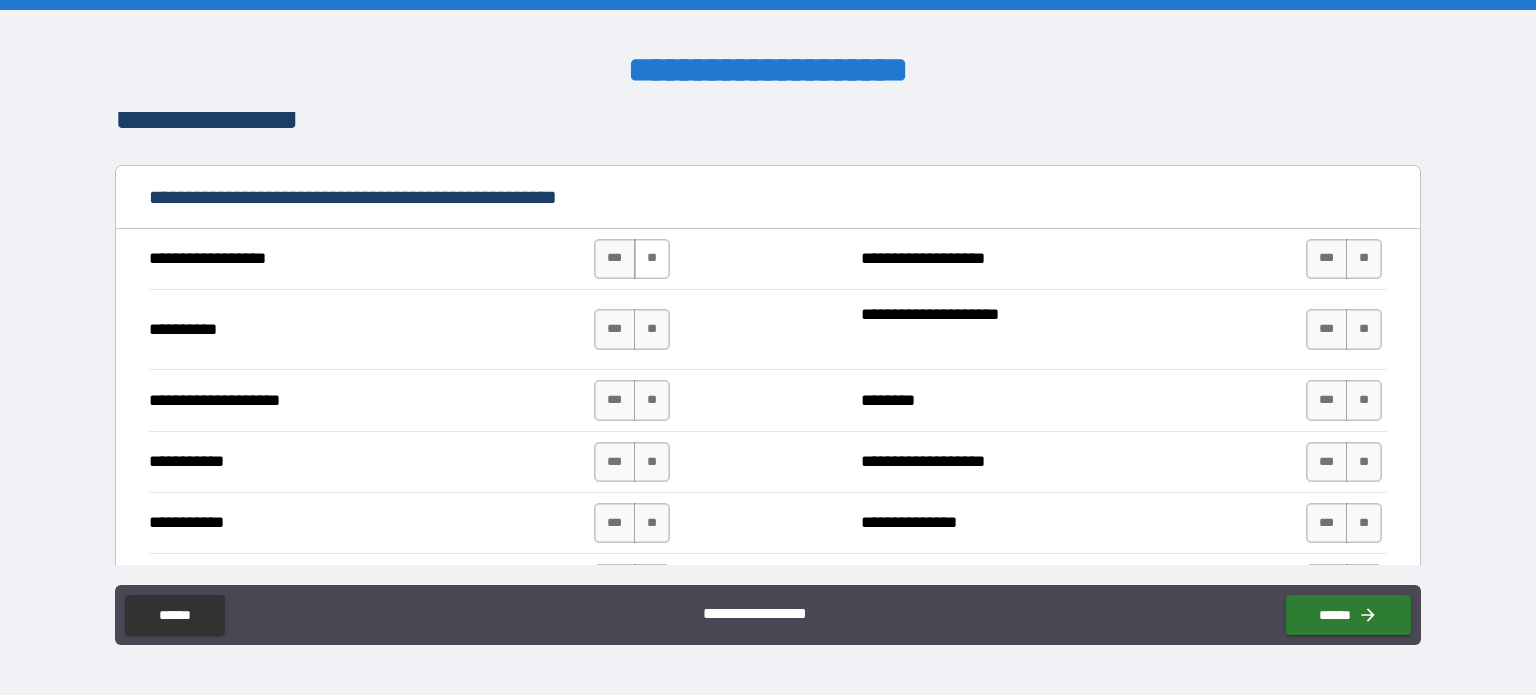 type on "********" 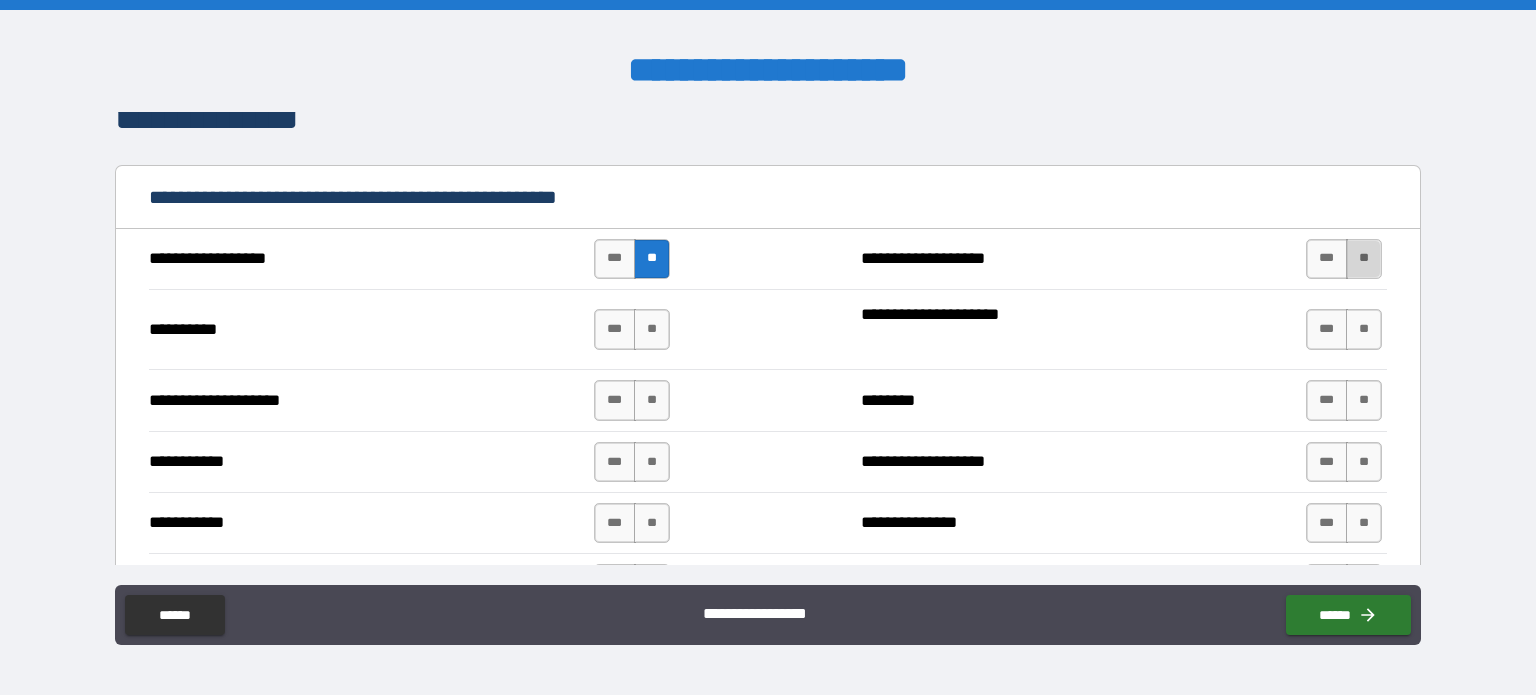 click on "**" at bounding box center [1364, 259] 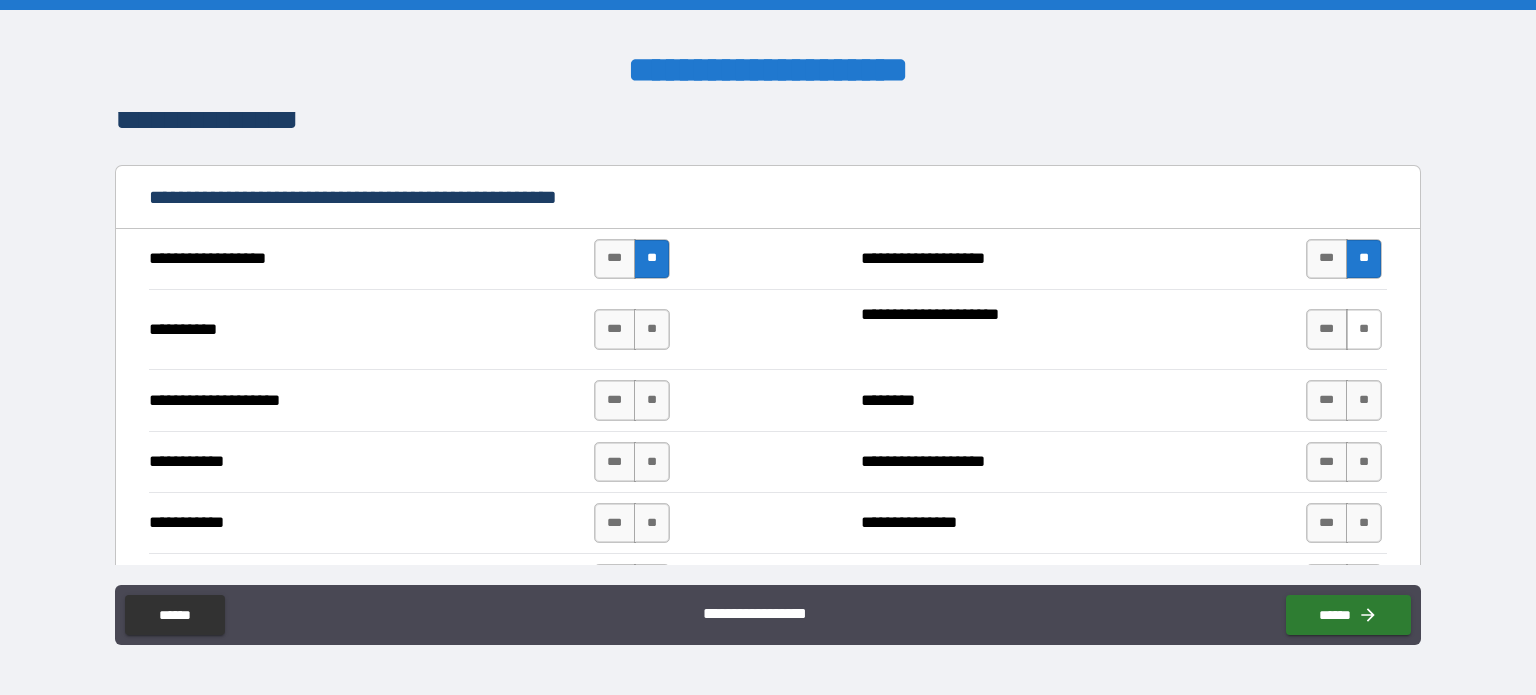 click on "**" at bounding box center (1364, 329) 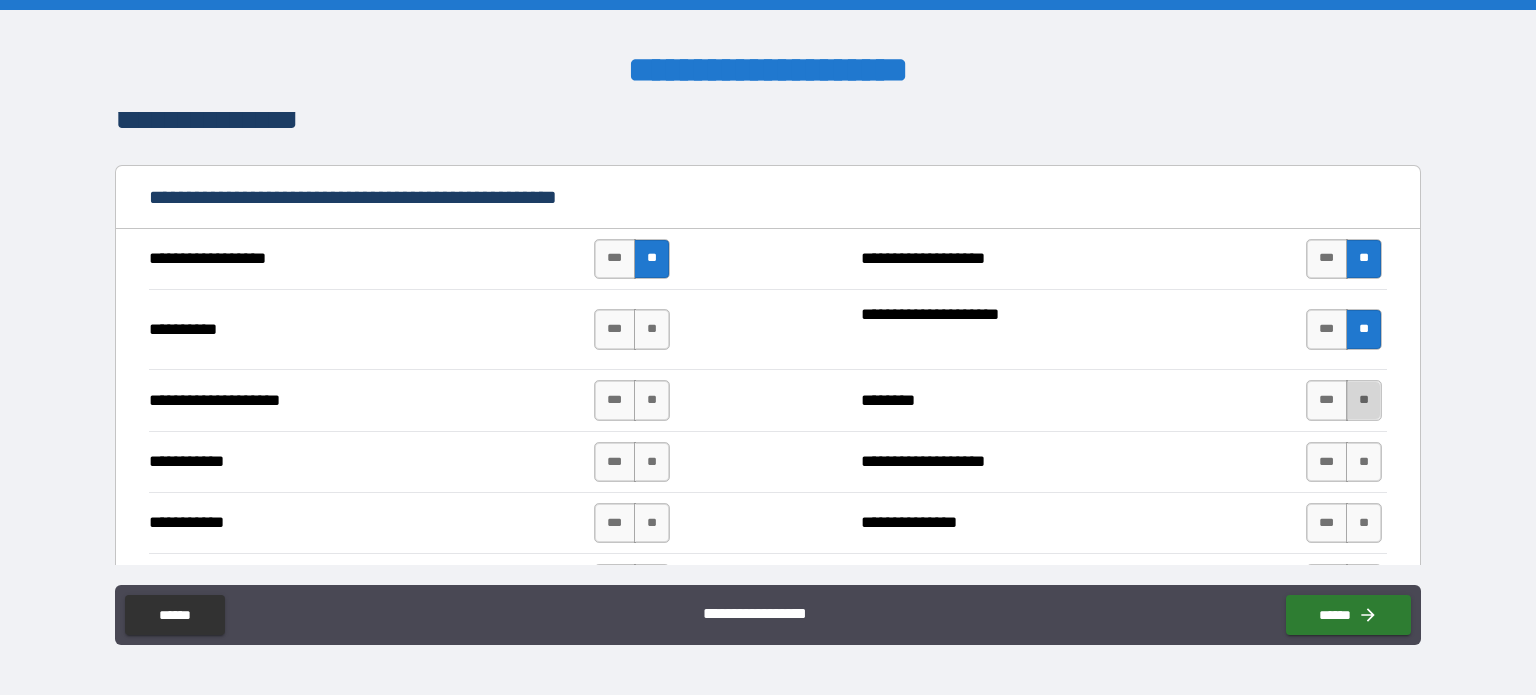 click on "**" at bounding box center (1364, 400) 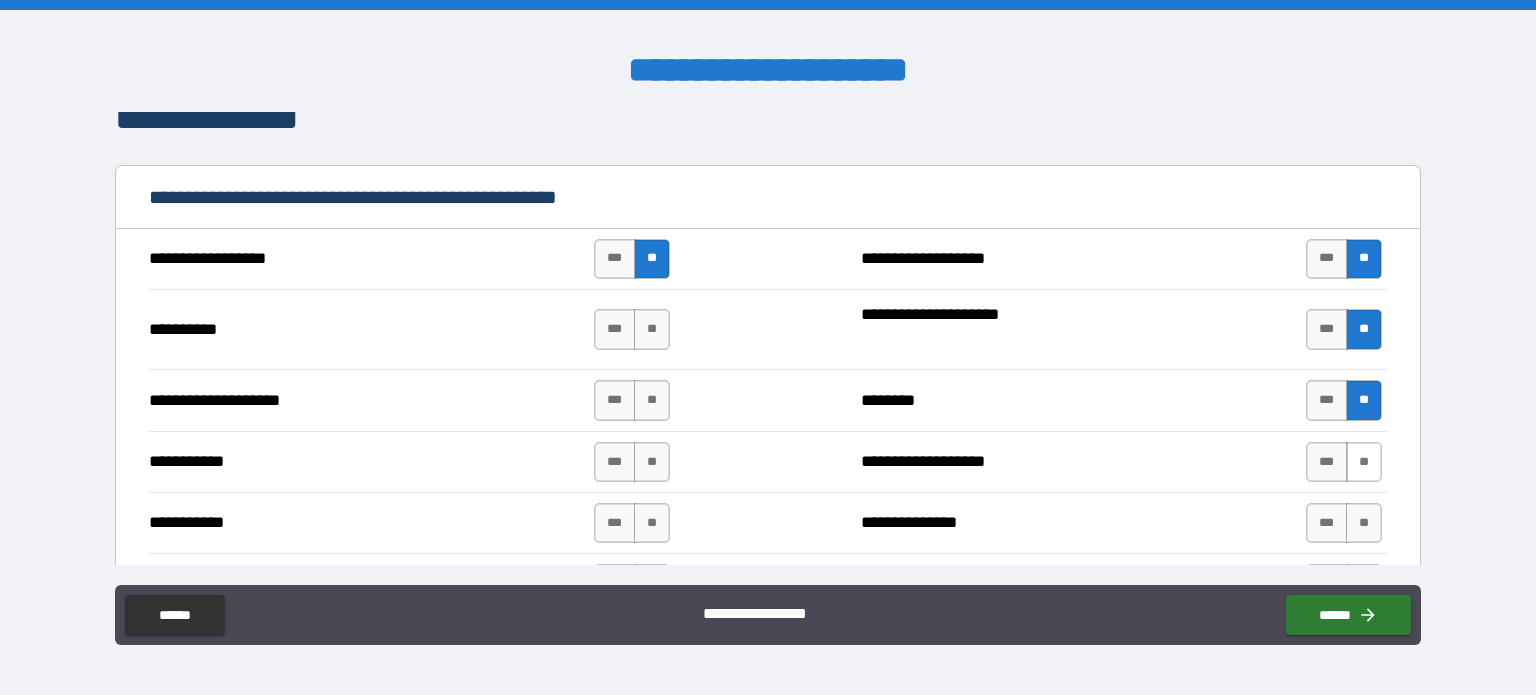click on "**" at bounding box center [1364, 462] 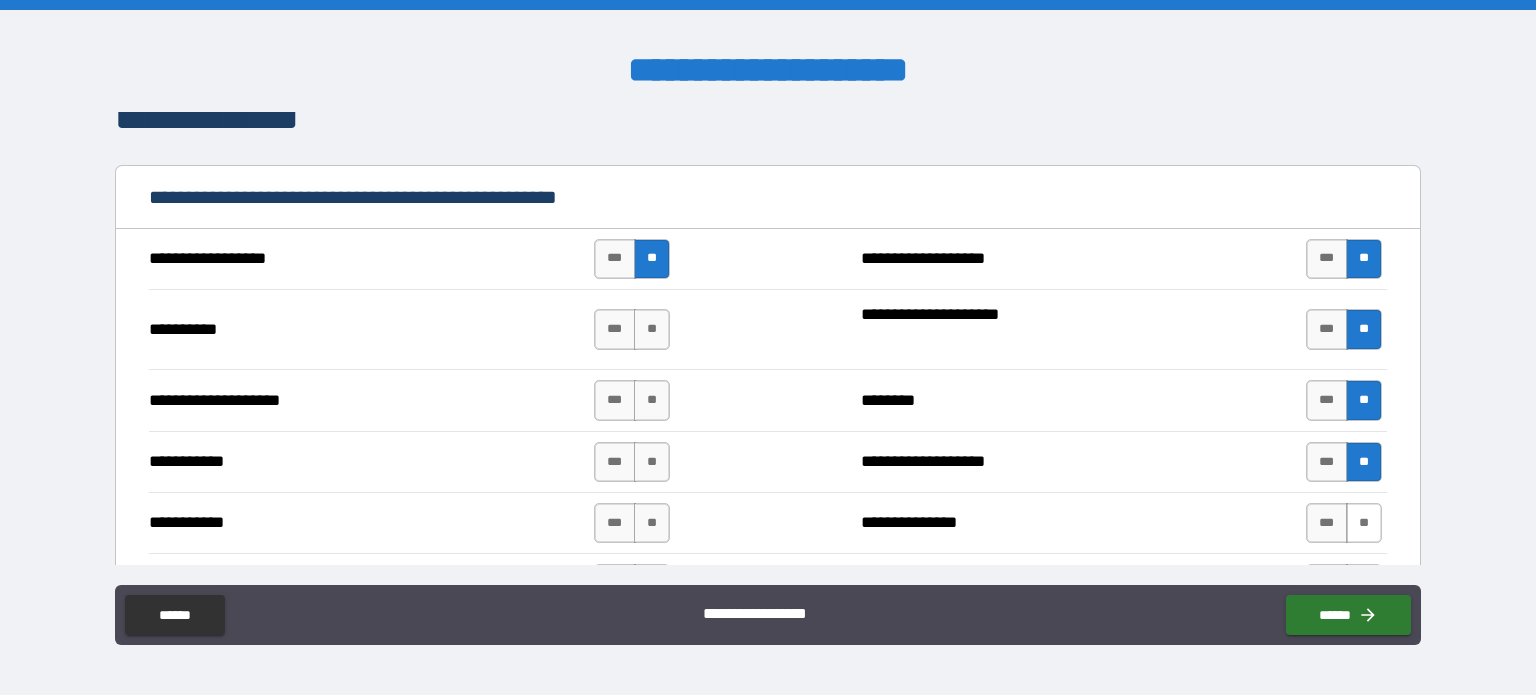 click on "**" at bounding box center (1364, 523) 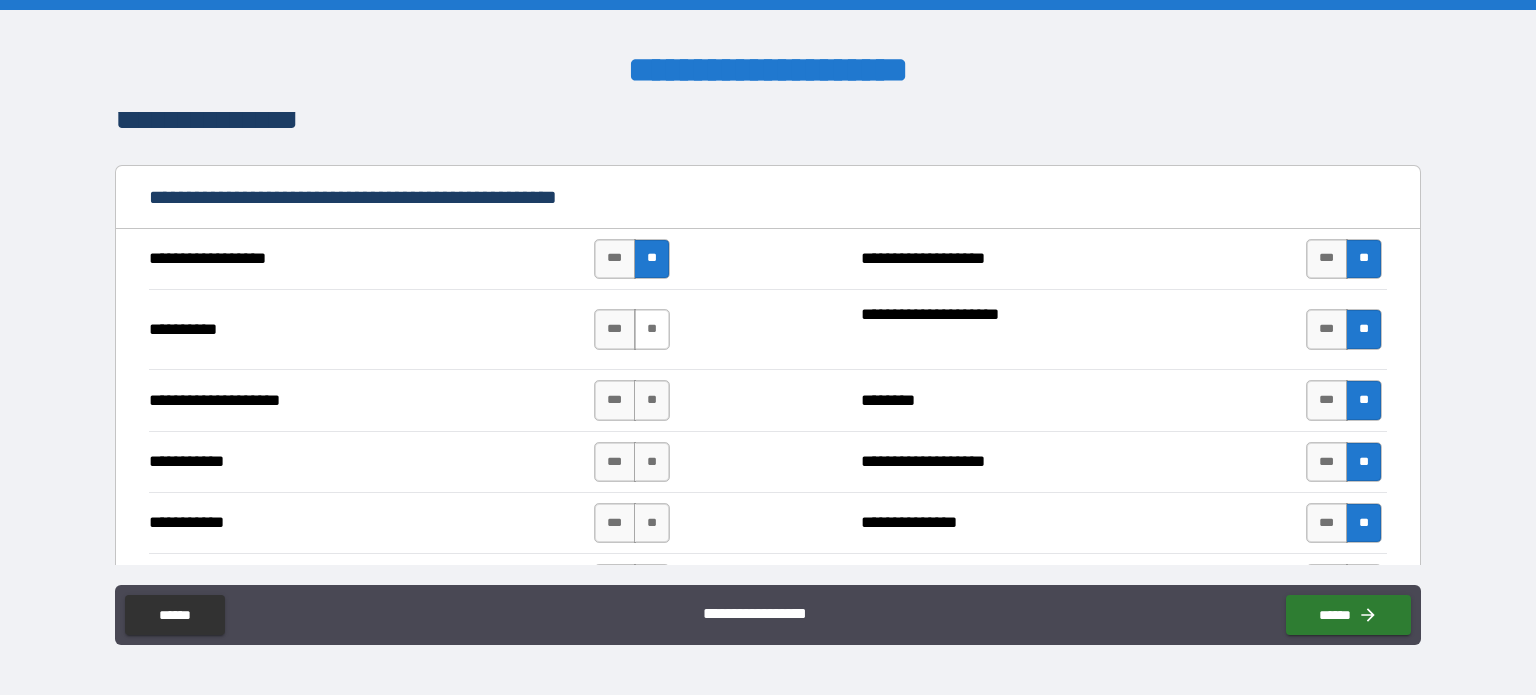 click on "**" at bounding box center [652, 329] 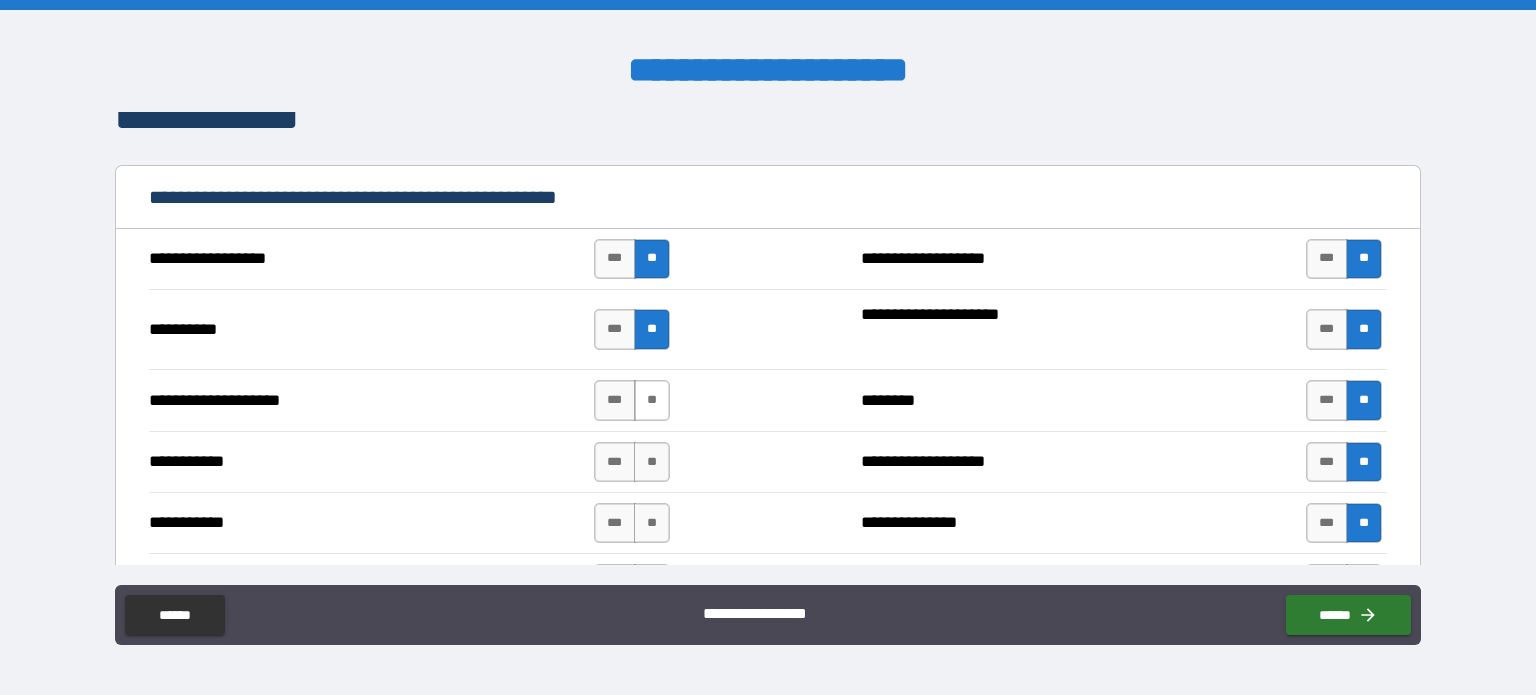 click on "**" at bounding box center (652, 400) 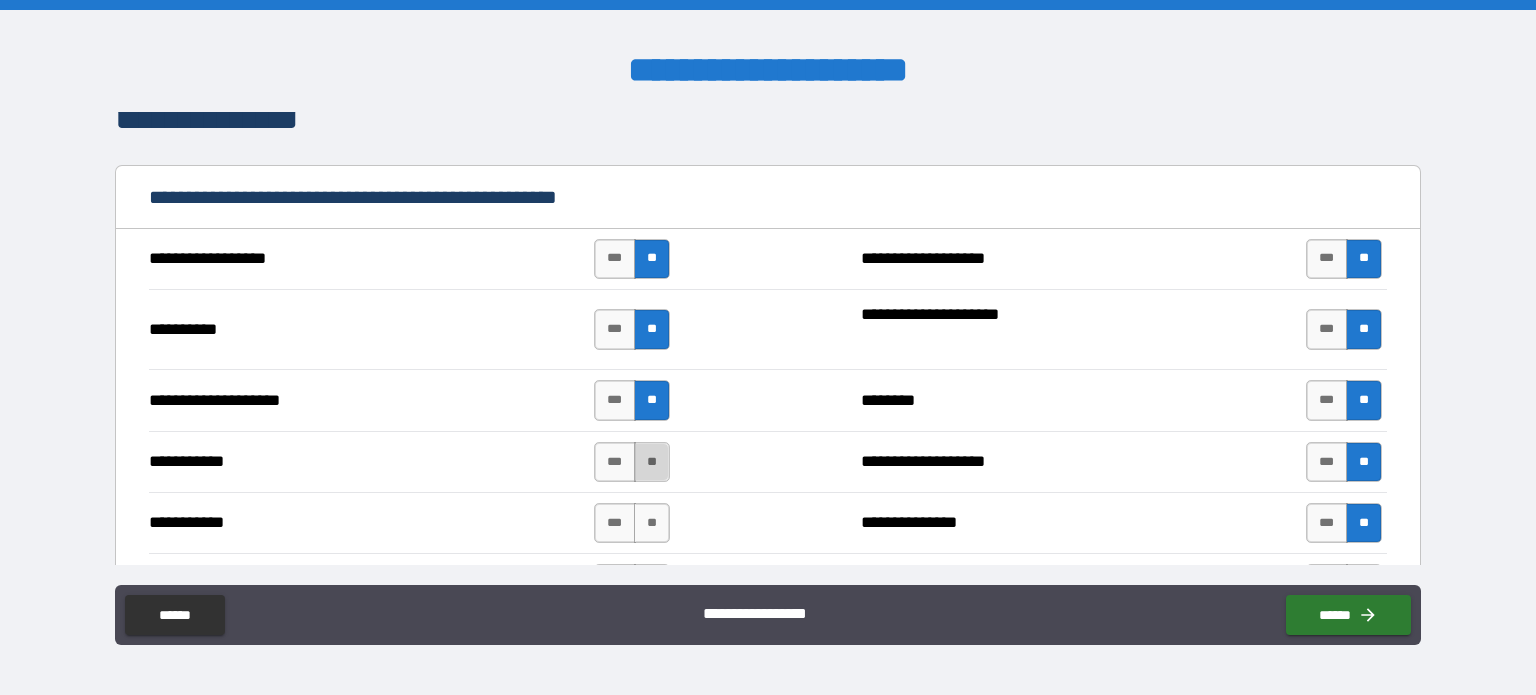 click on "**" at bounding box center (652, 462) 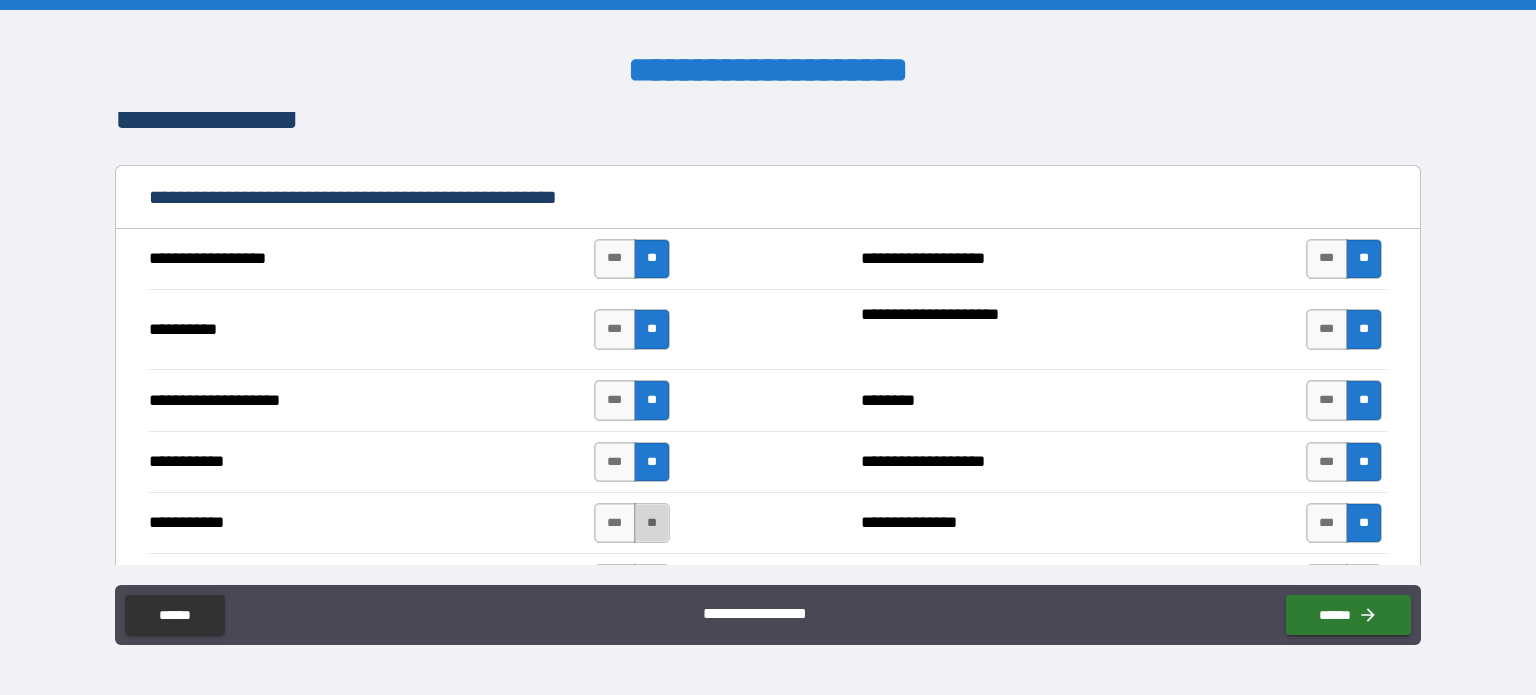 click on "**" at bounding box center (652, 523) 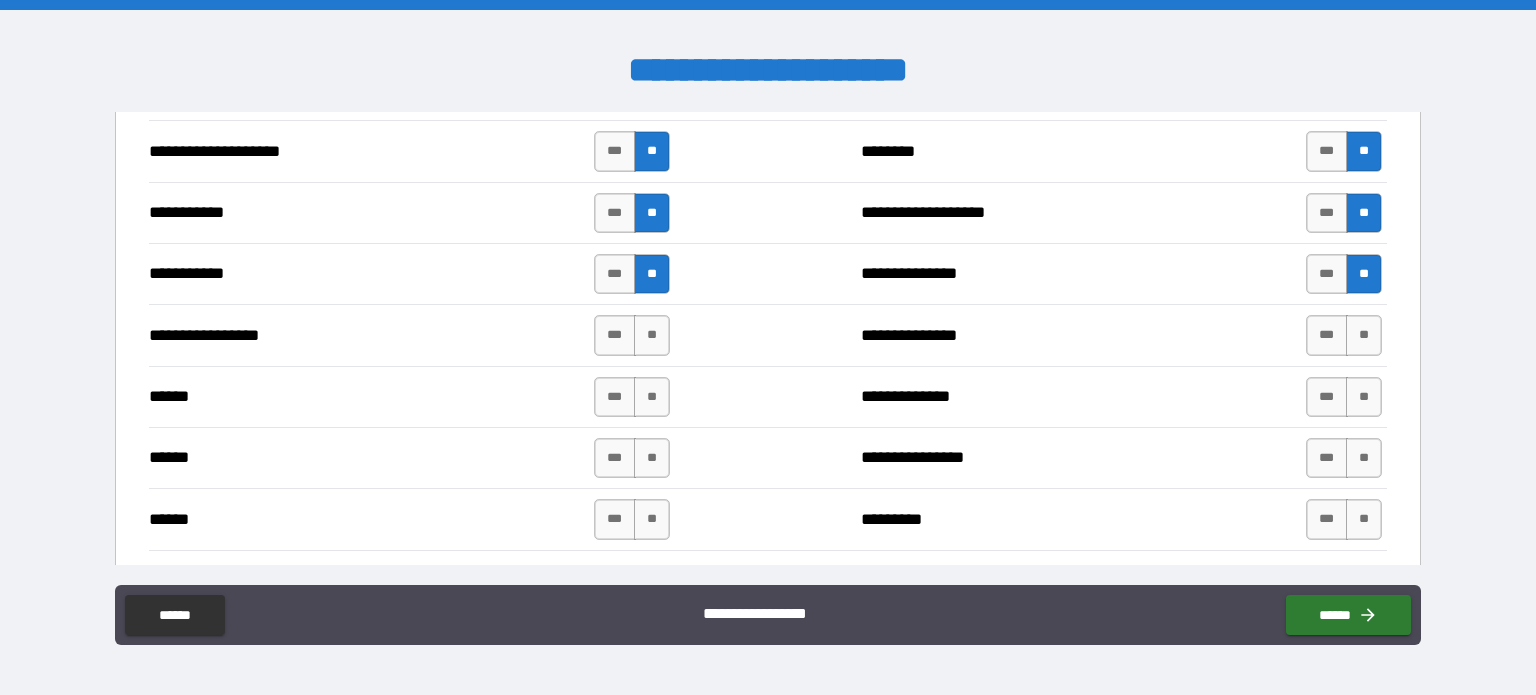 scroll, scrollTop: 1766, scrollLeft: 0, axis: vertical 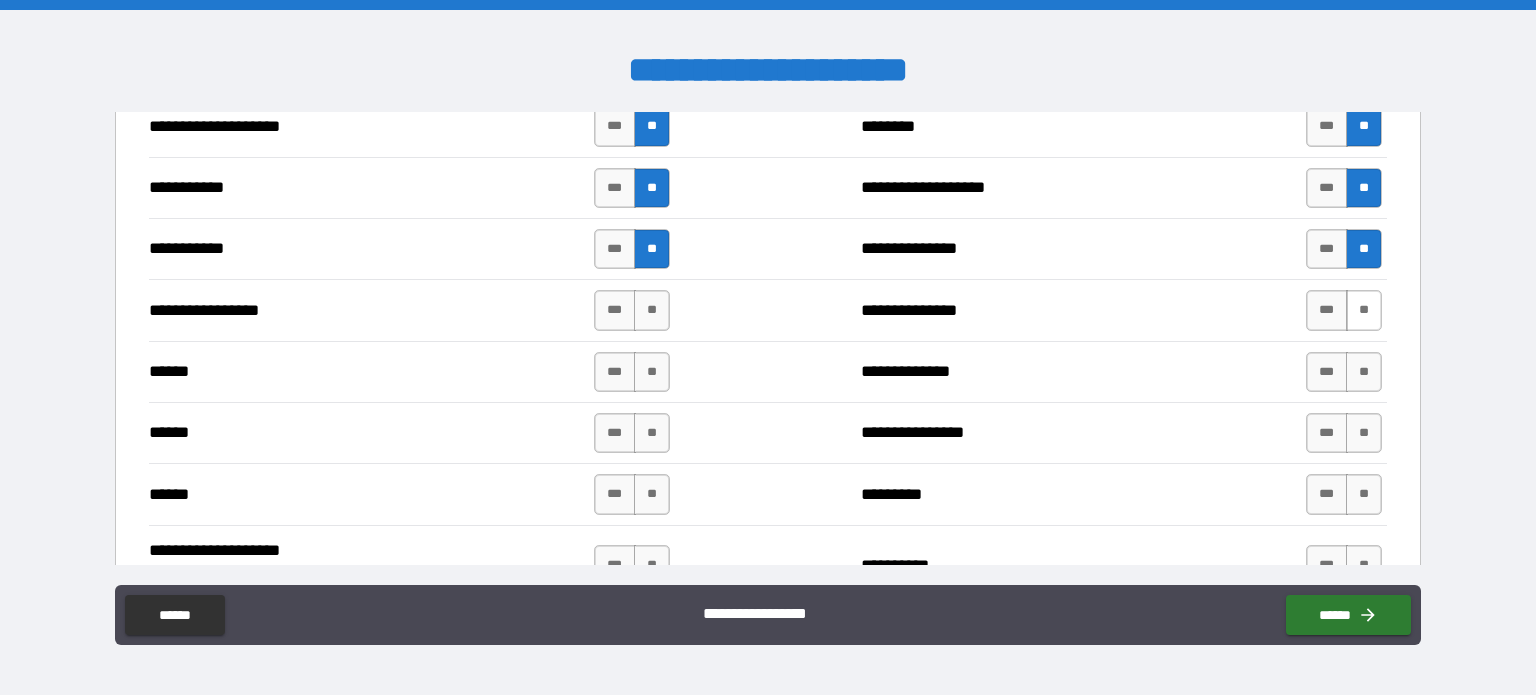 click on "**" at bounding box center [1364, 310] 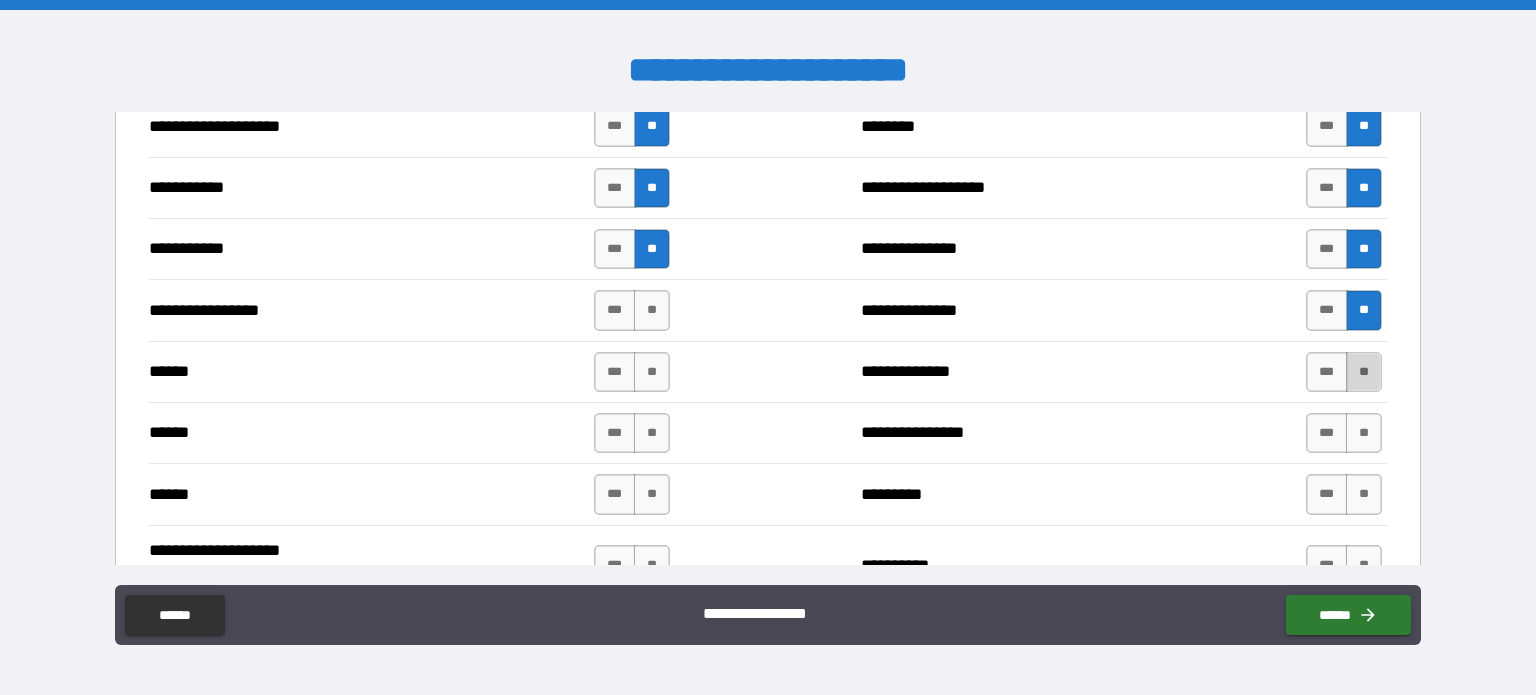 click on "**" at bounding box center (1364, 372) 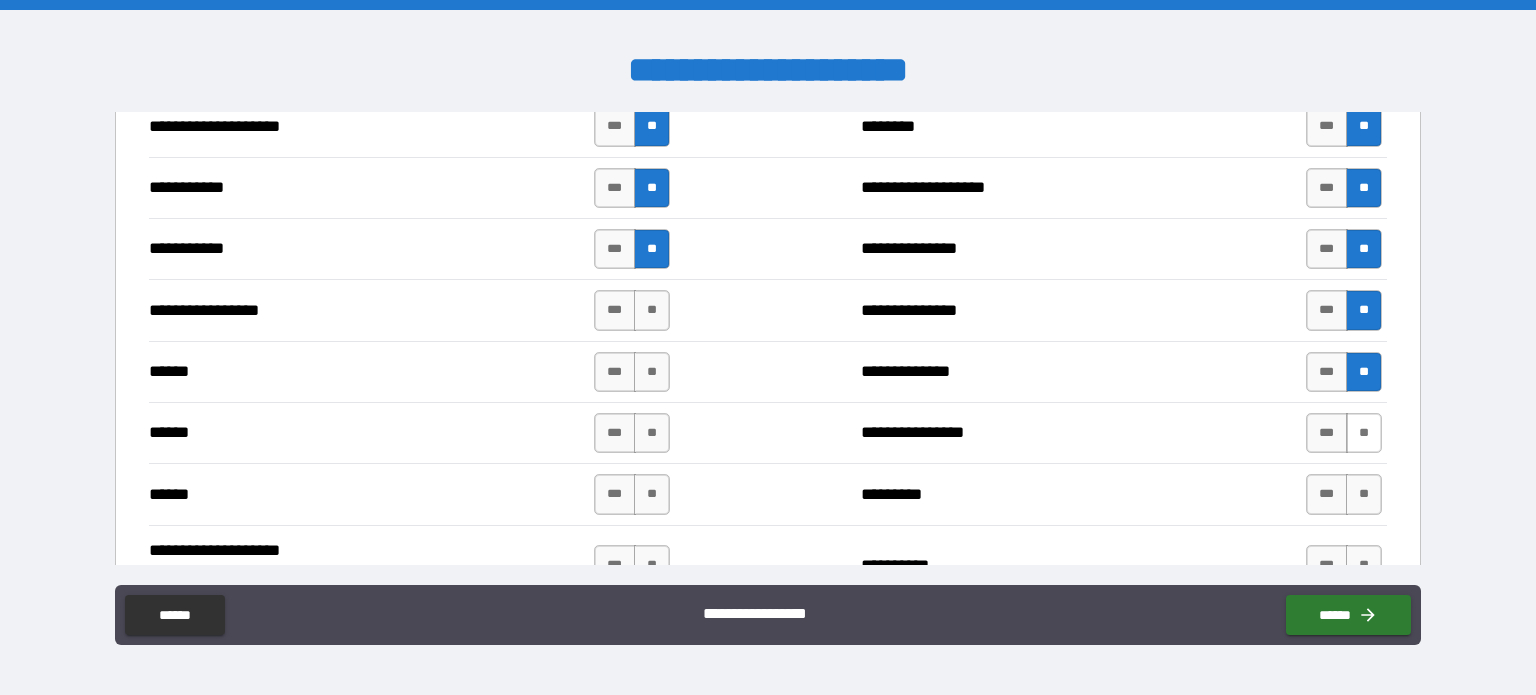 click on "**" at bounding box center [1364, 433] 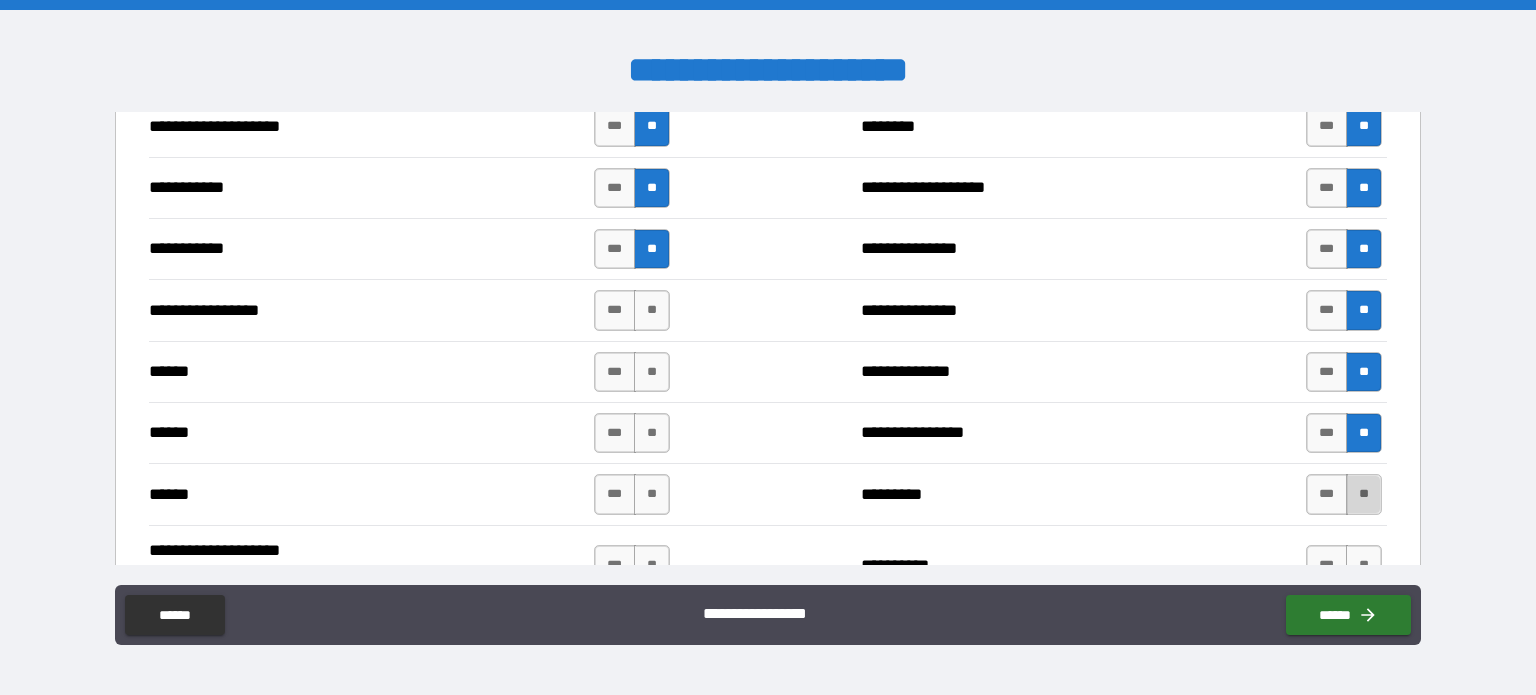 click on "**" at bounding box center [1364, 494] 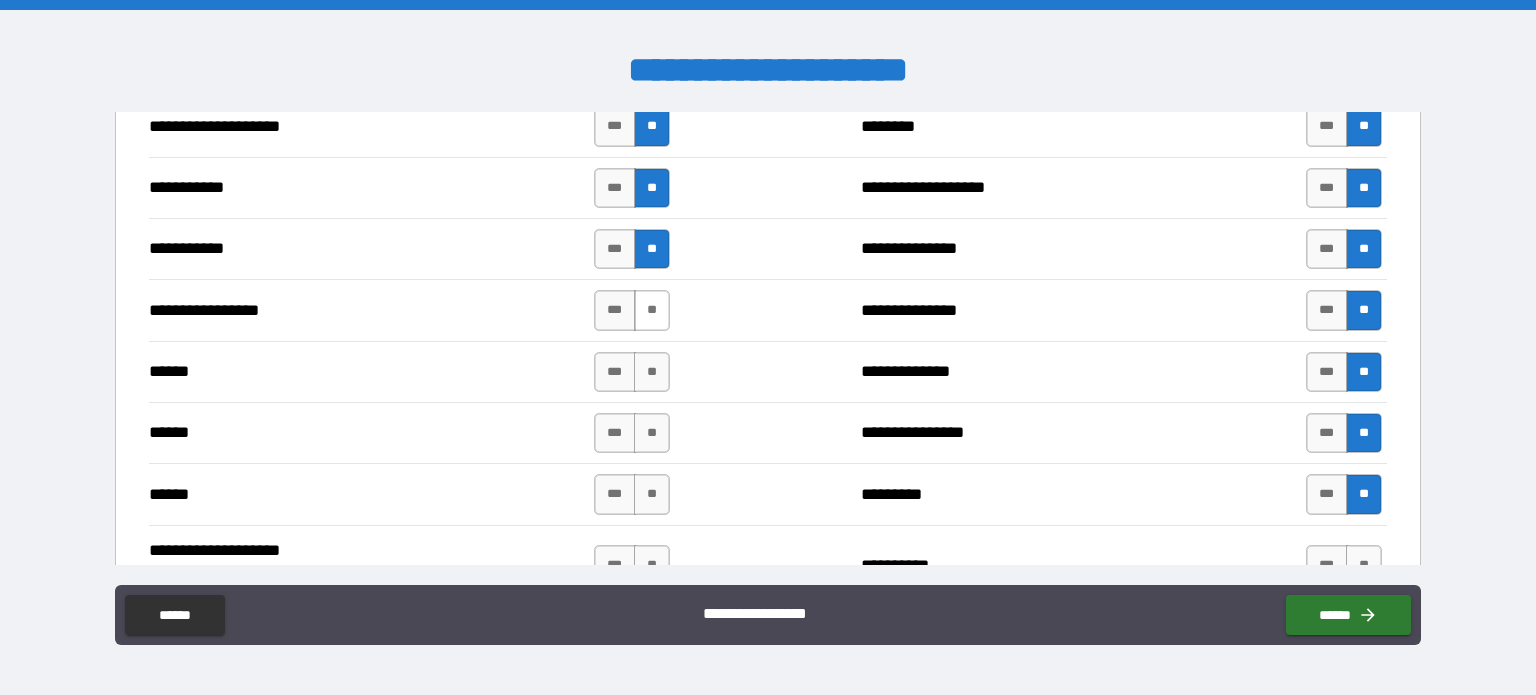 click on "**" at bounding box center (652, 310) 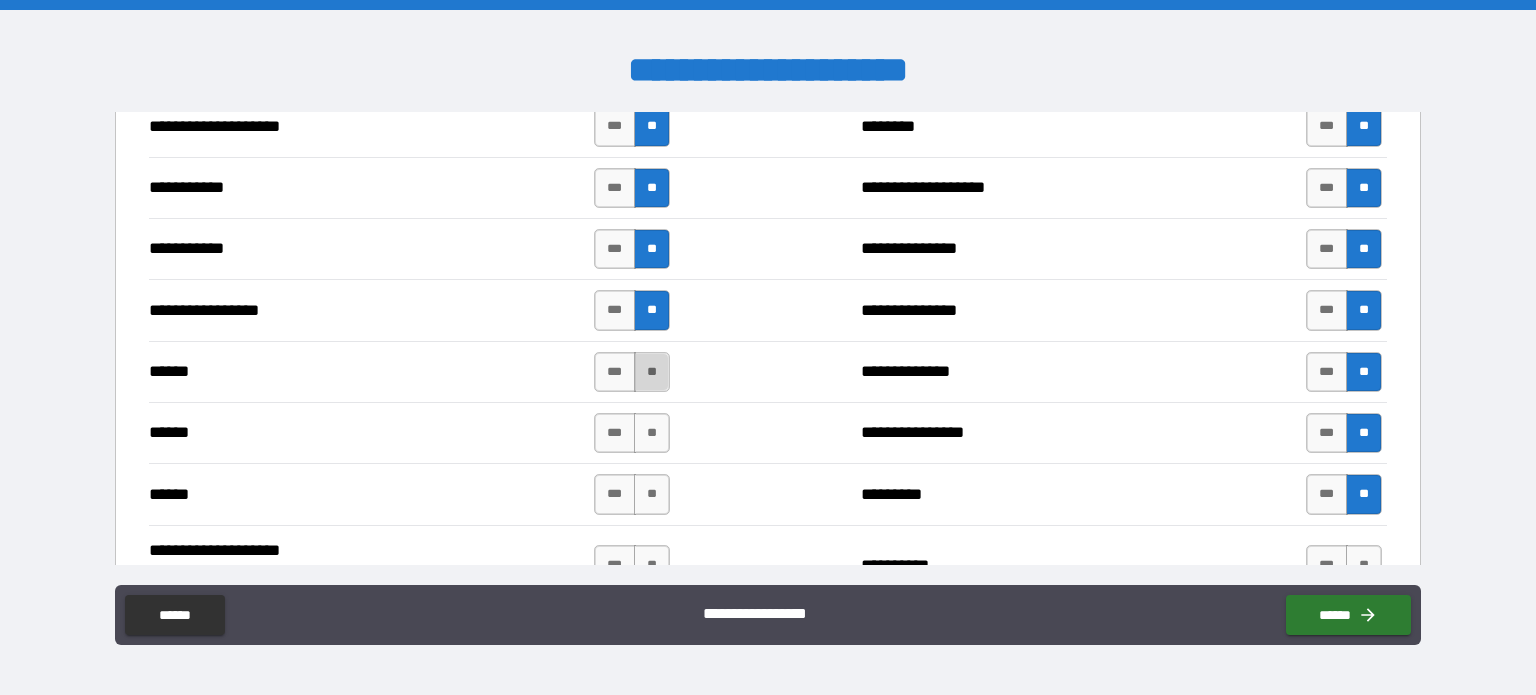 click on "**" at bounding box center (652, 372) 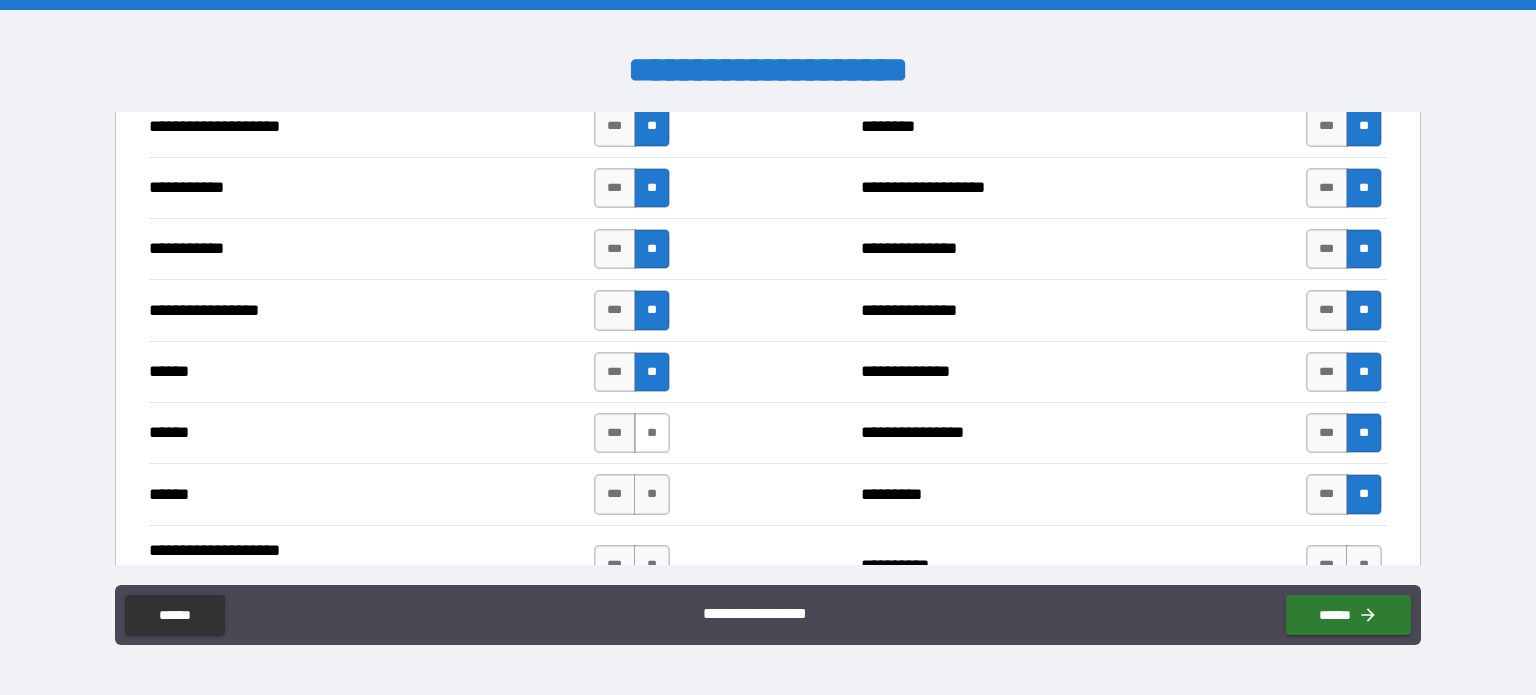 click on "**" at bounding box center (652, 433) 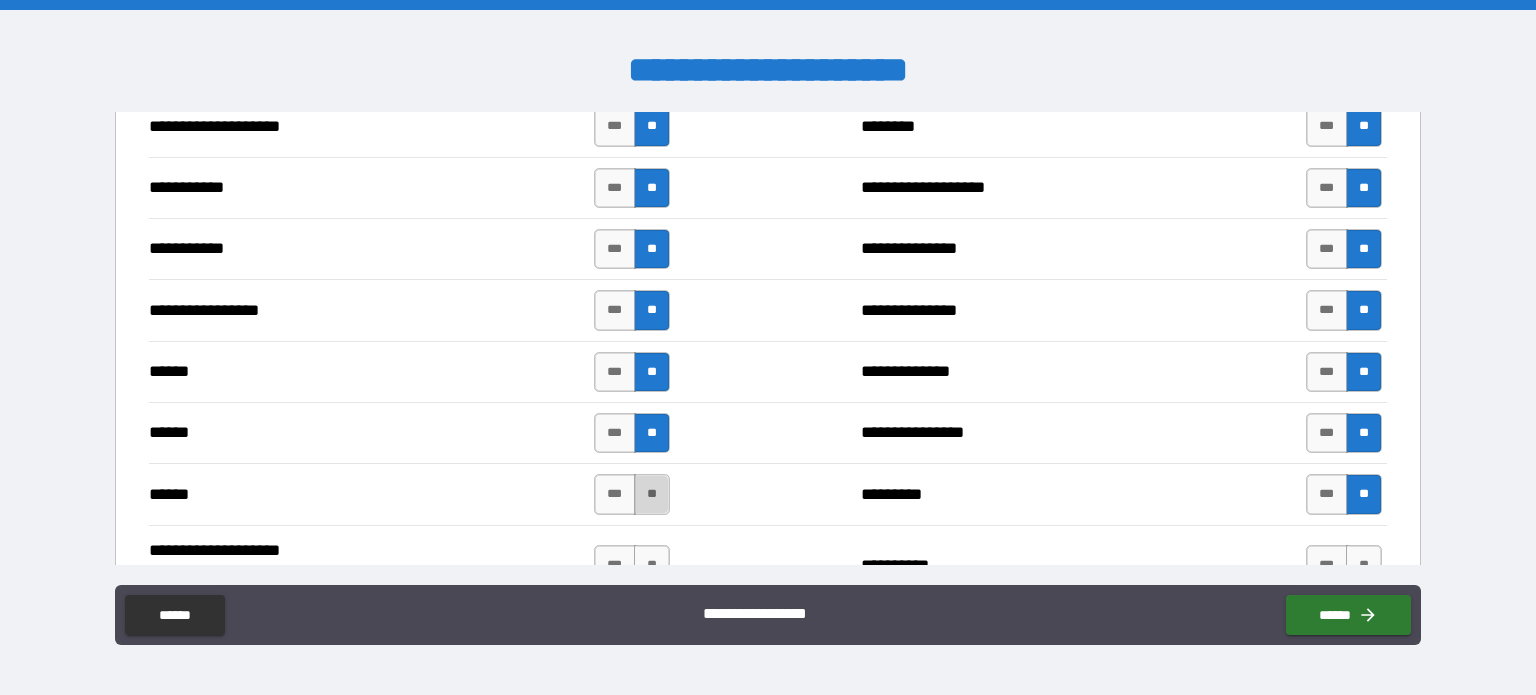 click on "**" at bounding box center (652, 494) 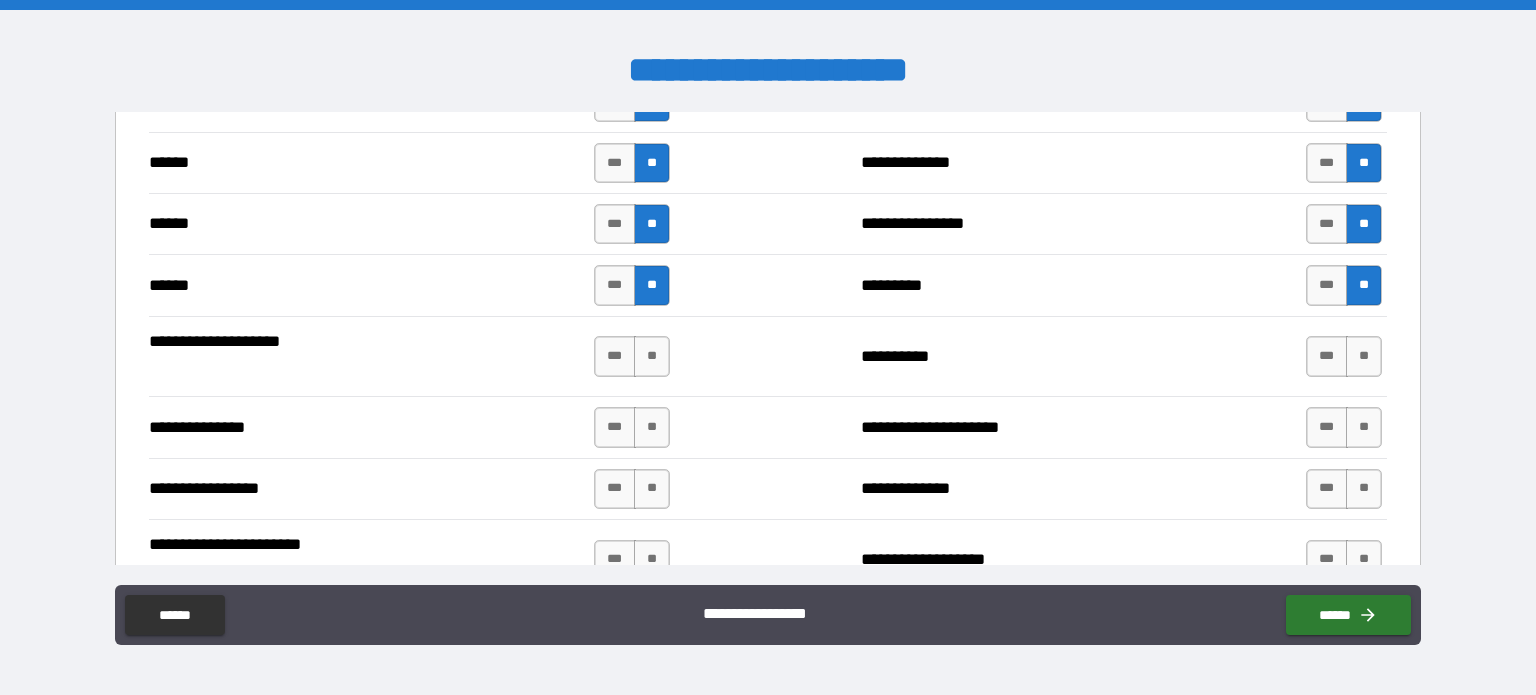 scroll, scrollTop: 2025, scrollLeft: 0, axis: vertical 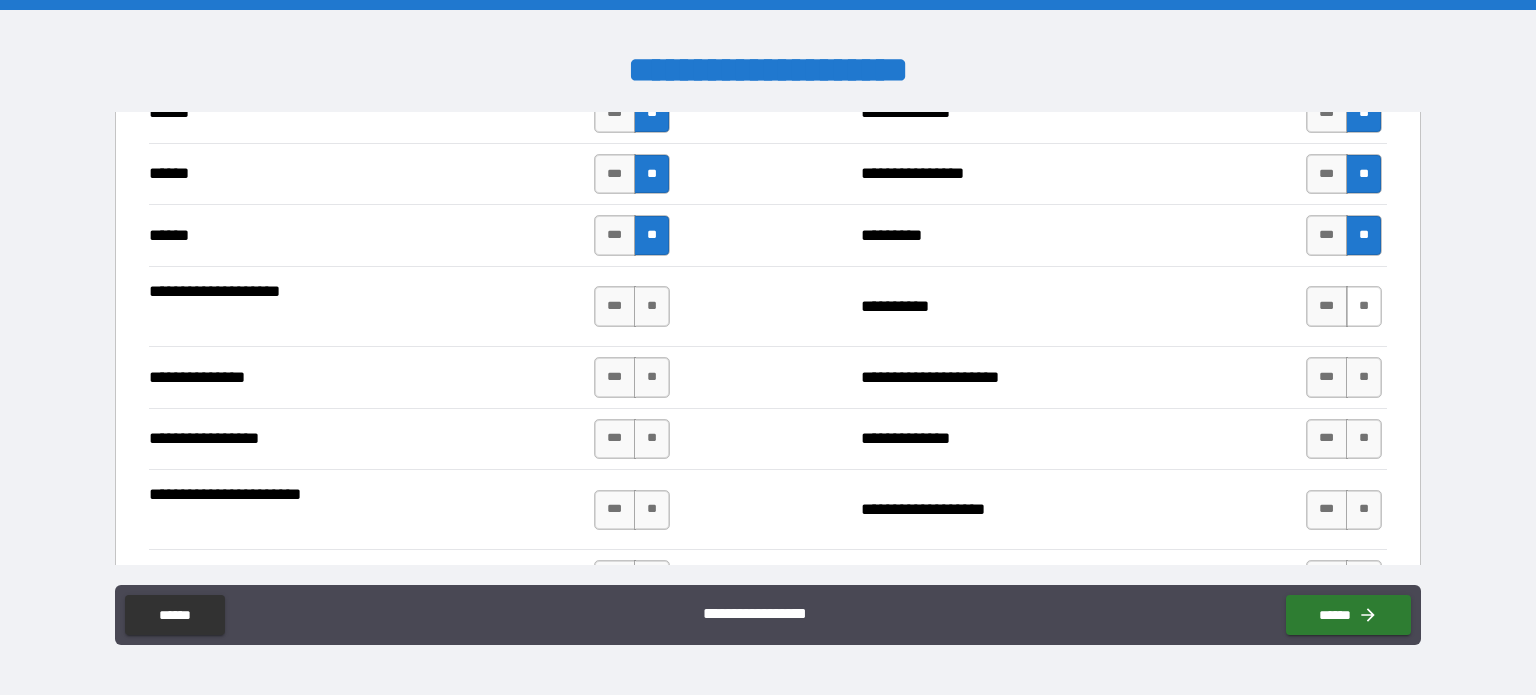 click on "**" at bounding box center (1364, 306) 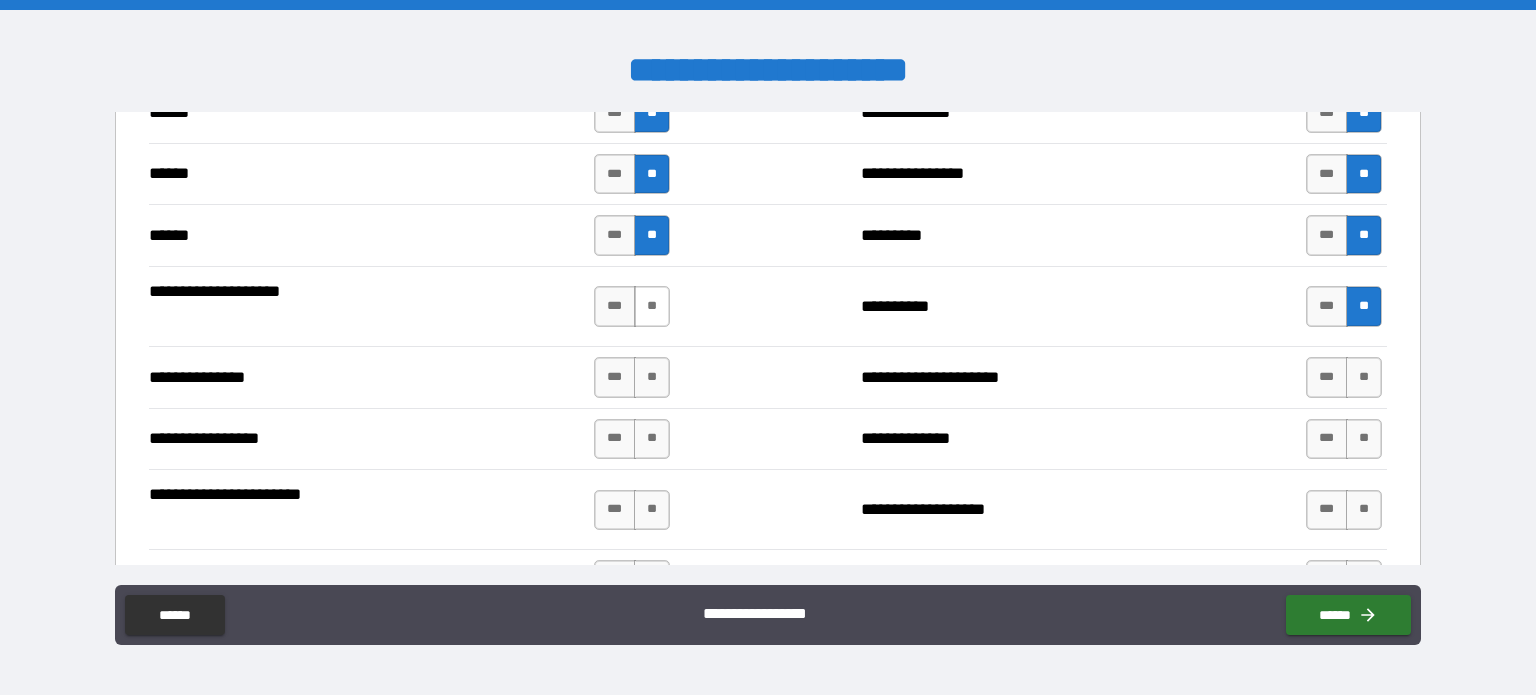 click on "**" at bounding box center [652, 306] 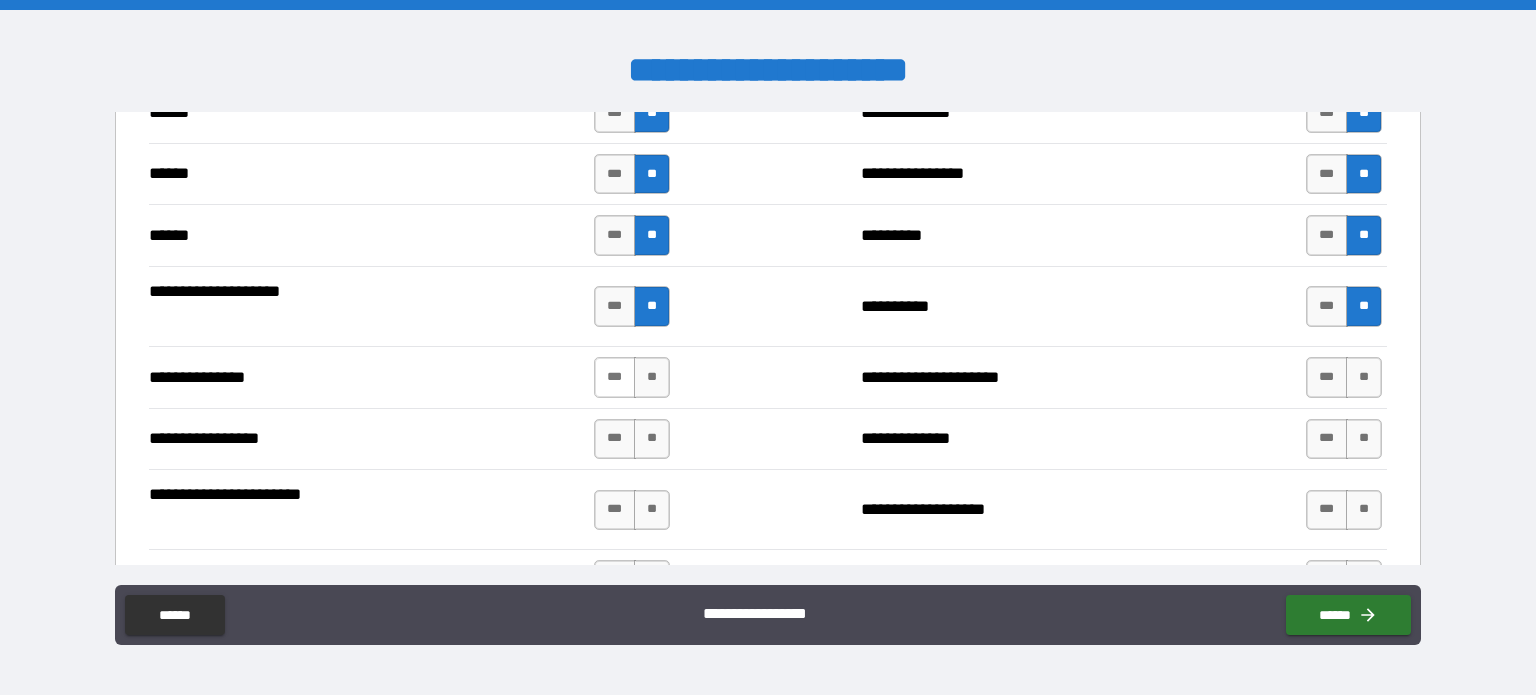 click on "***" at bounding box center [615, 377] 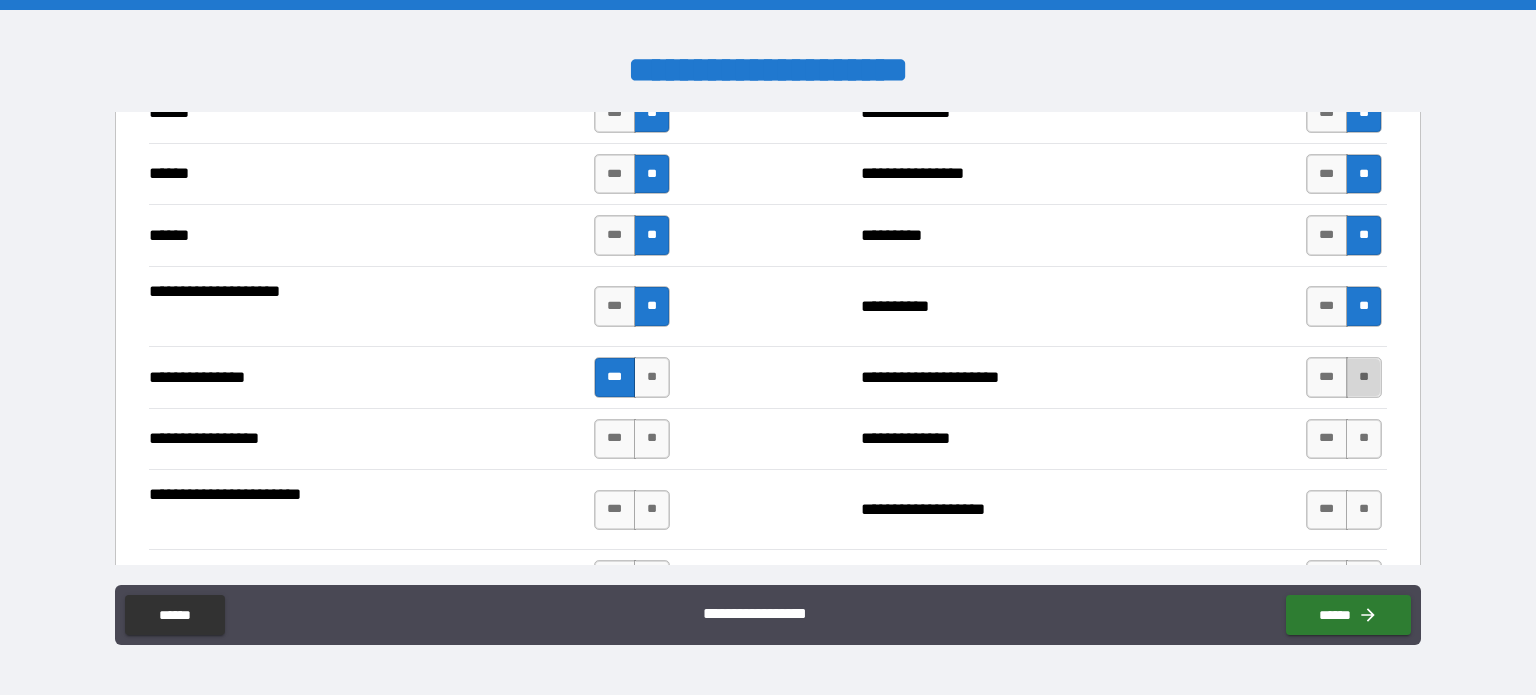 click on "**" at bounding box center (1364, 377) 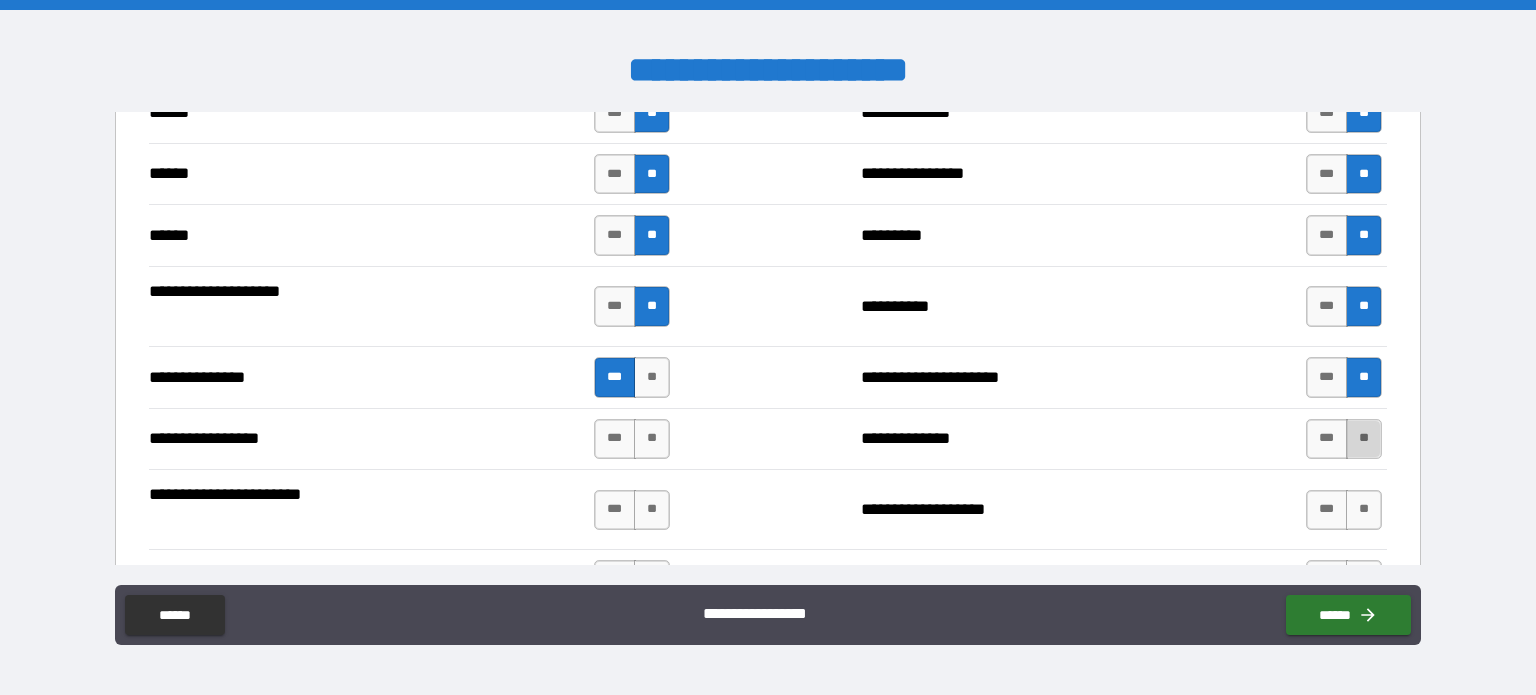 click on "**" at bounding box center [1364, 439] 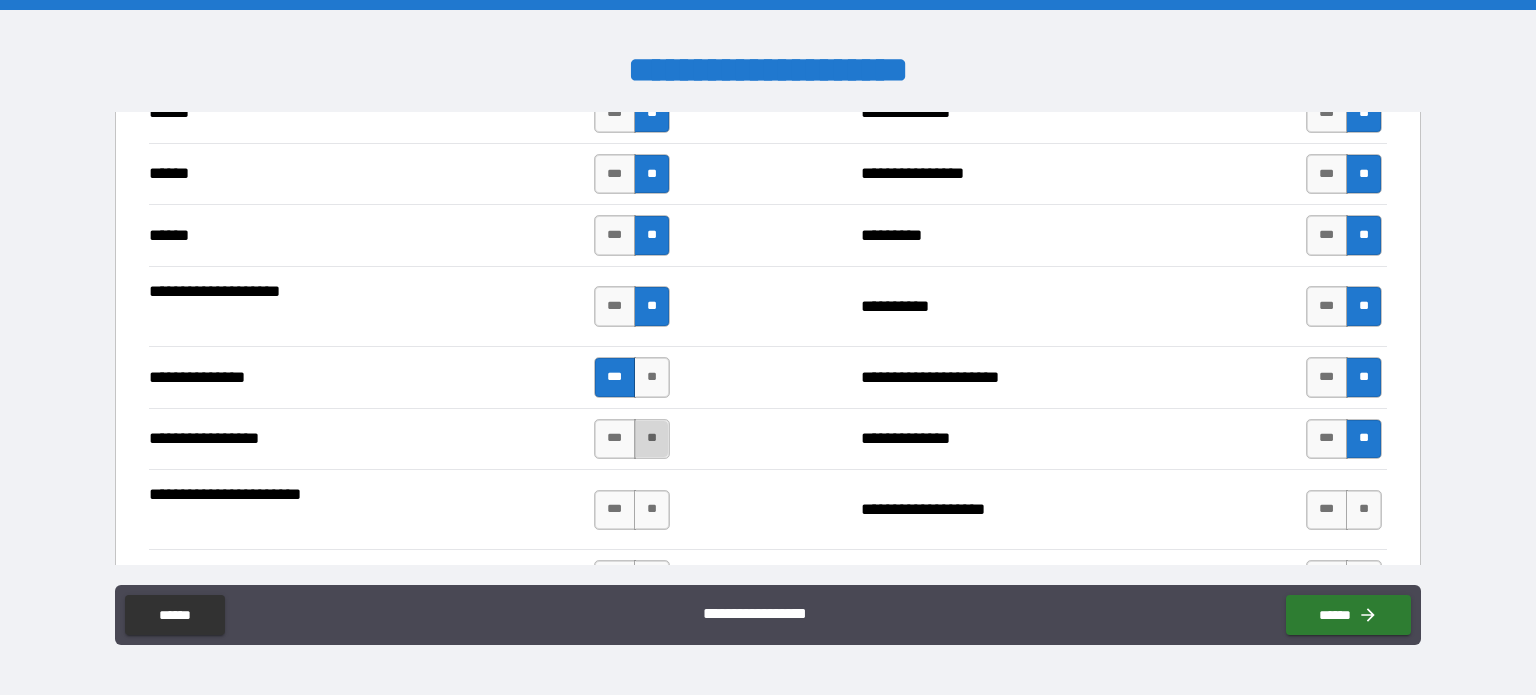 click on "**" at bounding box center [652, 439] 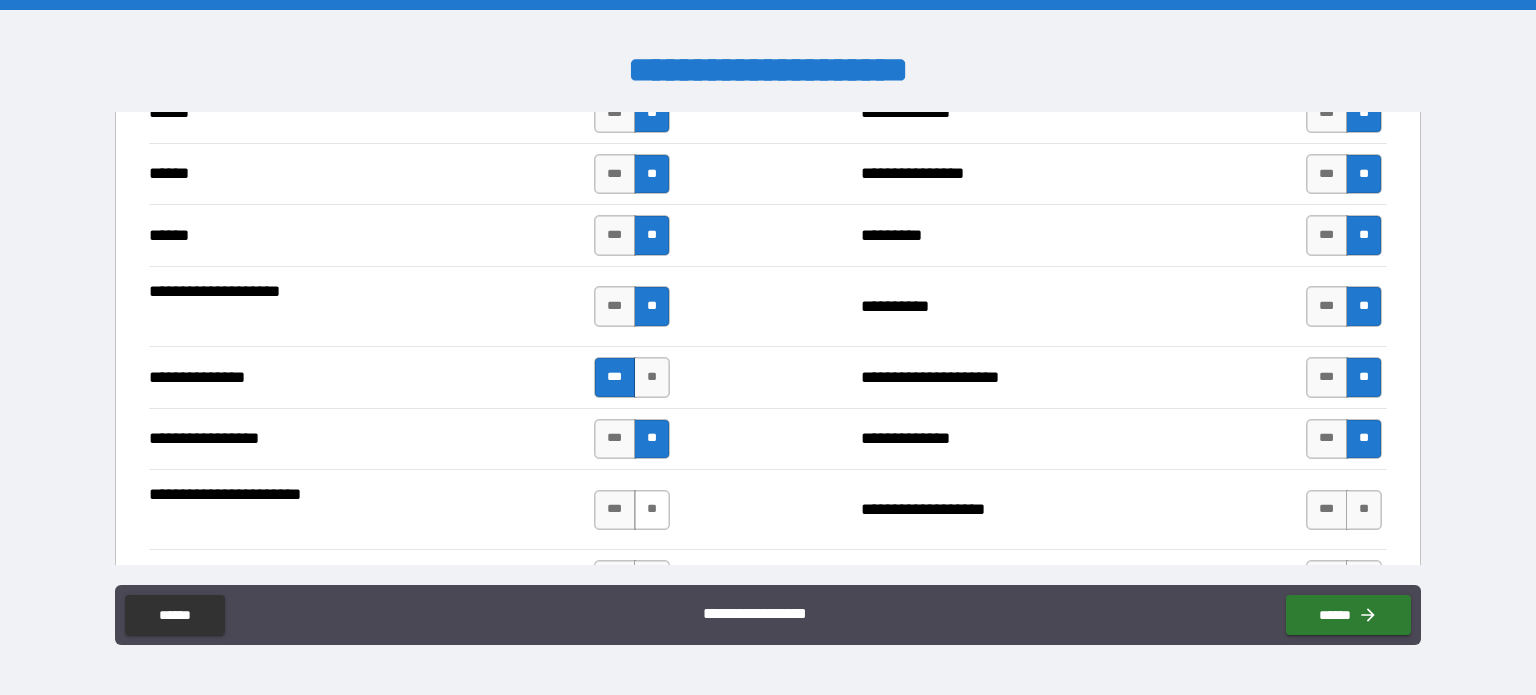 click on "**" at bounding box center [652, 510] 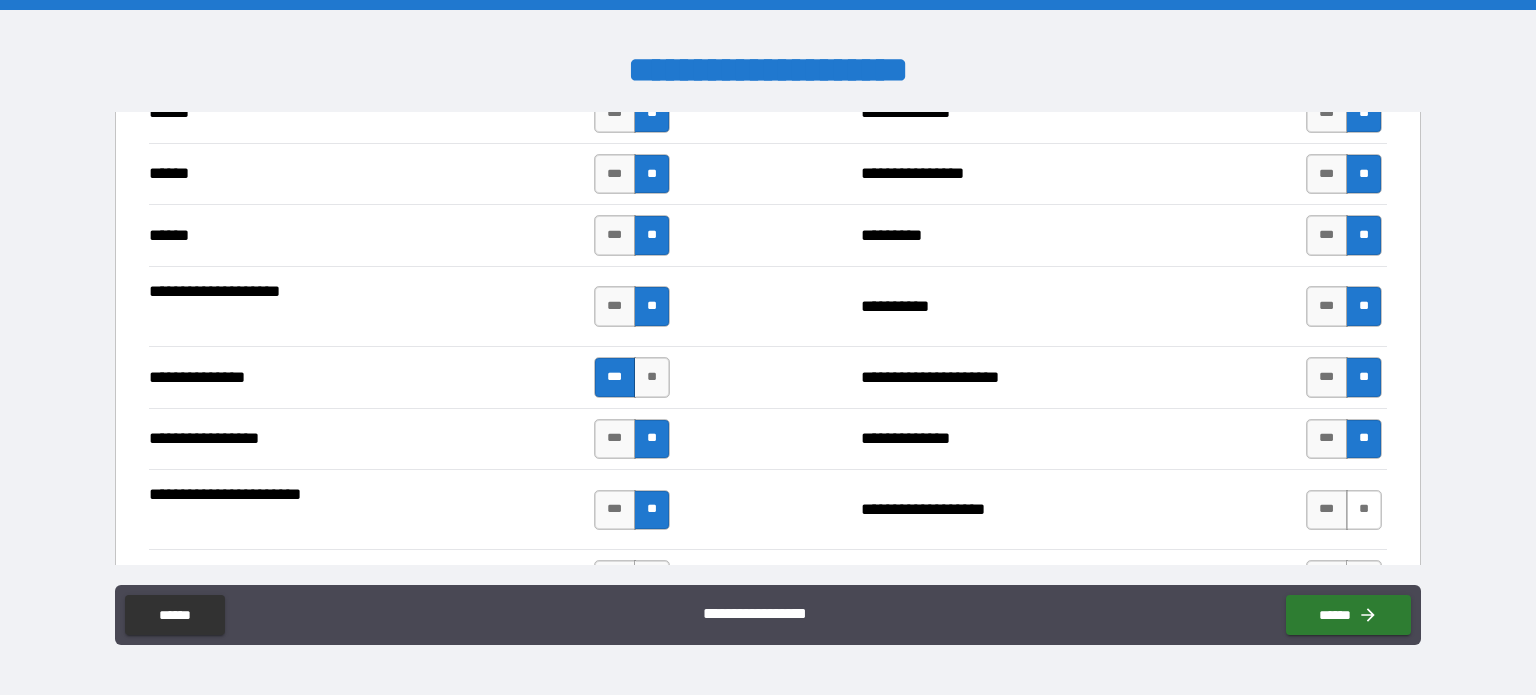 click on "**" at bounding box center [1364, 510] 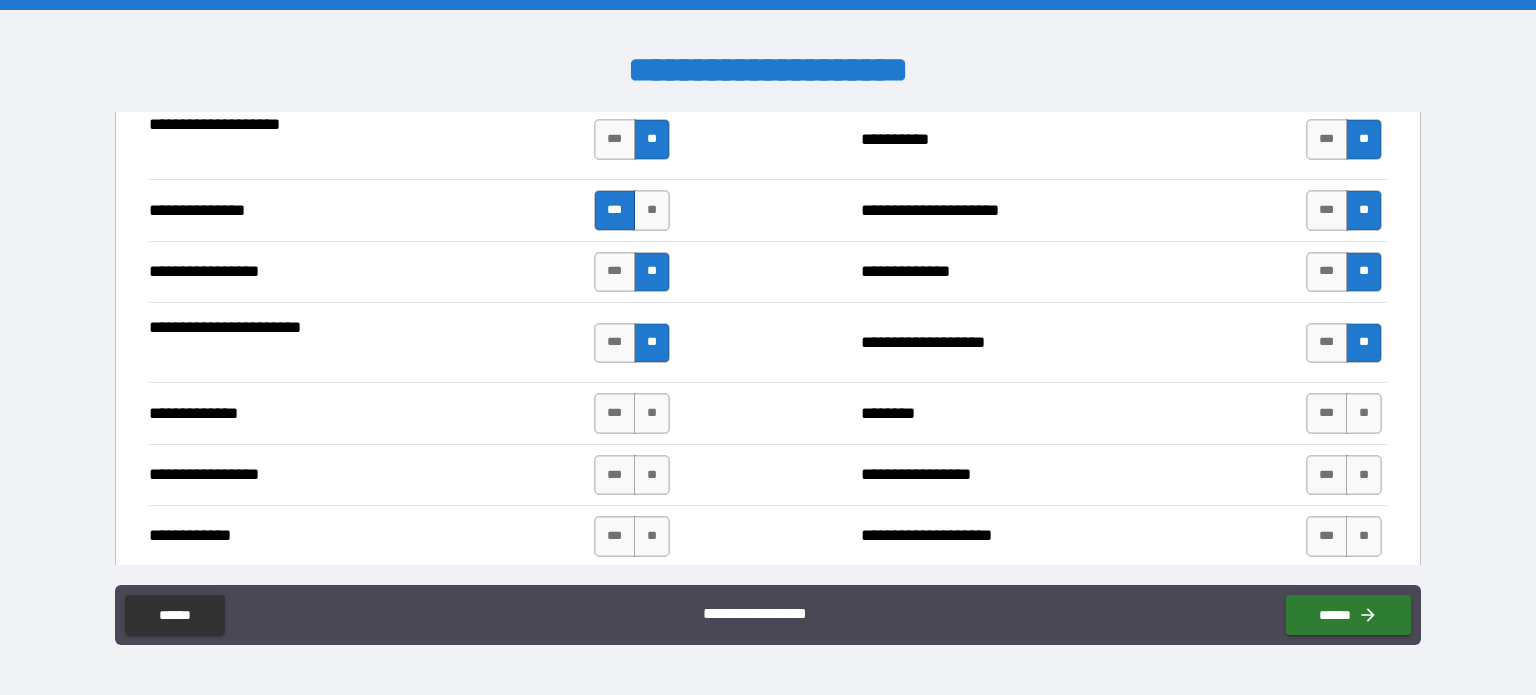 scroll, scrollTop: 2233, scrollLeft: 0, axis: vertical 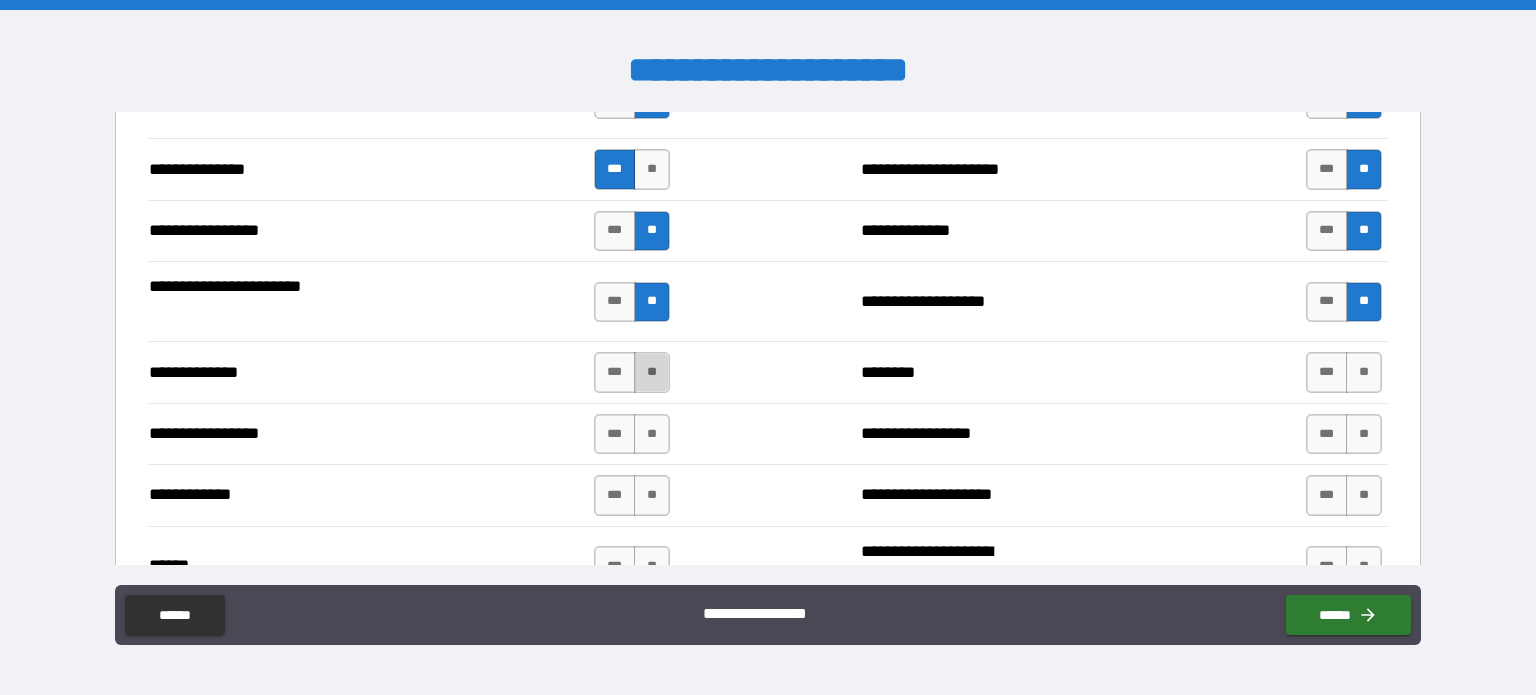 click on "**" at bounding box center (652, 372) 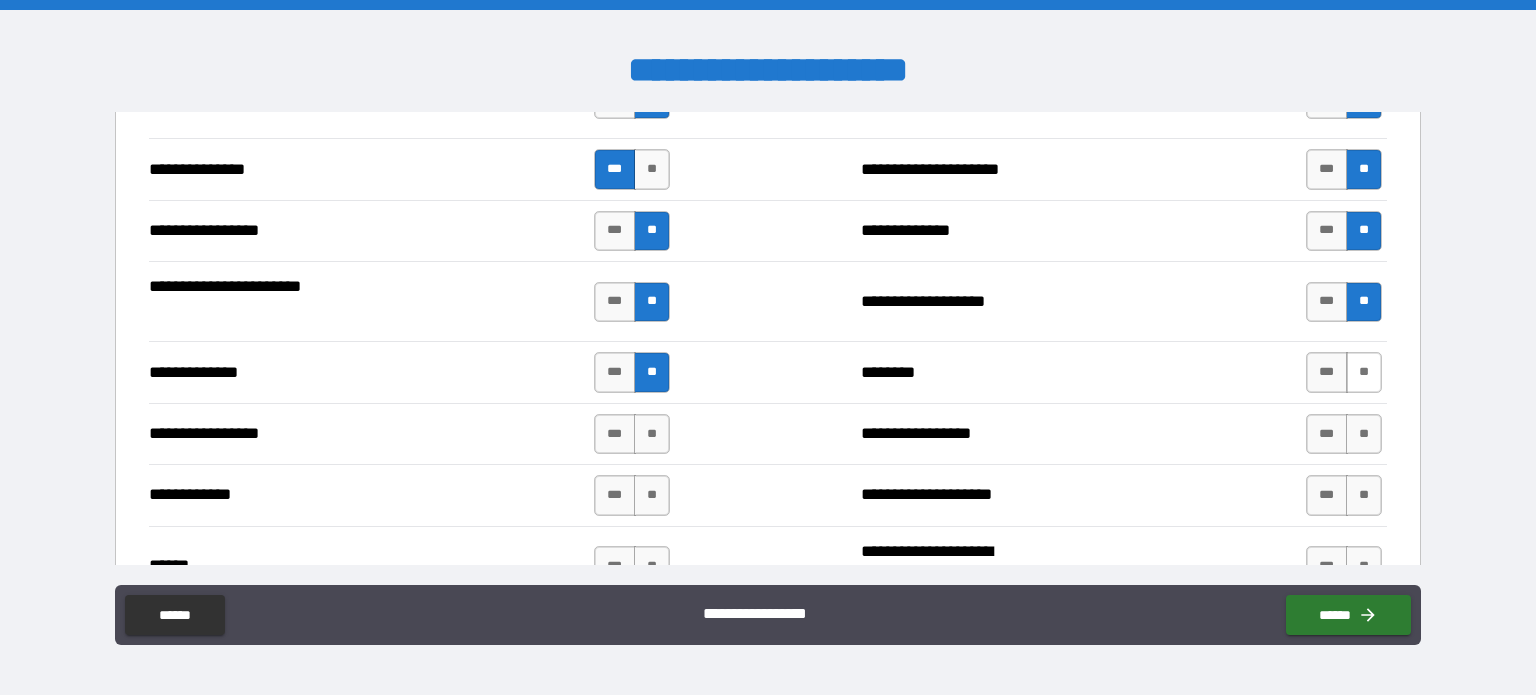 click on "**" at bounding box center (1364, 372) 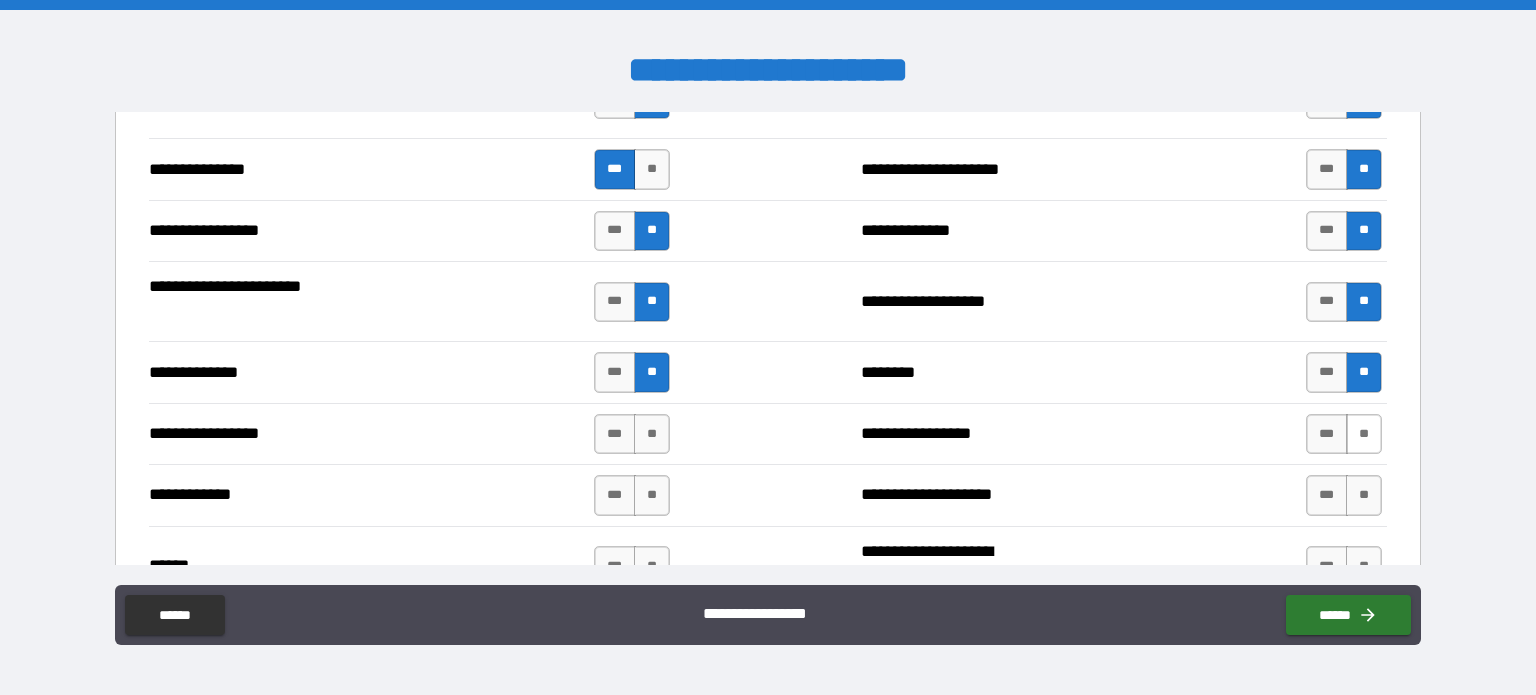 click on "**" at bounding box center (1364, 434) 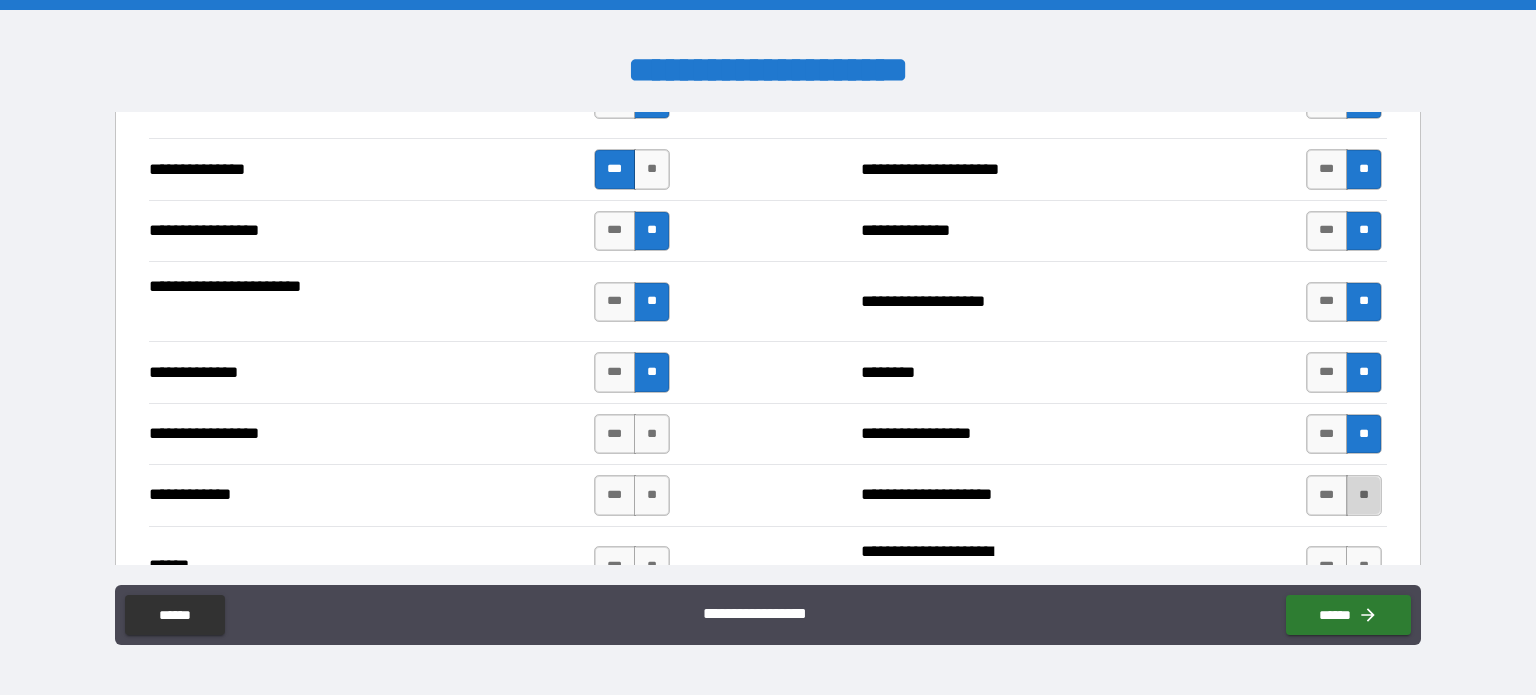 click on "**" at bounding box center [1364, 495] 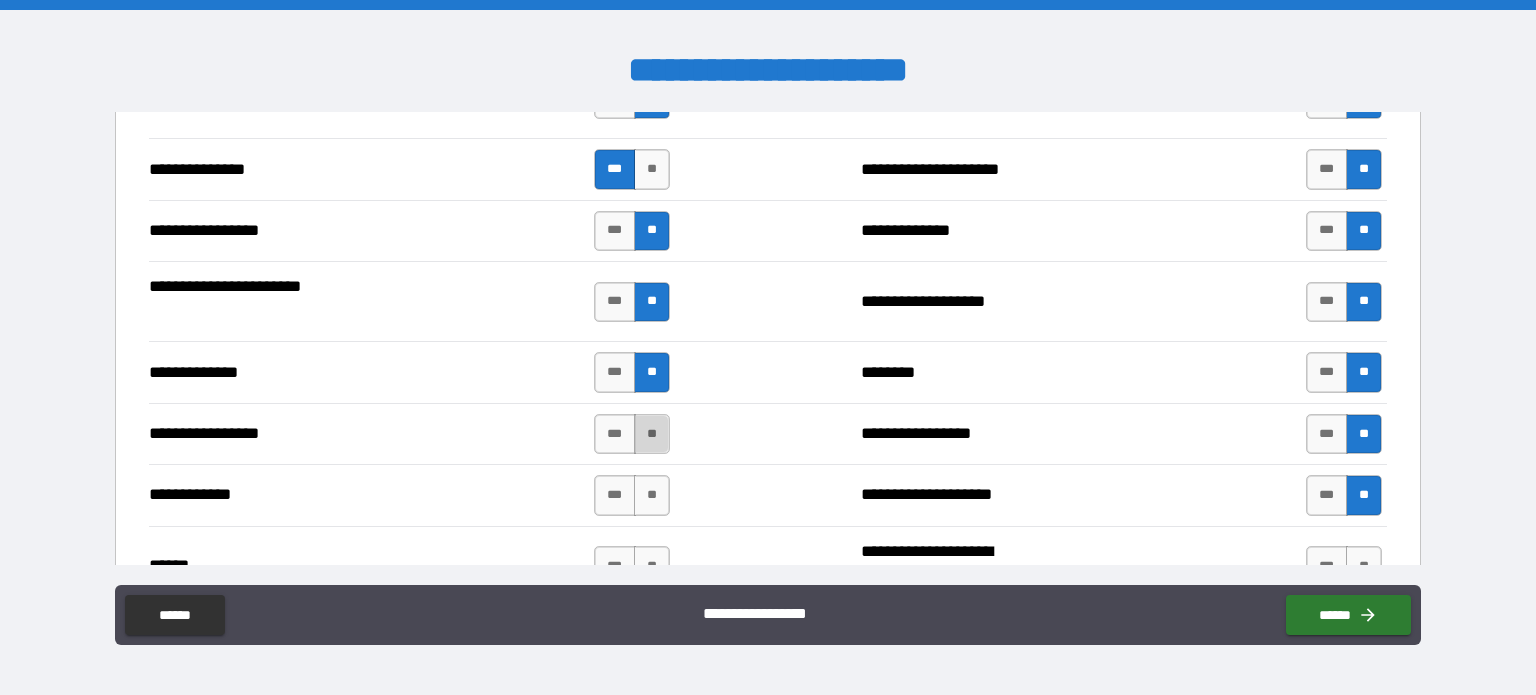 click on "**" at bounding box center [652, 434] 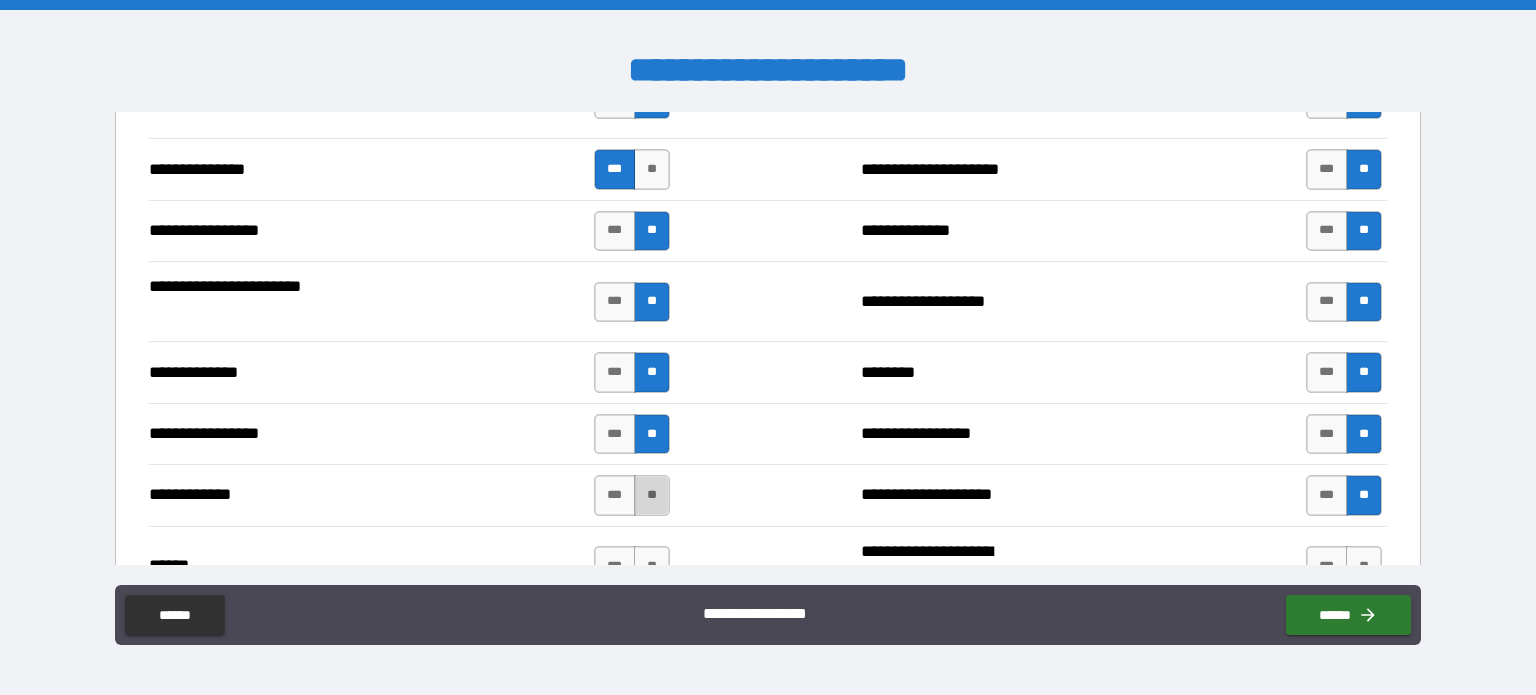 click on "**" at bounding box center (652, 495) 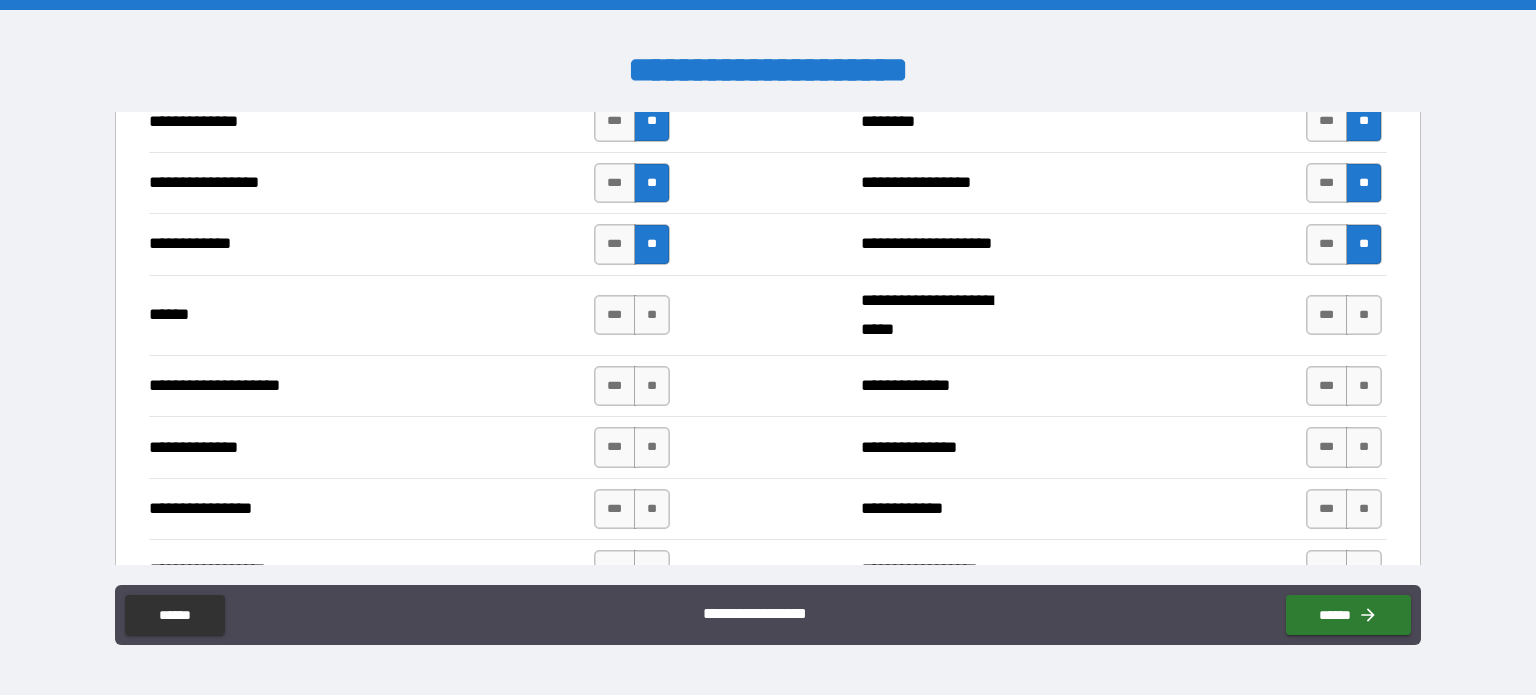 scroll, scrollTop: 2492, scrollLeft: 0, axis: vertical 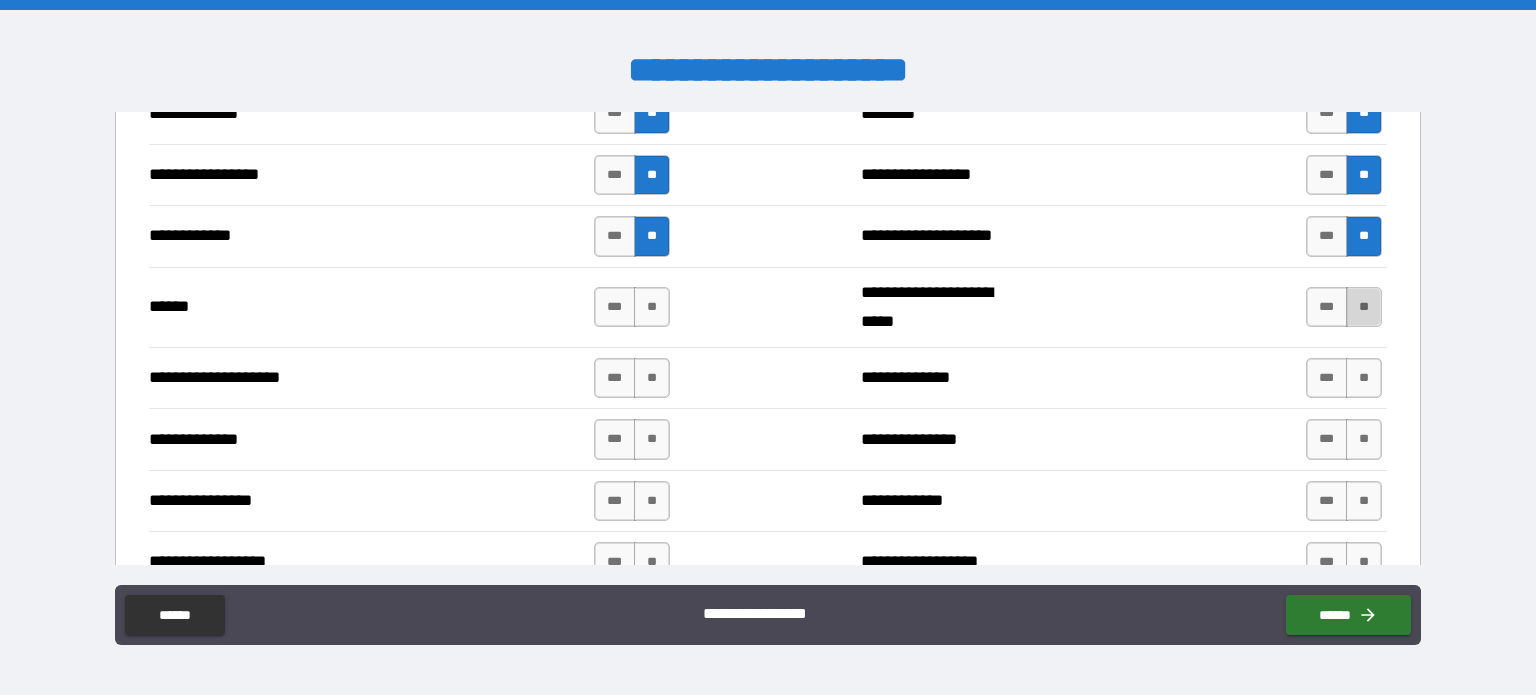 click on "**" at bounding box center (1364, 307) 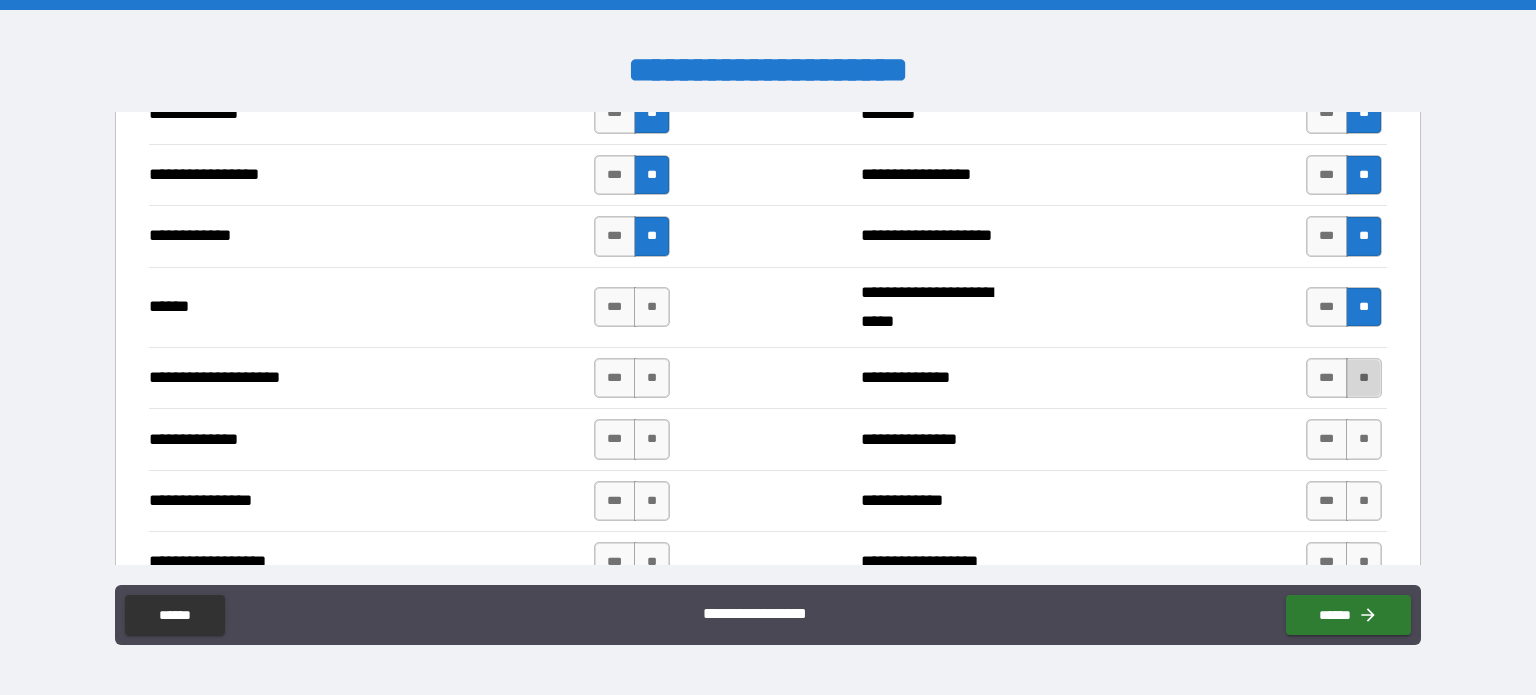 click on "**" at bounding box center [1364, 378] 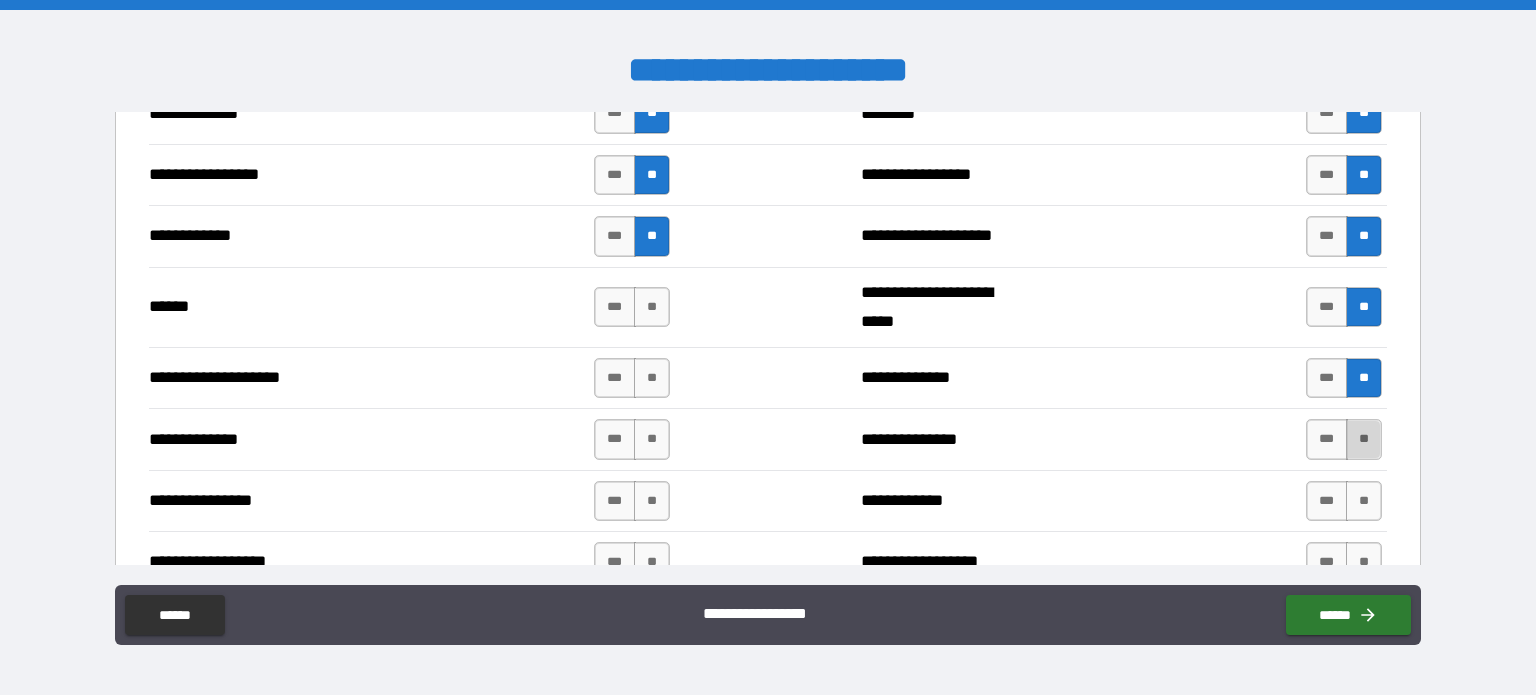 click on "**" at bounding box center (1364, 439) 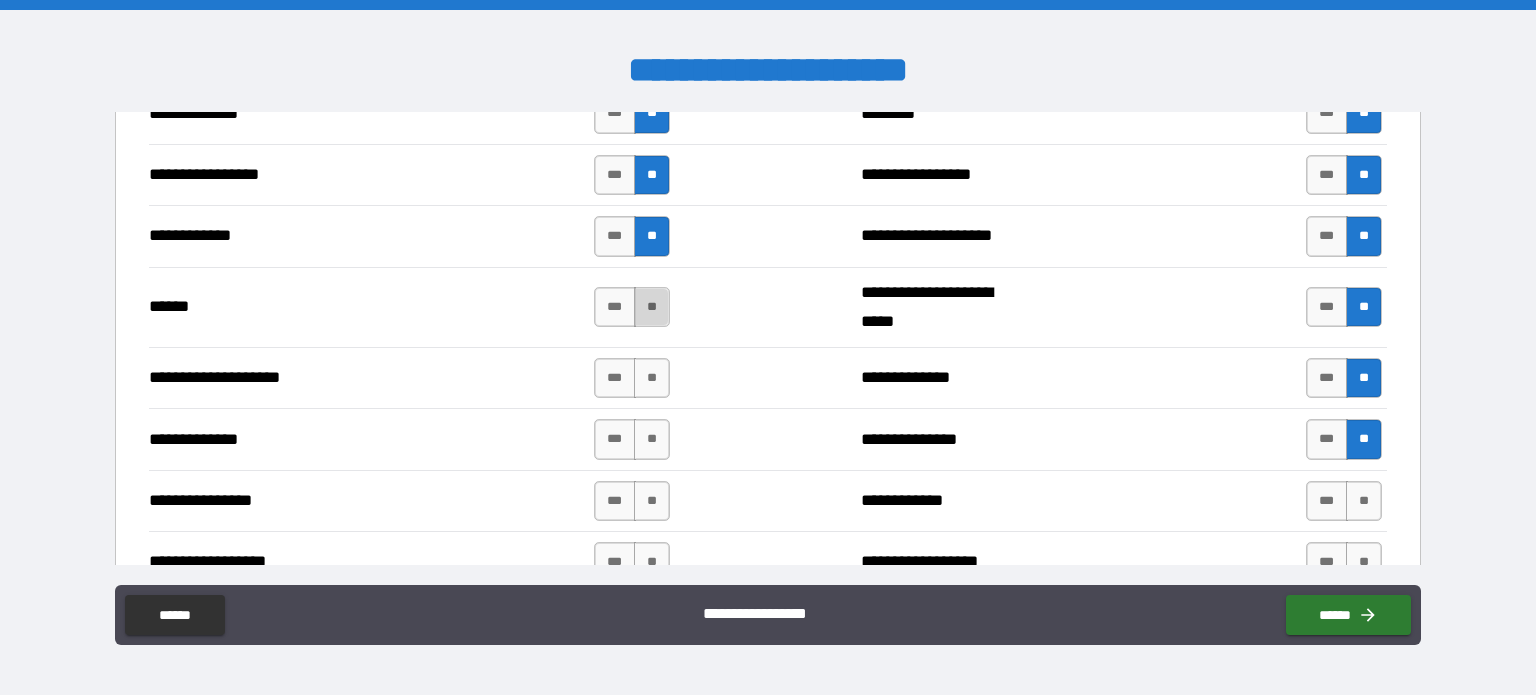 click on "**" at bounding box center (652, 307) 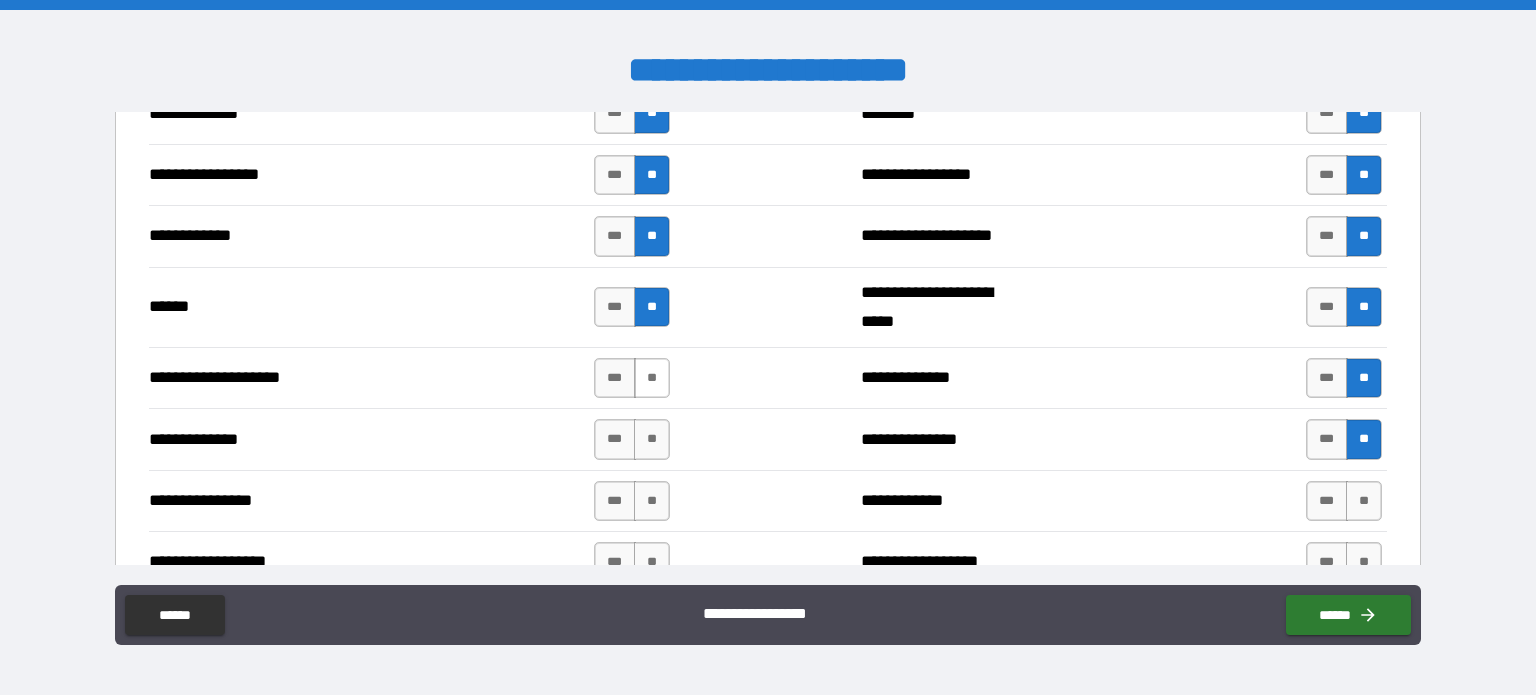 click on "**" at bounding box center [652, 378] 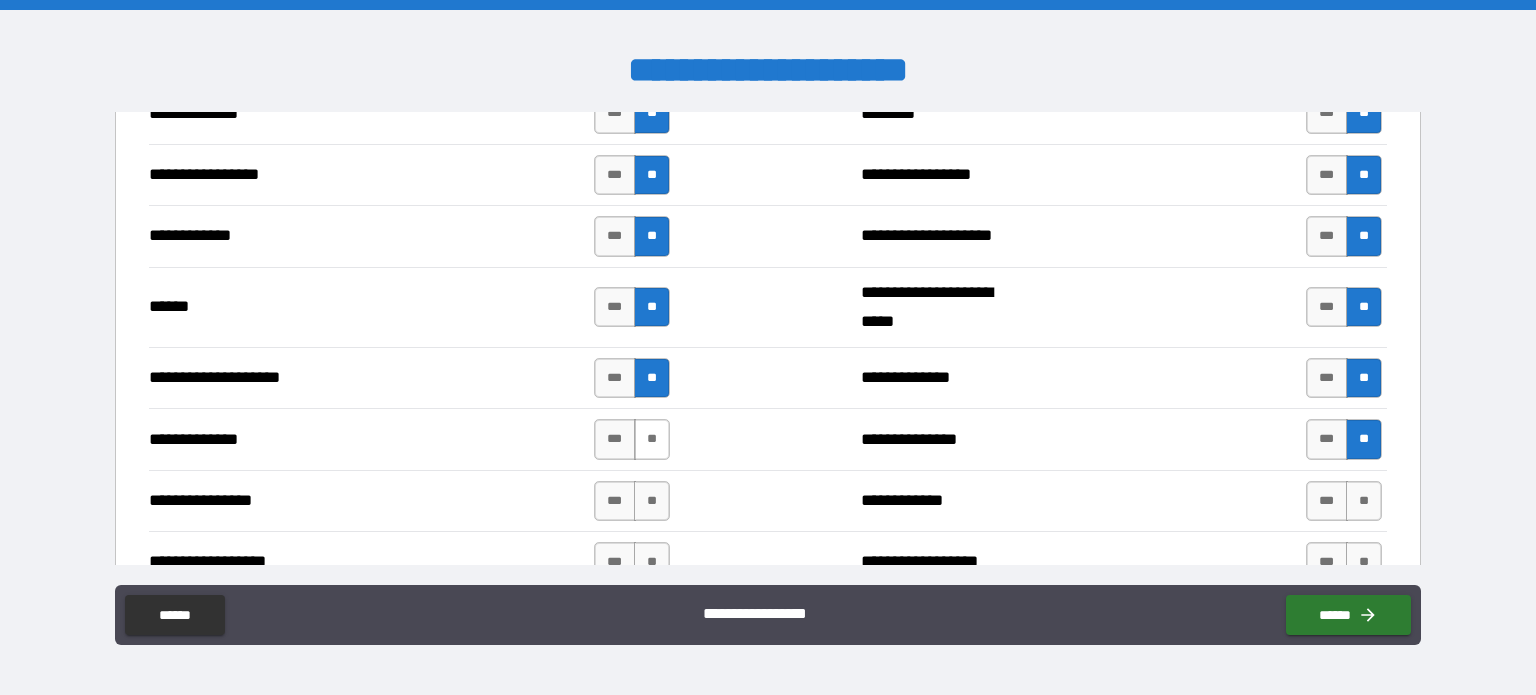 click on "**" at bounding box center [652, 439] 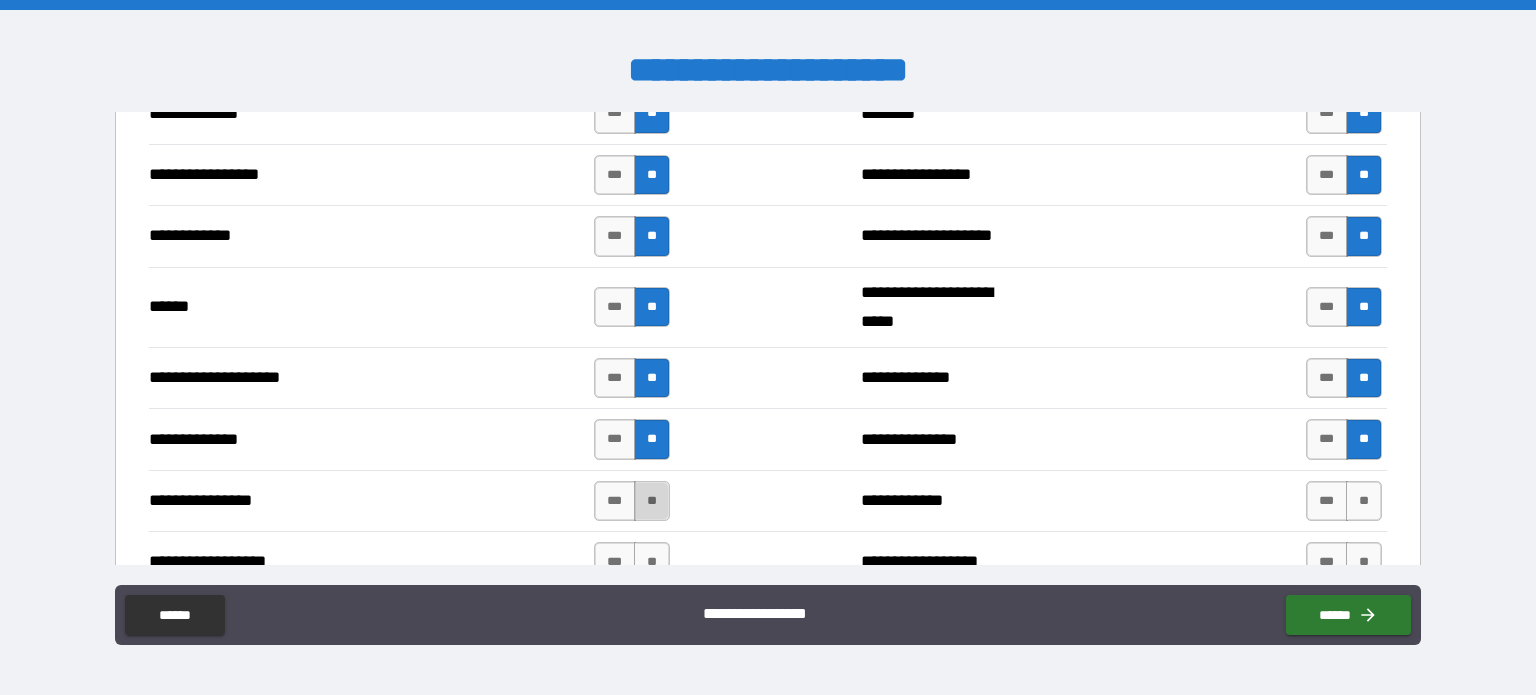 click on "**" at bounding box center [652, 501] 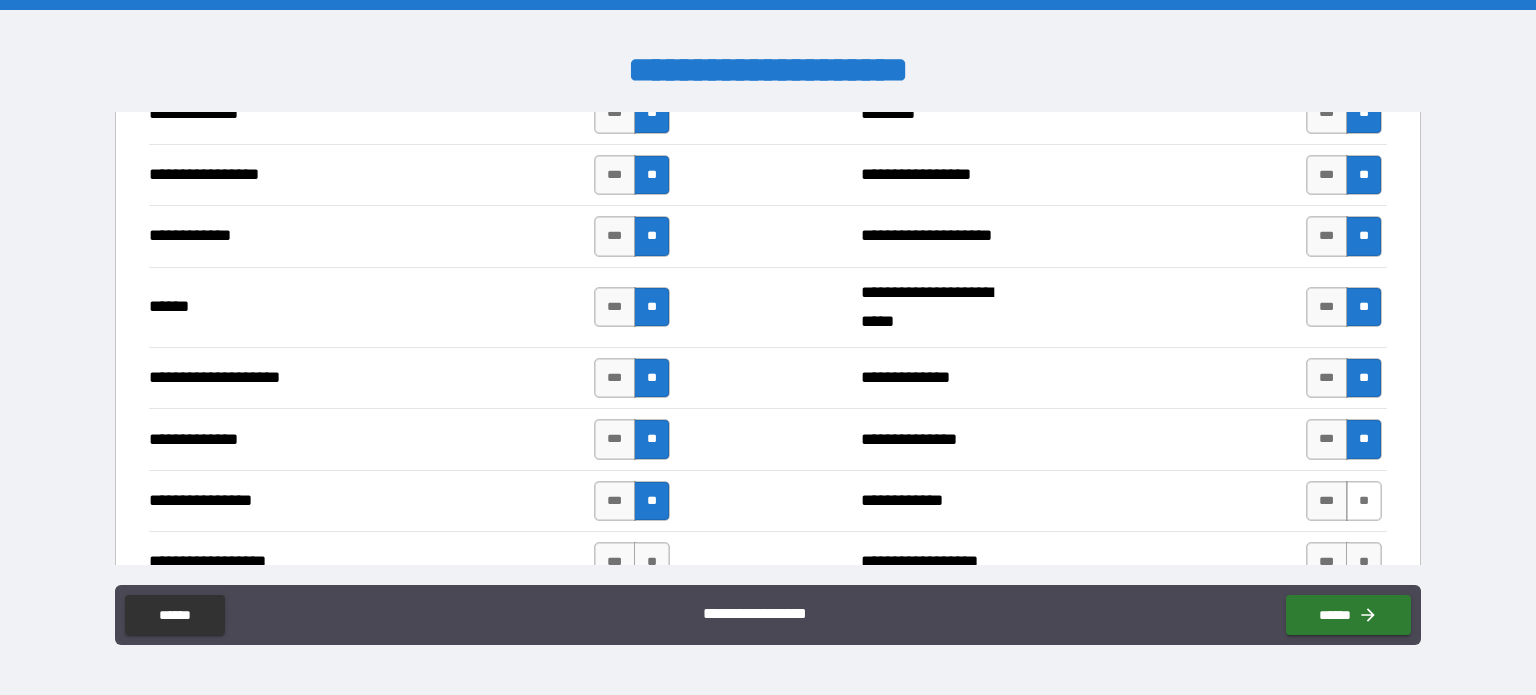 click on "**" at bounding box center [1364, 501] 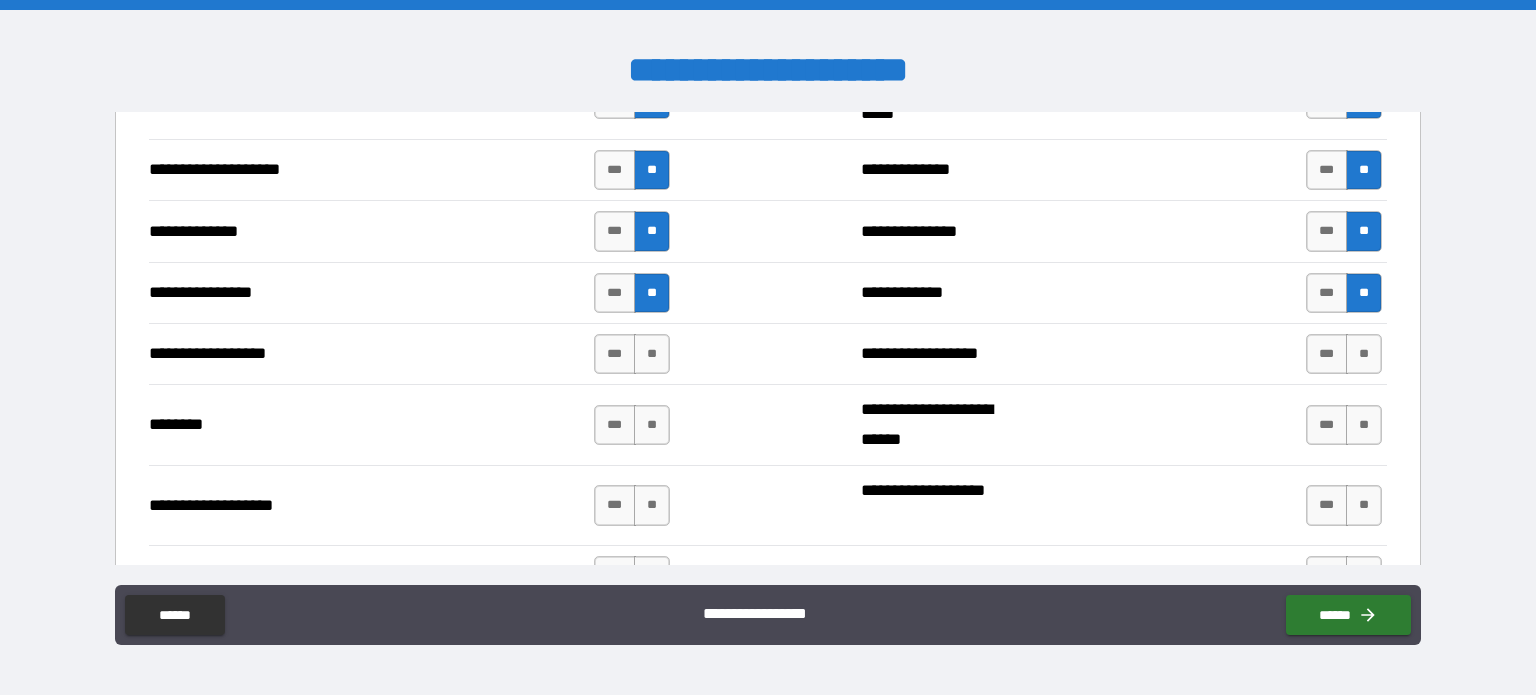 scroll, scrollTop: 2741, scrollLeft: 0, axis: vertical 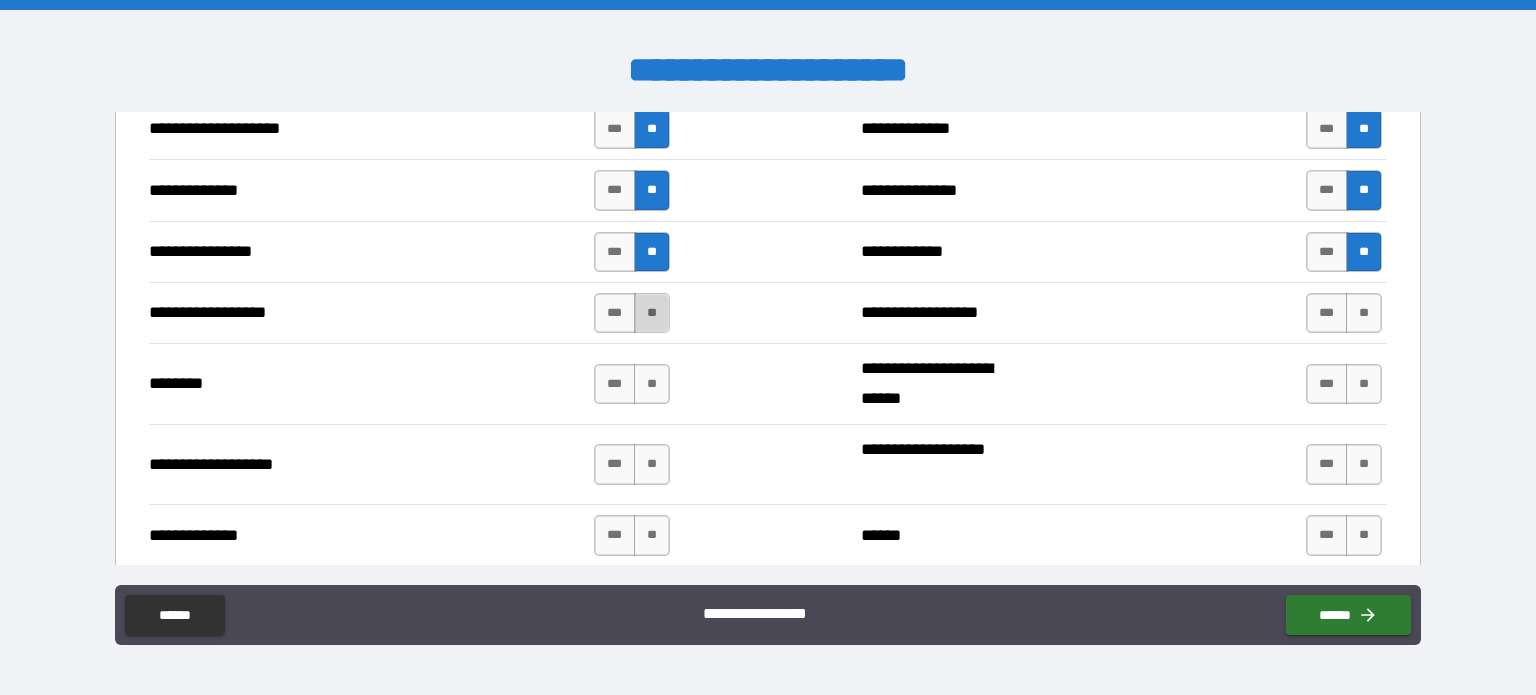 click on "**" at bounding box center (652, 313) 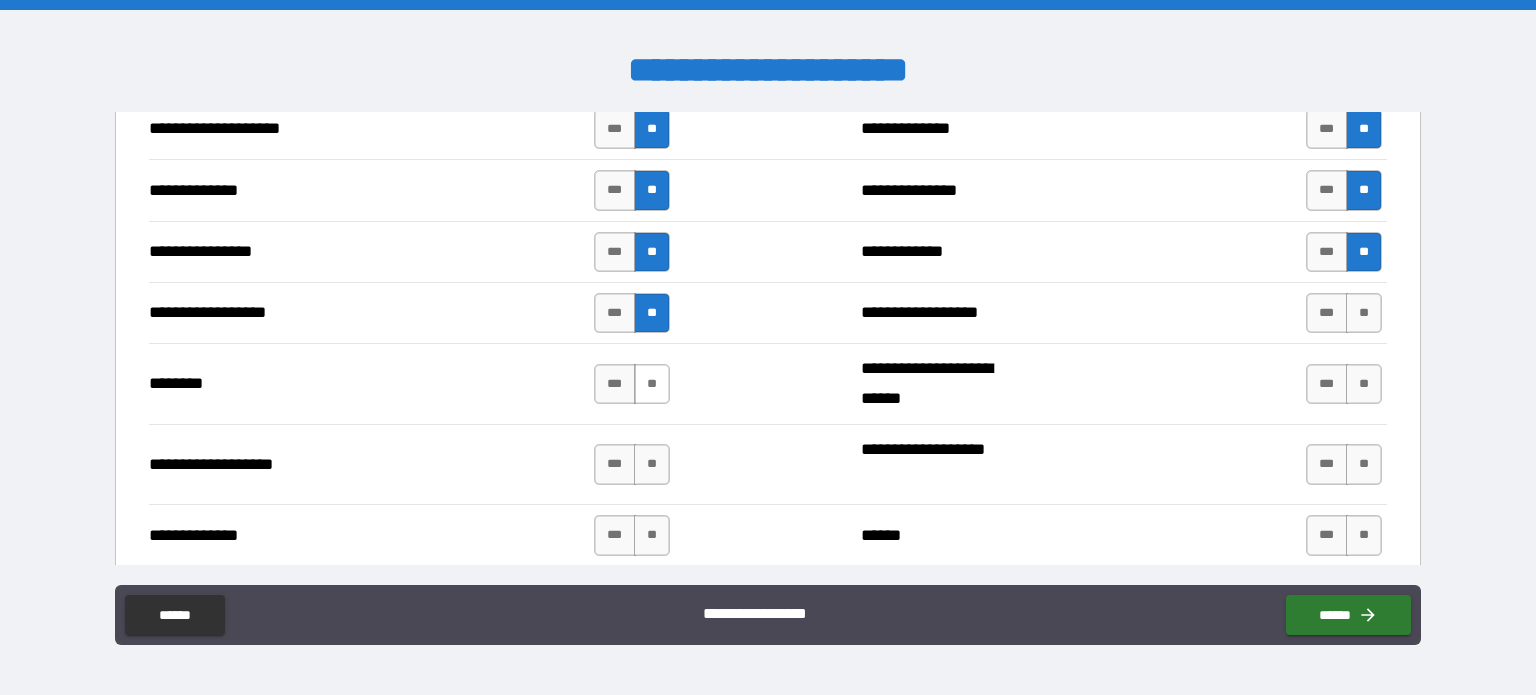 click on "**" at bounding box center (652, 384) 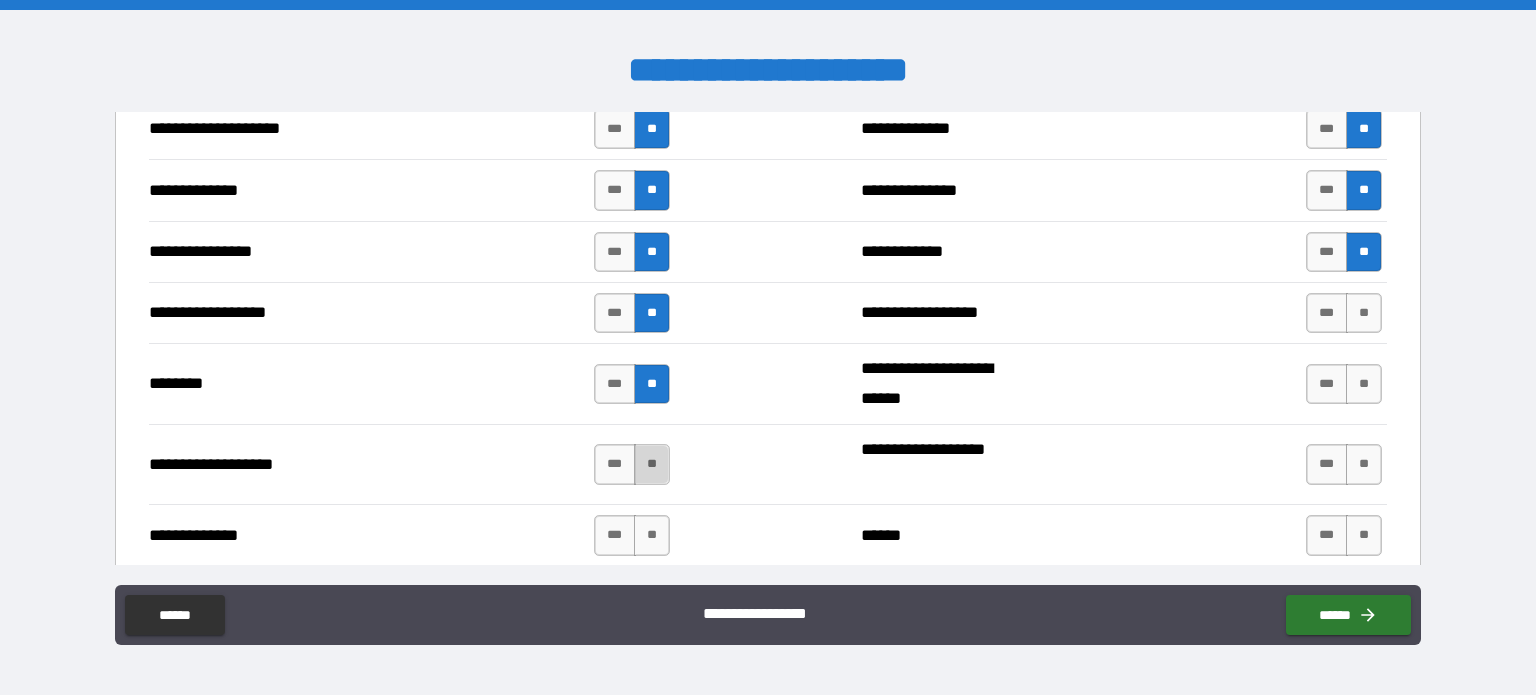 click on "**" at bounding box center (652, 464) 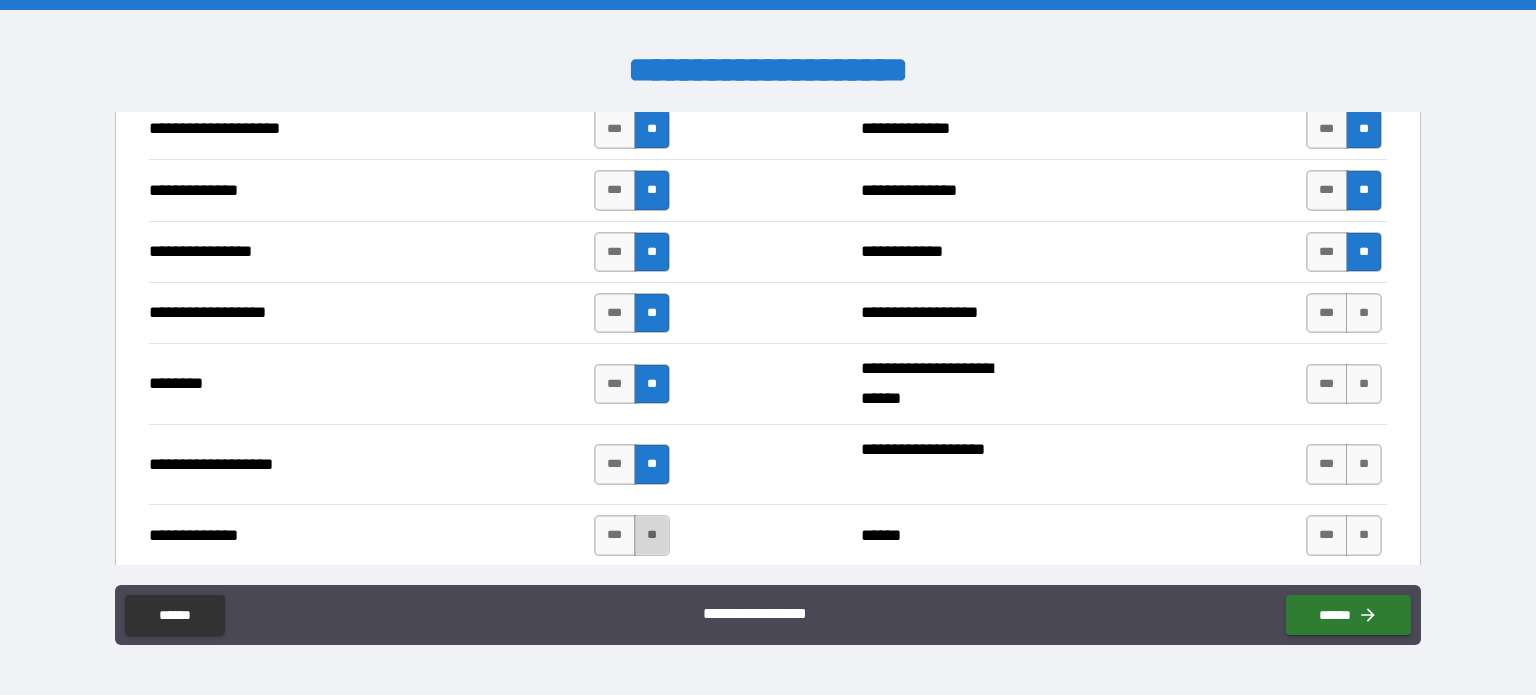 click on "**" at bounding box center (652, 535) 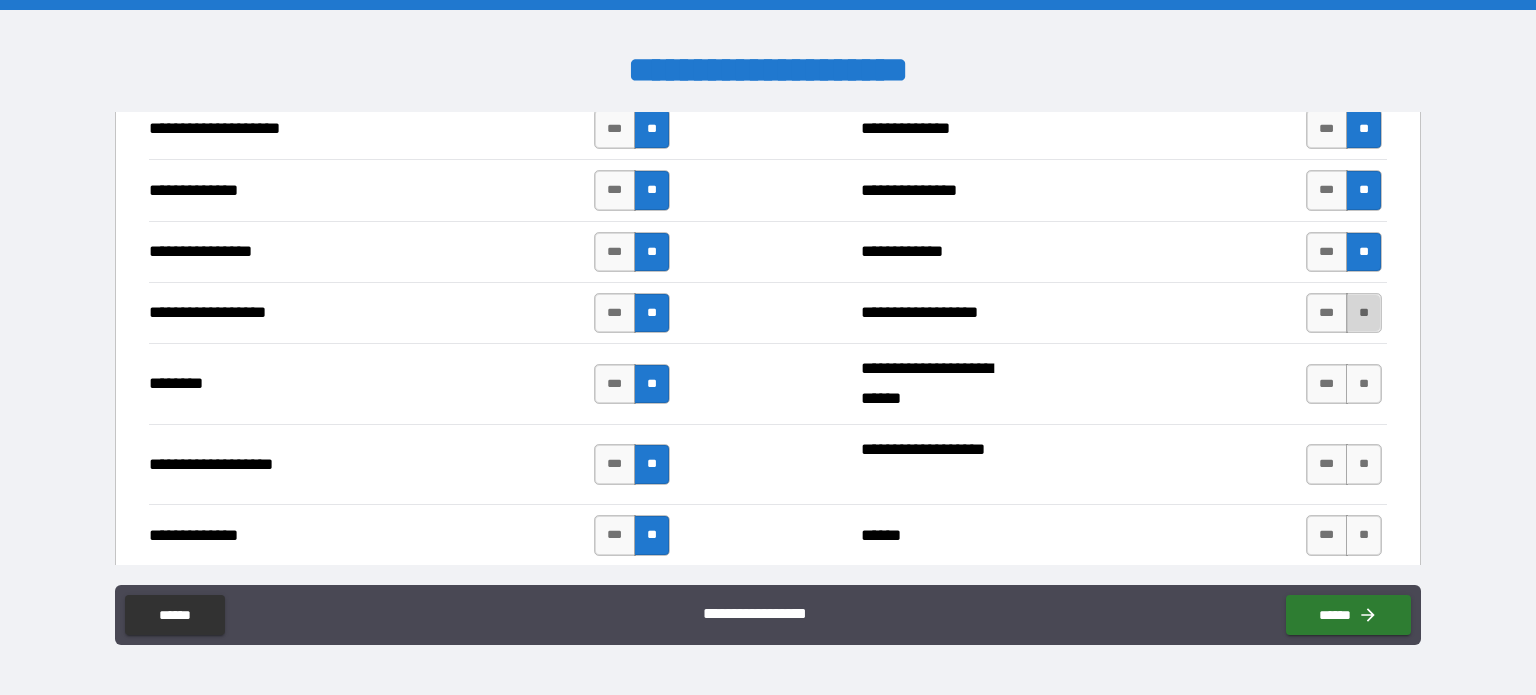 click on "**" at bounding box center (1364, 313) 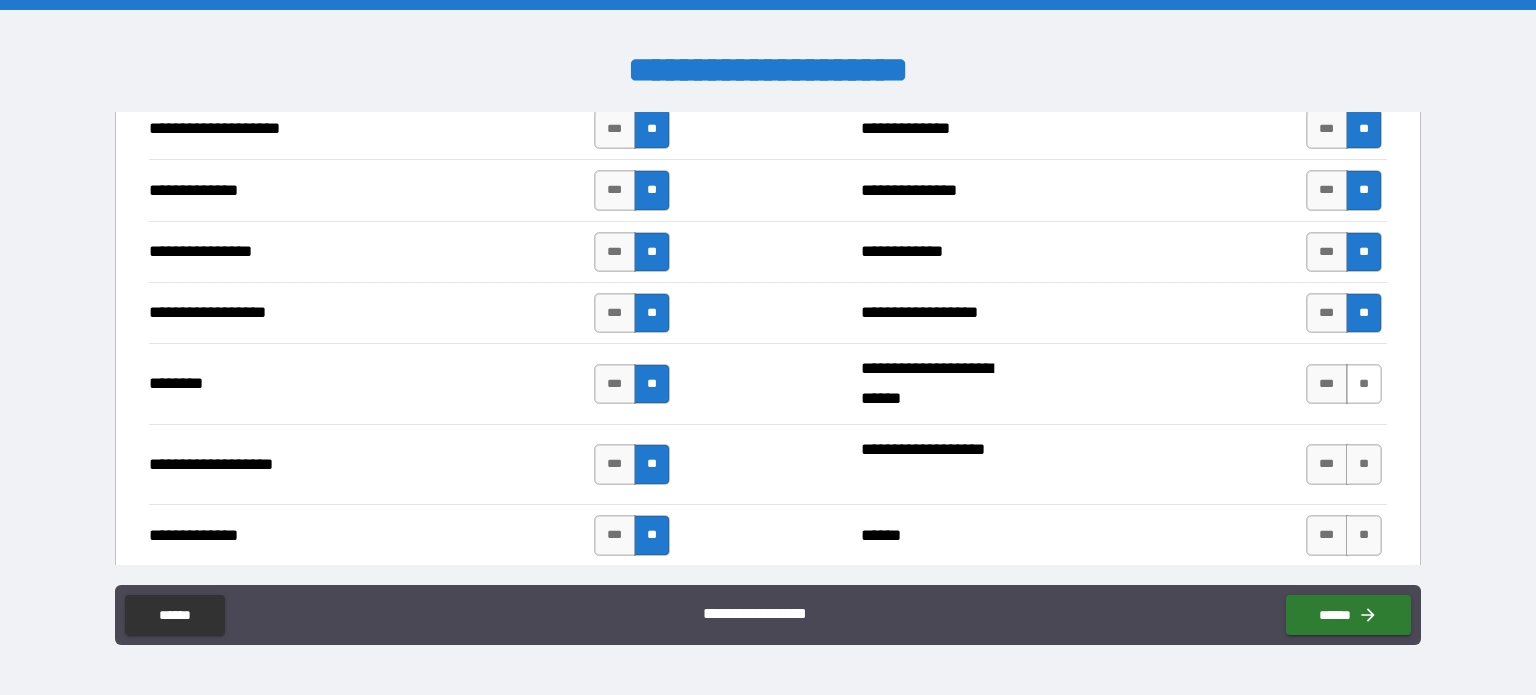 click on "**" at bounding box center [1364, 384] 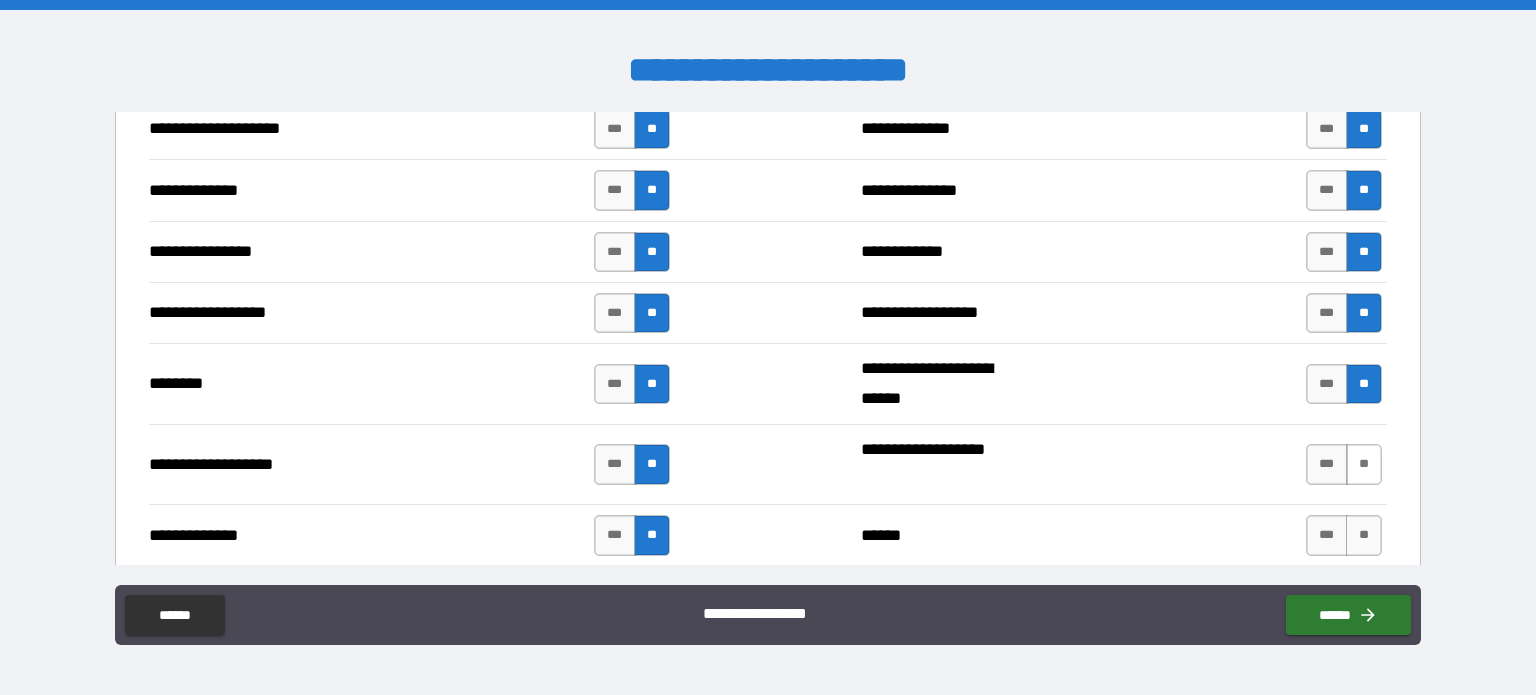 click on "**" at bounding box center (1364, 464) 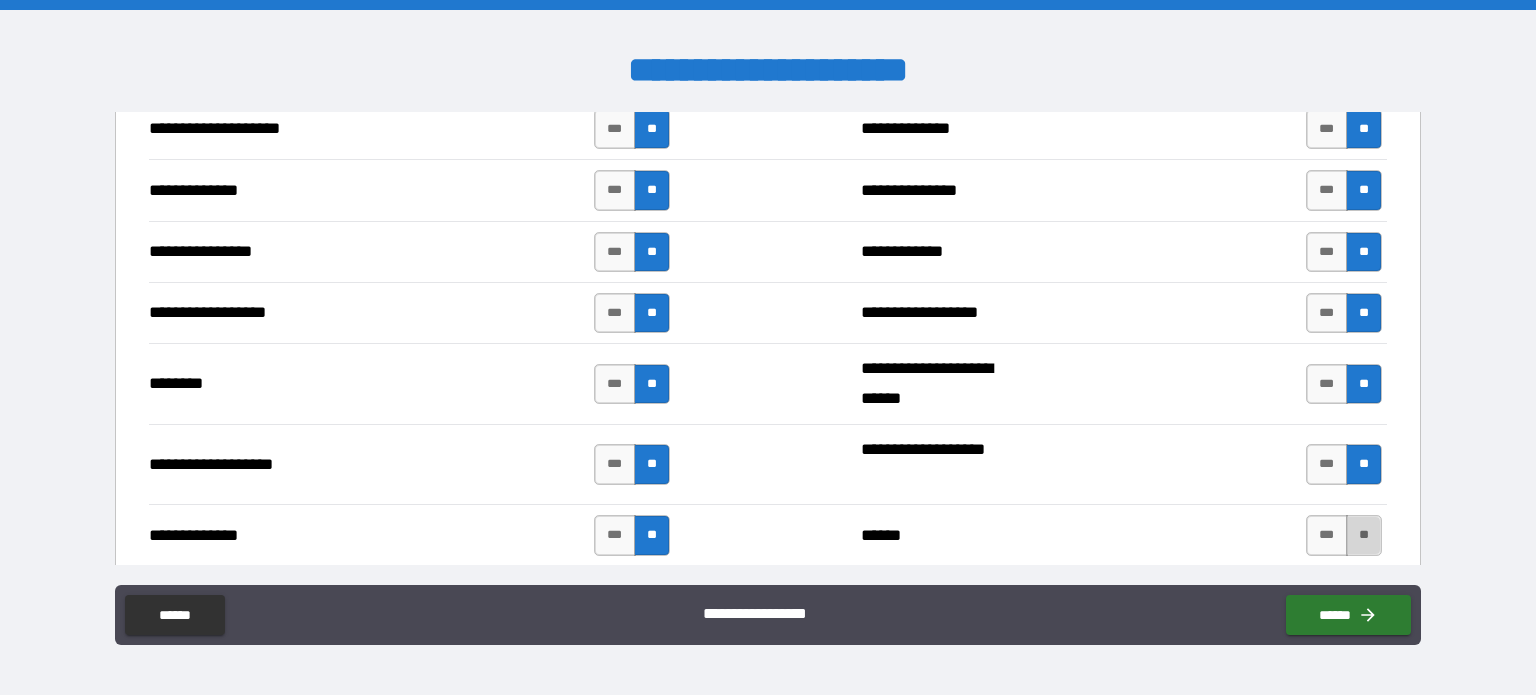 click on "**" at bounding box center [1364, 535] 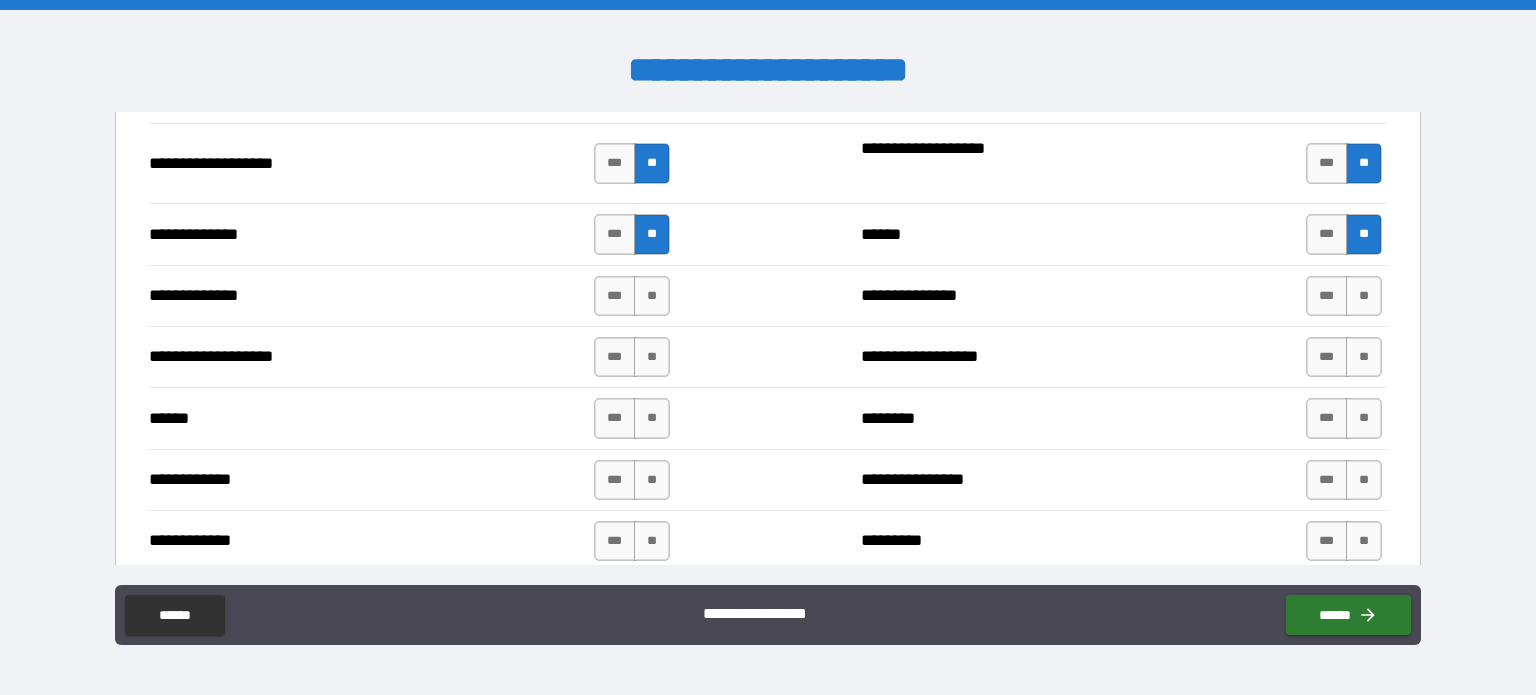 scroll, scrollTop: 3050, scrollLeft: 0, axis: vertical 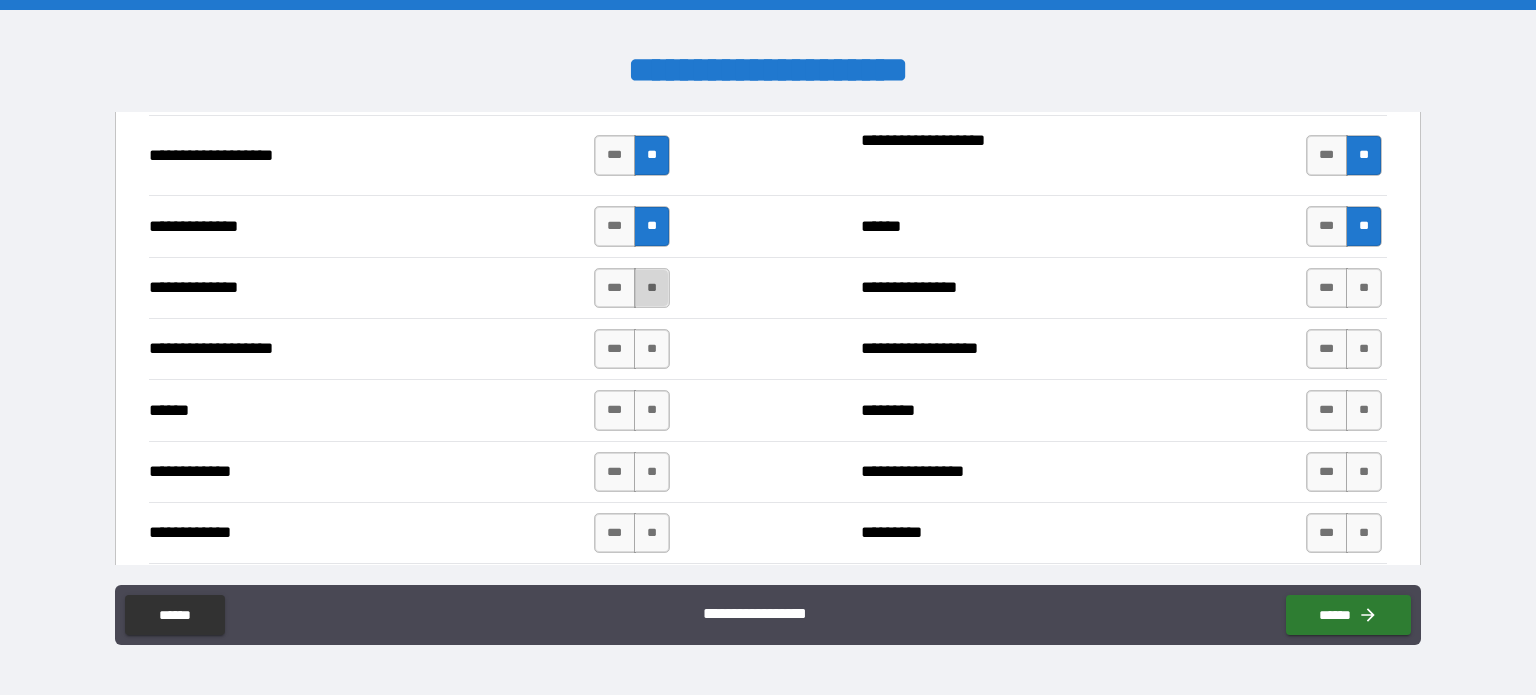 click on "**" at bounding box center [652, 288] 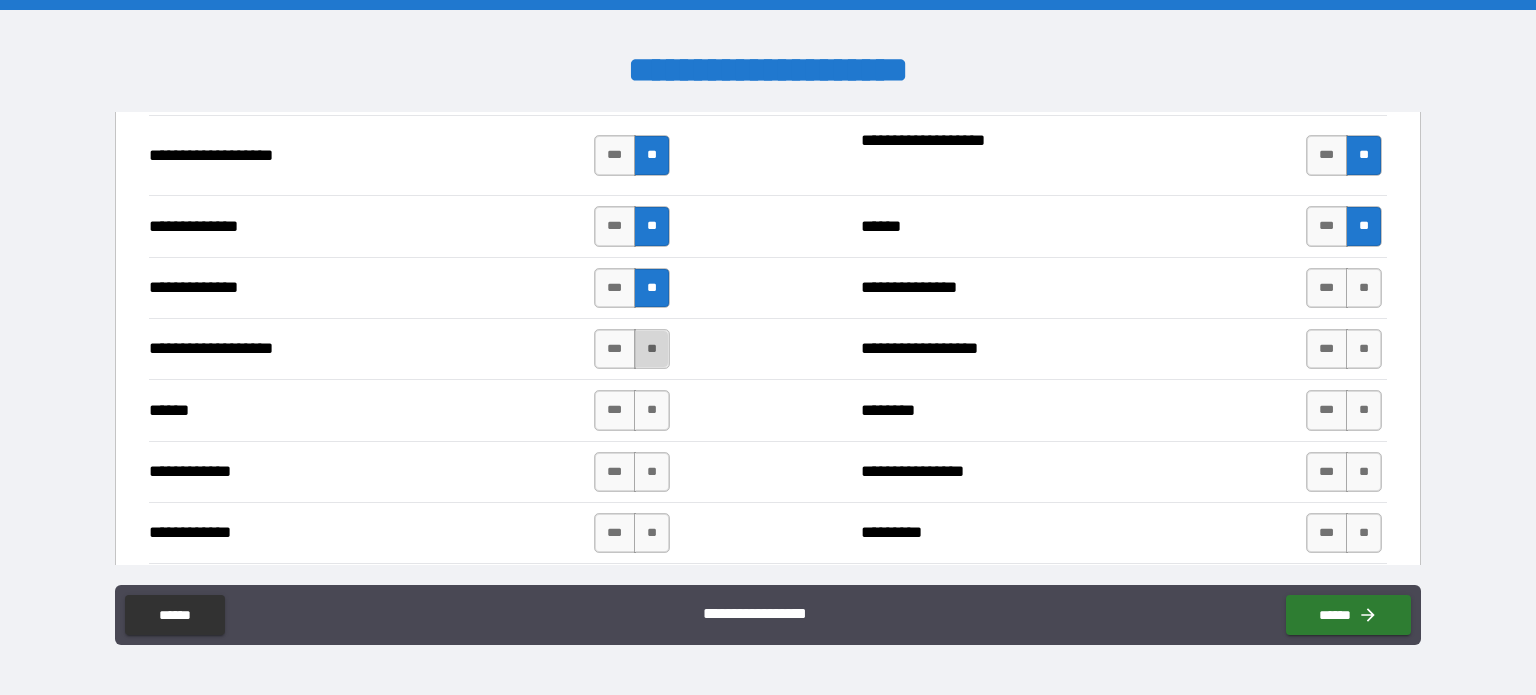 click on "**" at bounding box center (652, 349) 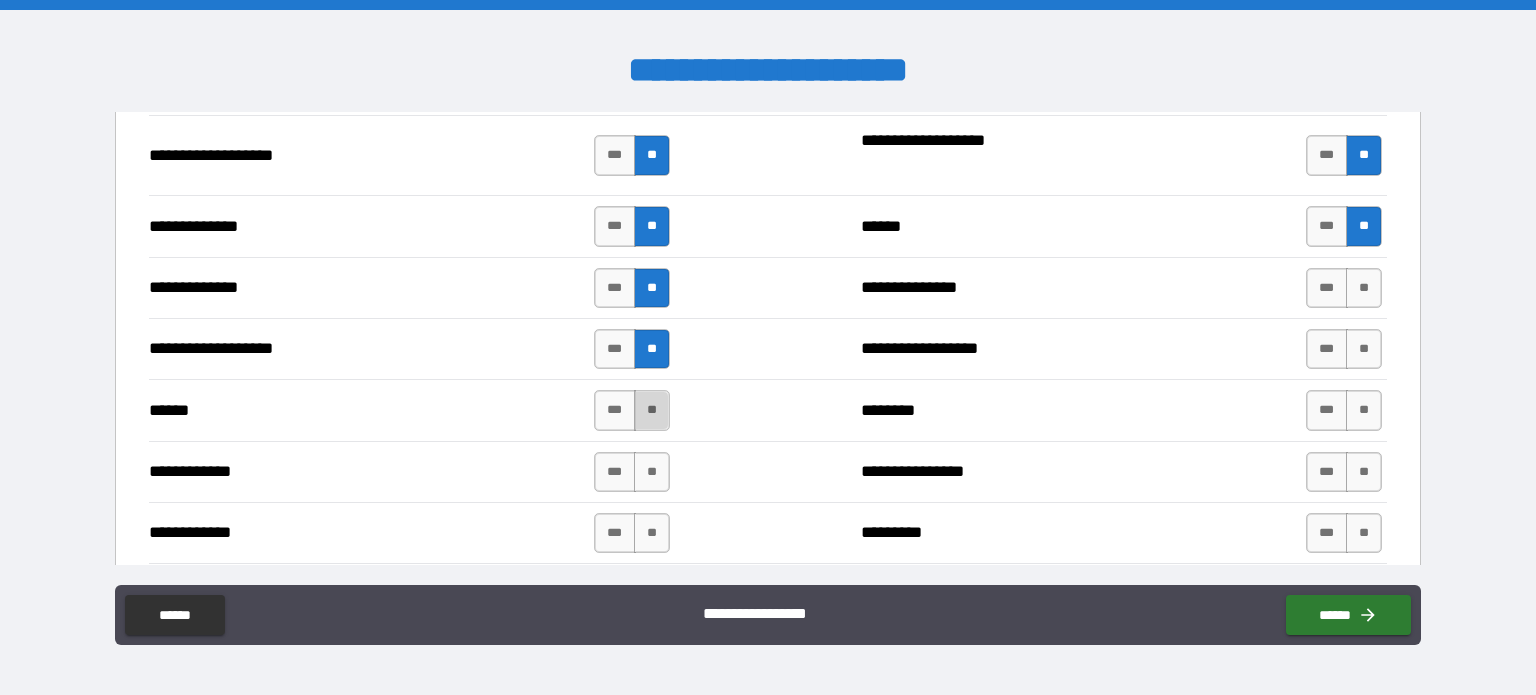 click on "**" at bounding box center [652, 410] 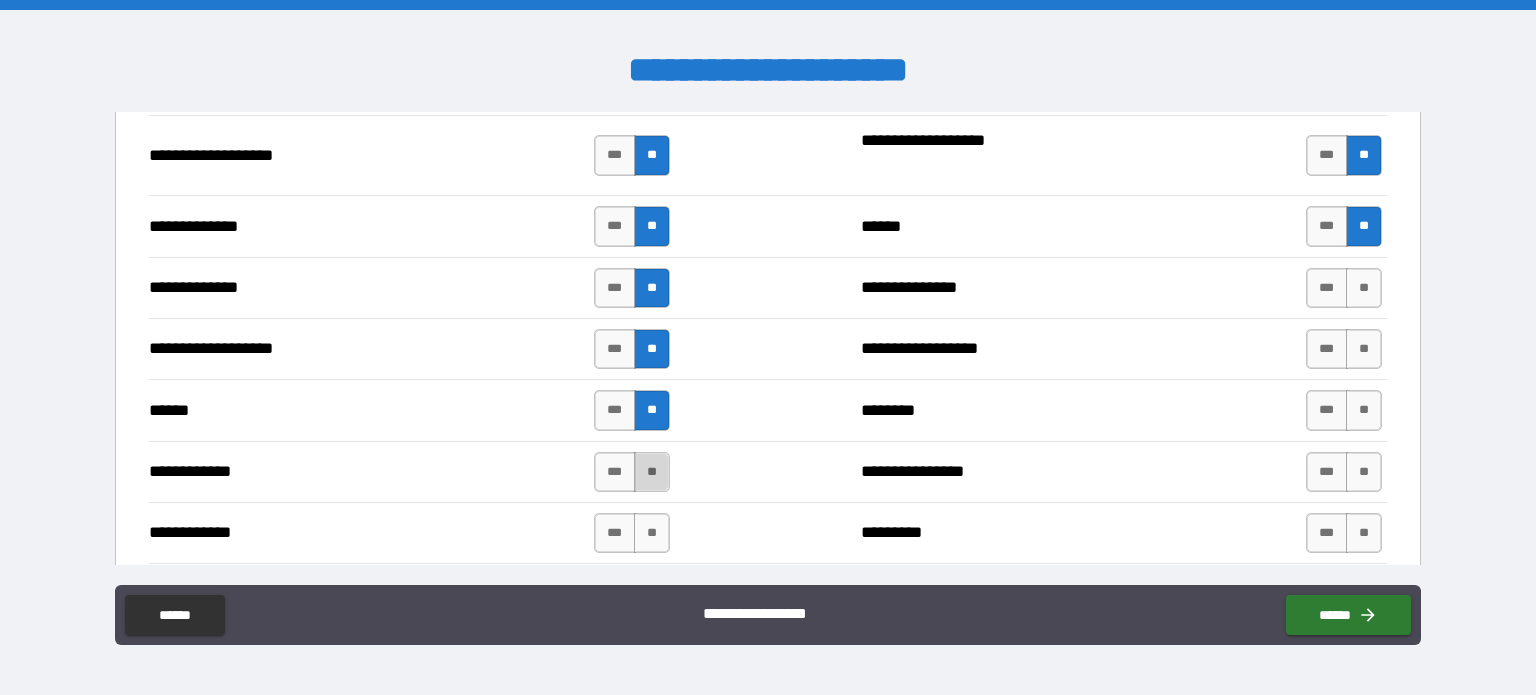 click on "**" at bounding box center [652, 472] 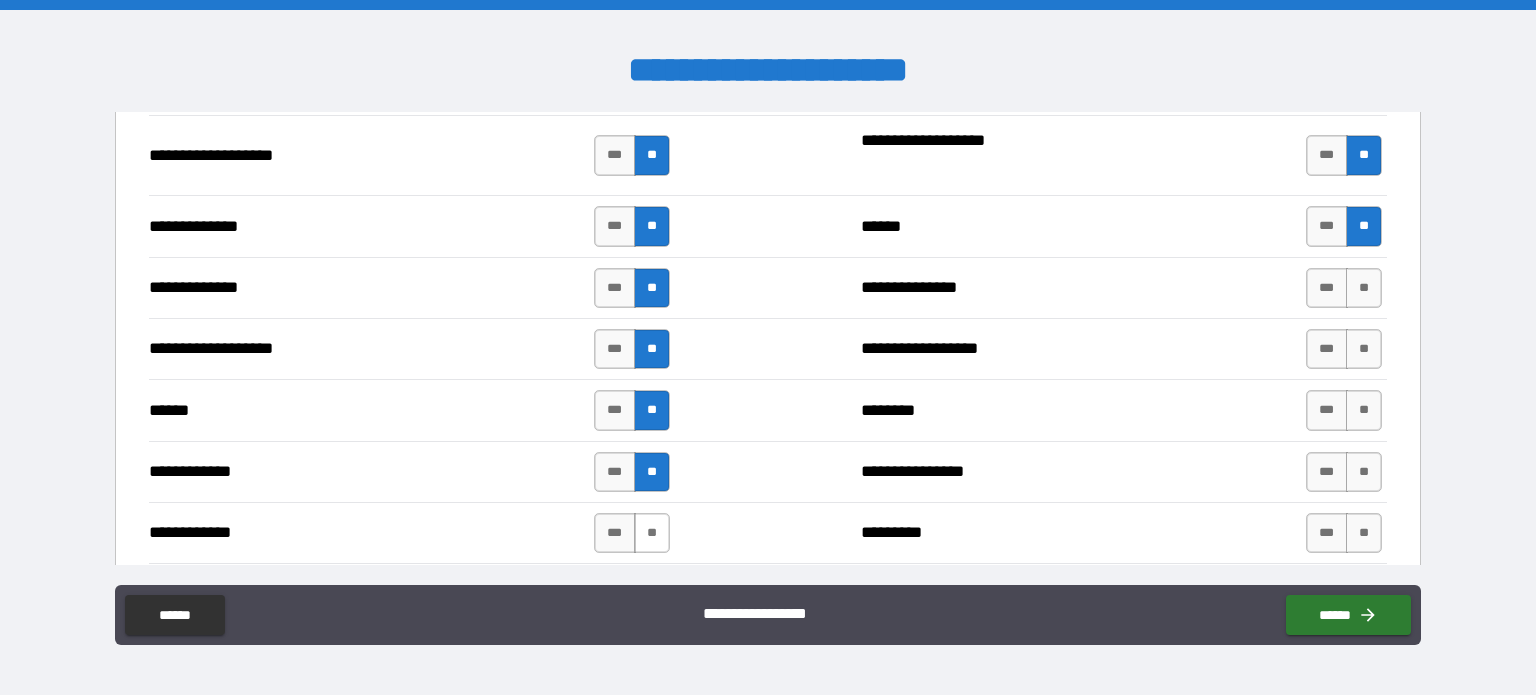 click on "**" at bounding box center (652, 533) 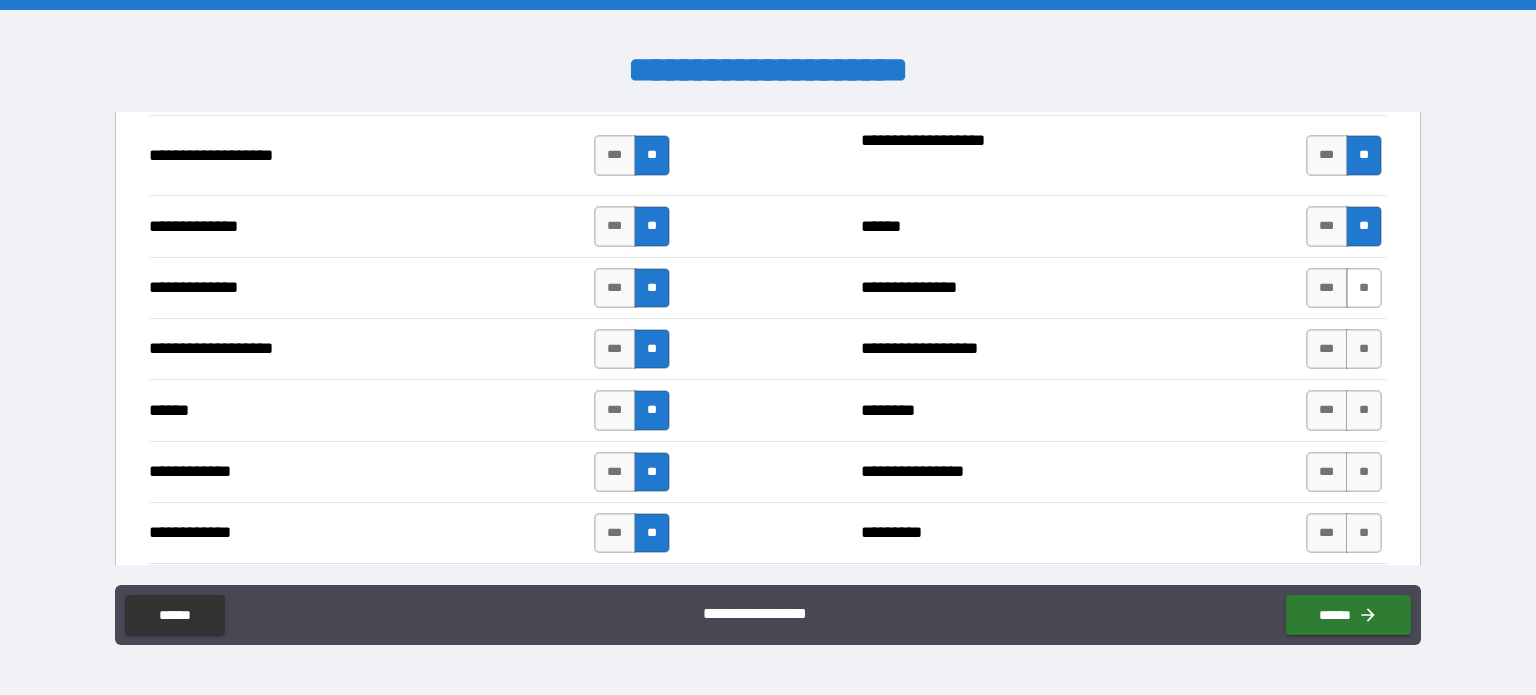 click on "**" at bounding box center [1364, 288] 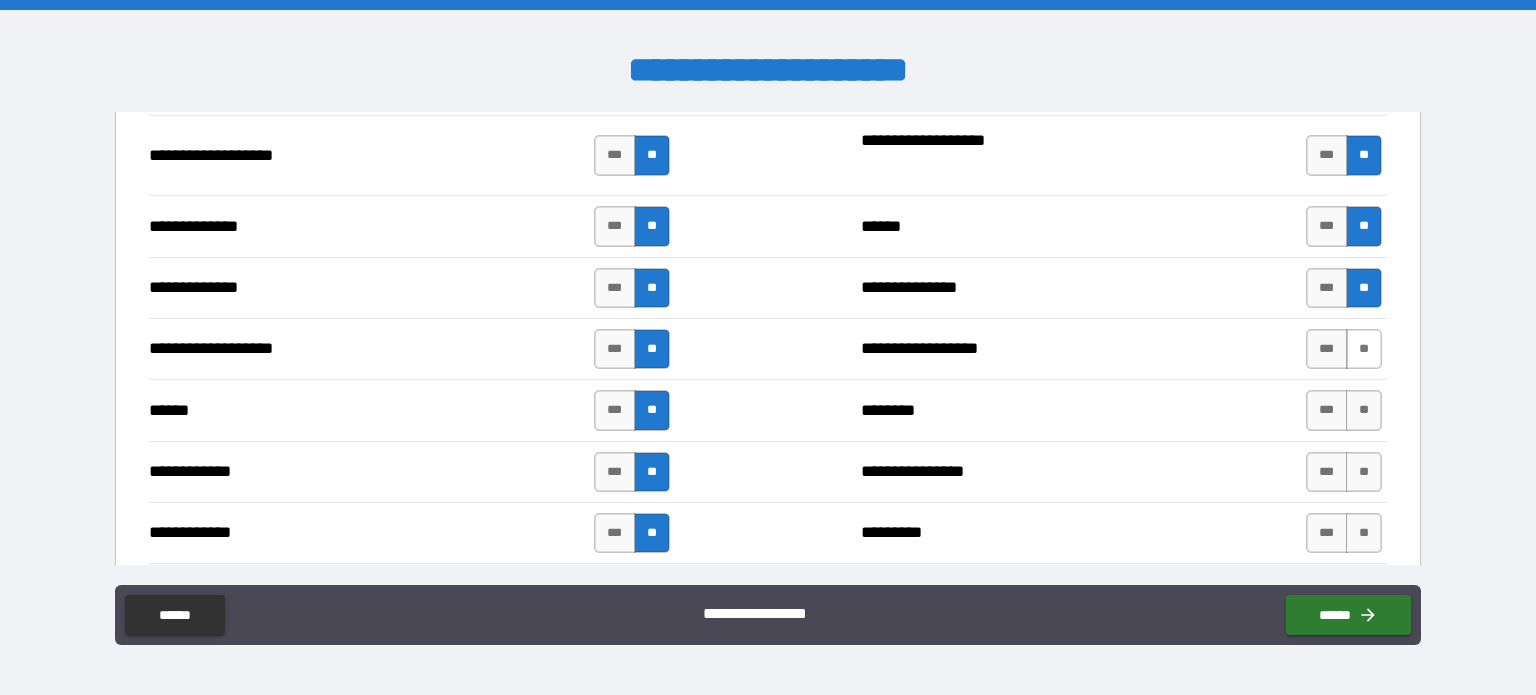 click on "**" at bounding box center [1364, 349] 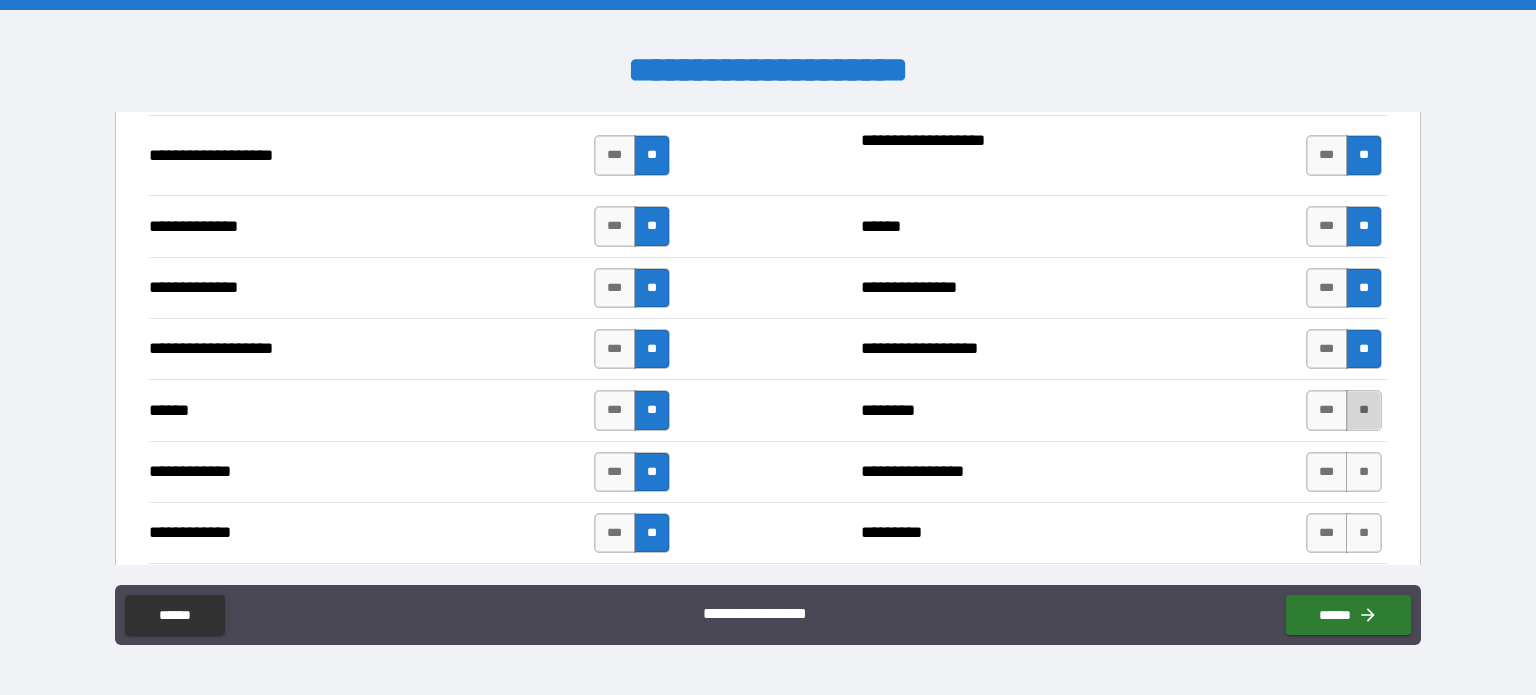 click on "**" at bounding box center (1364, 410) 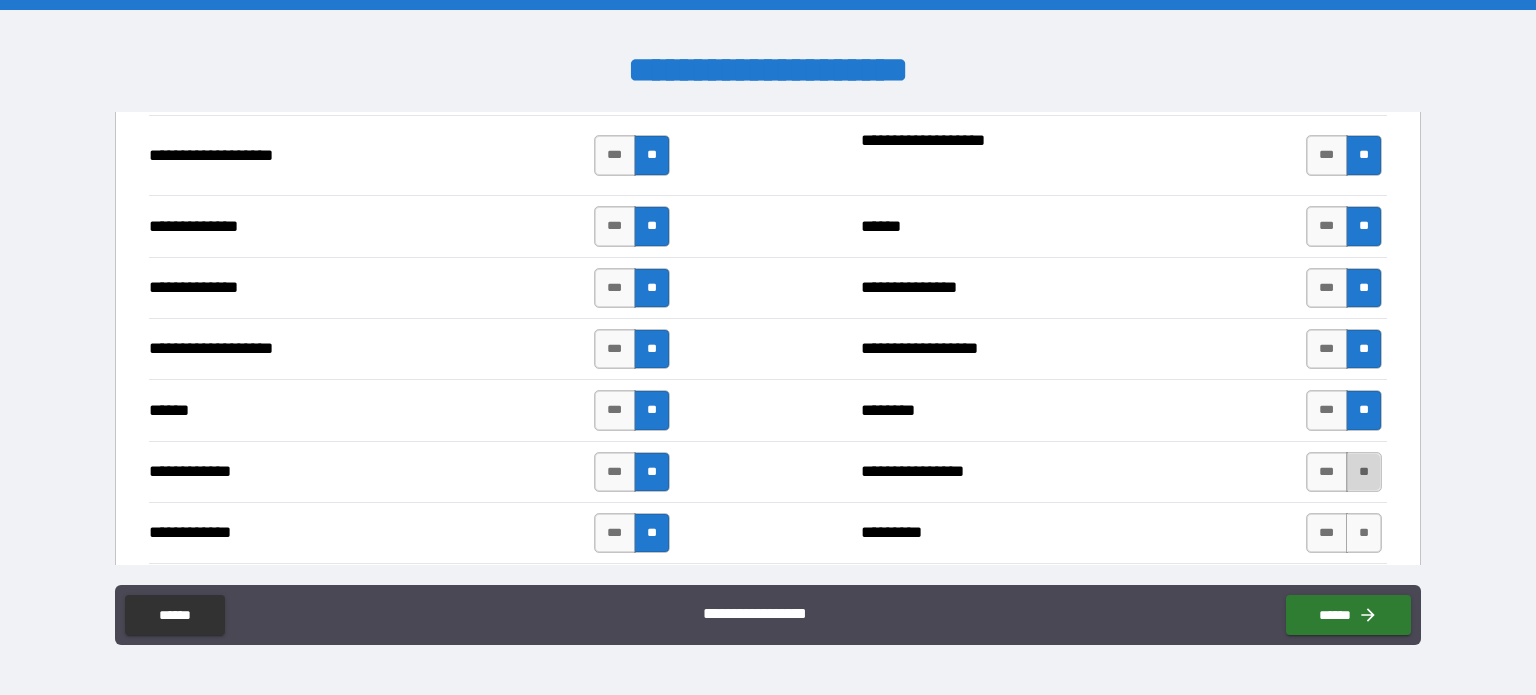 click on "**" at bounding box center (1364, 472) 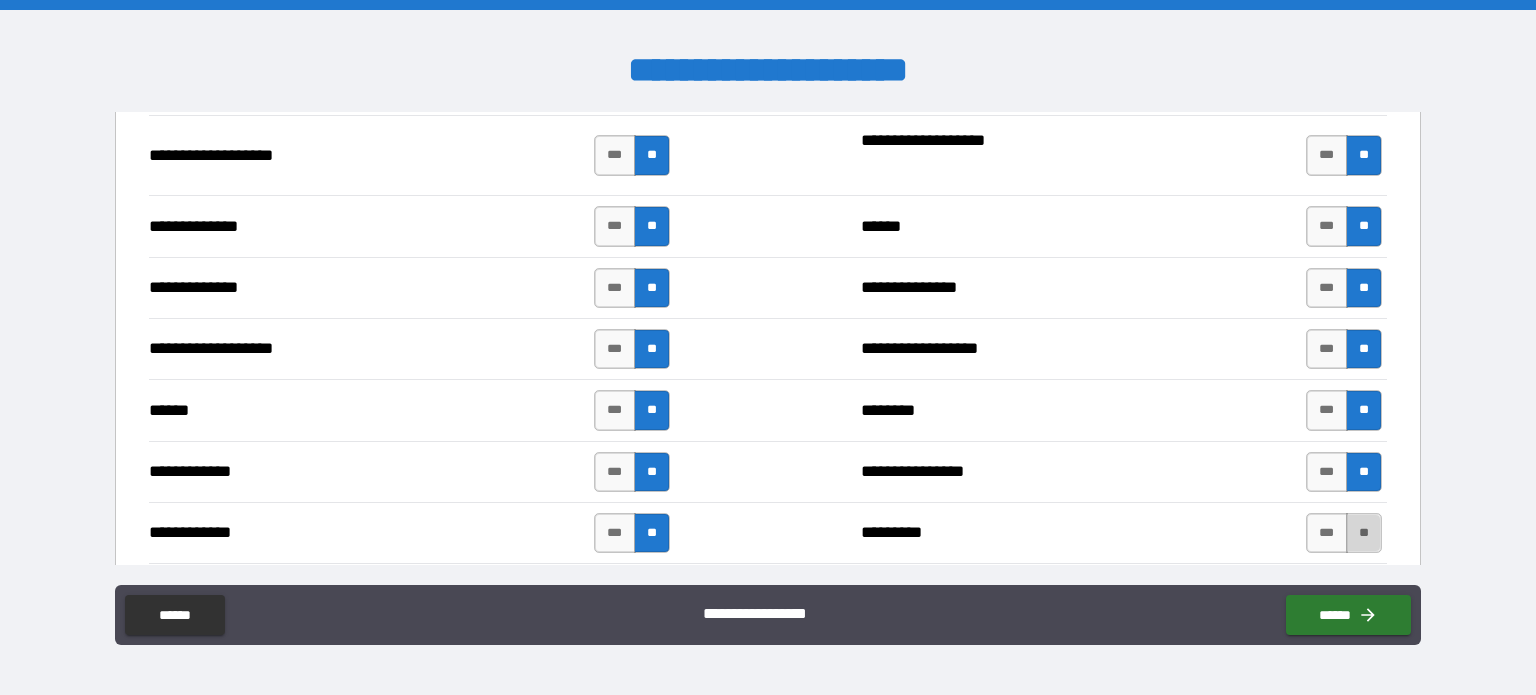 click on "**" at bounding box center [1364, 533] 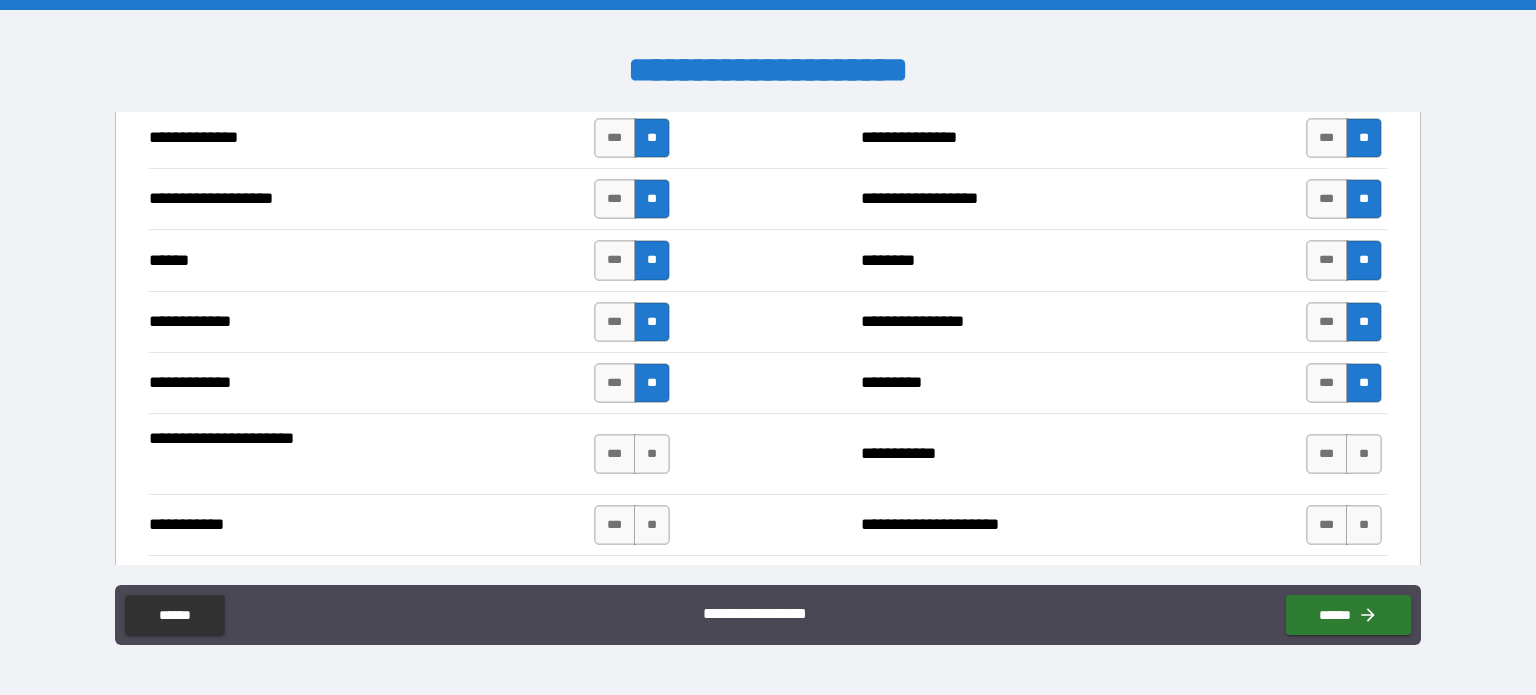 scroll, scrollTop: 3234, scrollLeft: 0, axis: vertical 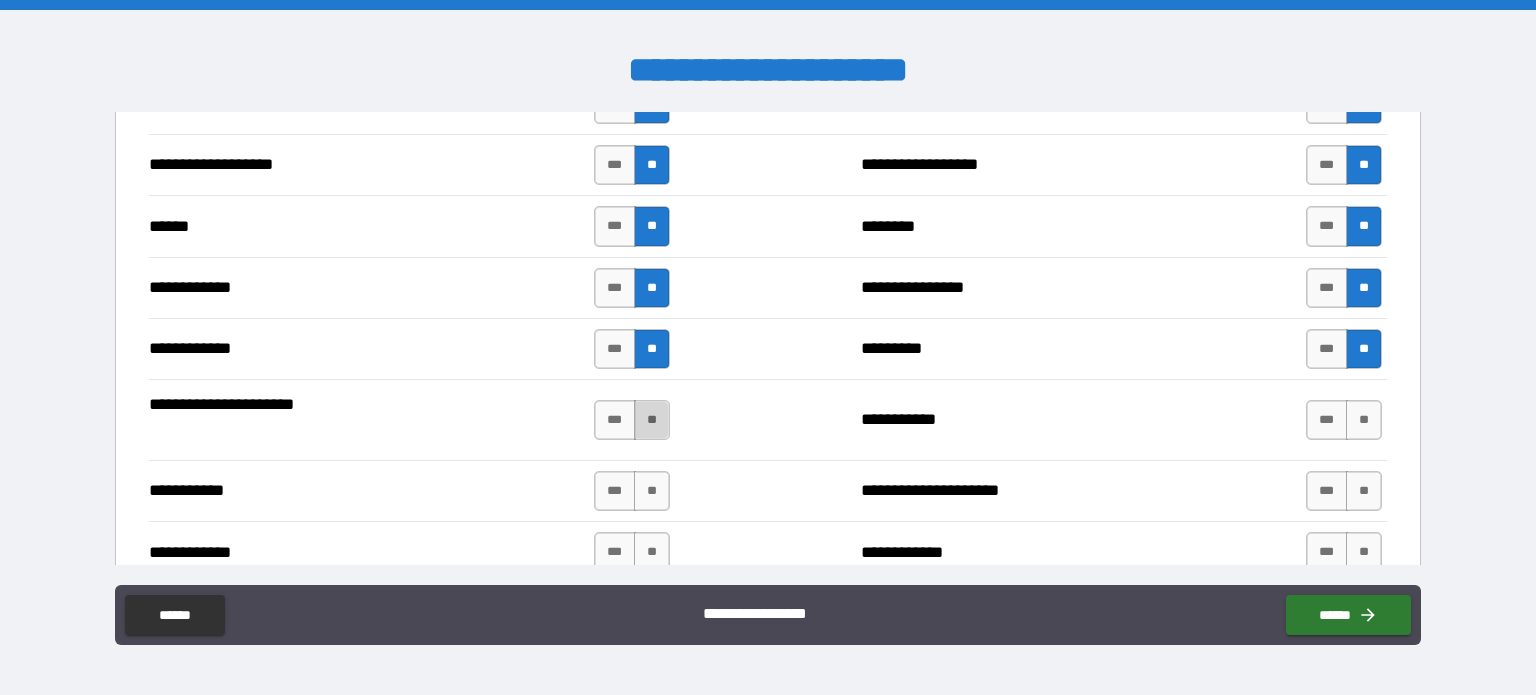 click on "**" at bounding box center (652, 420) 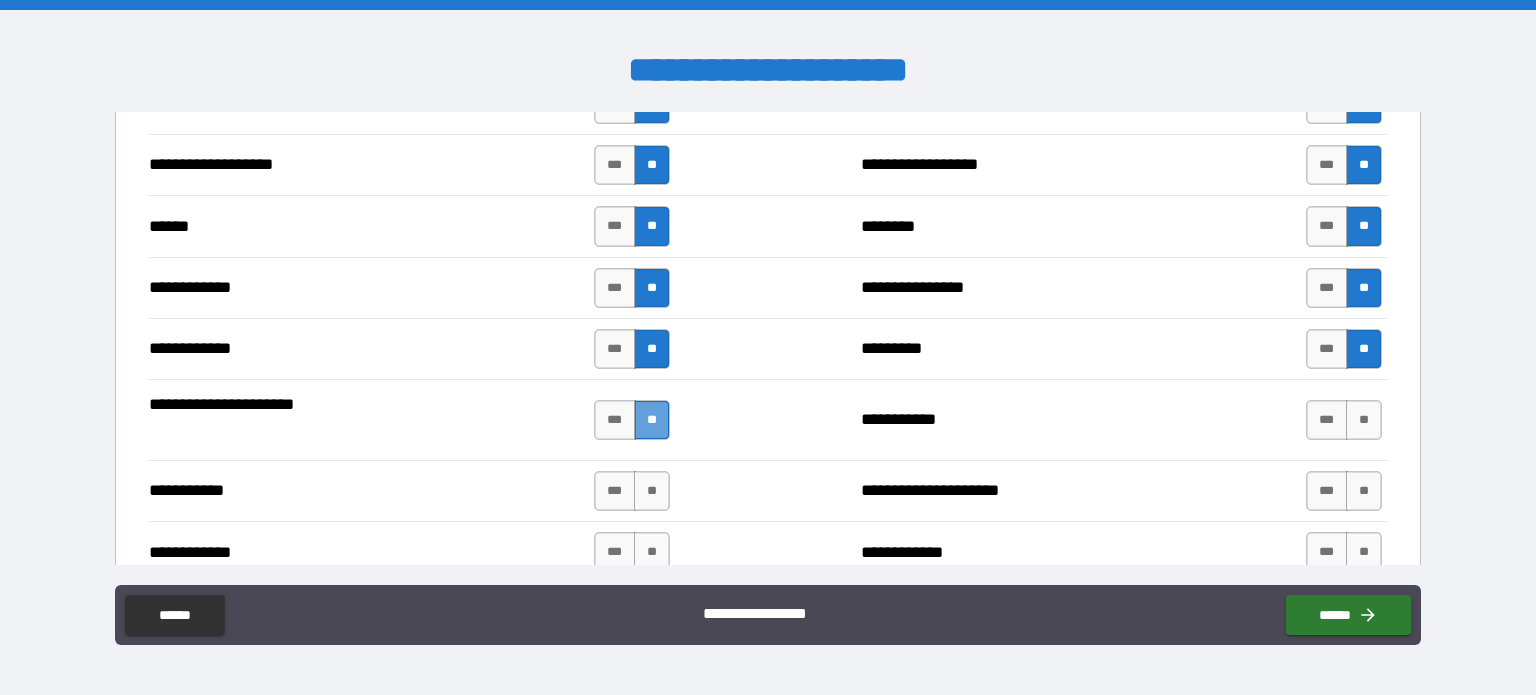 click on "**" at bounding box center [652, 420] 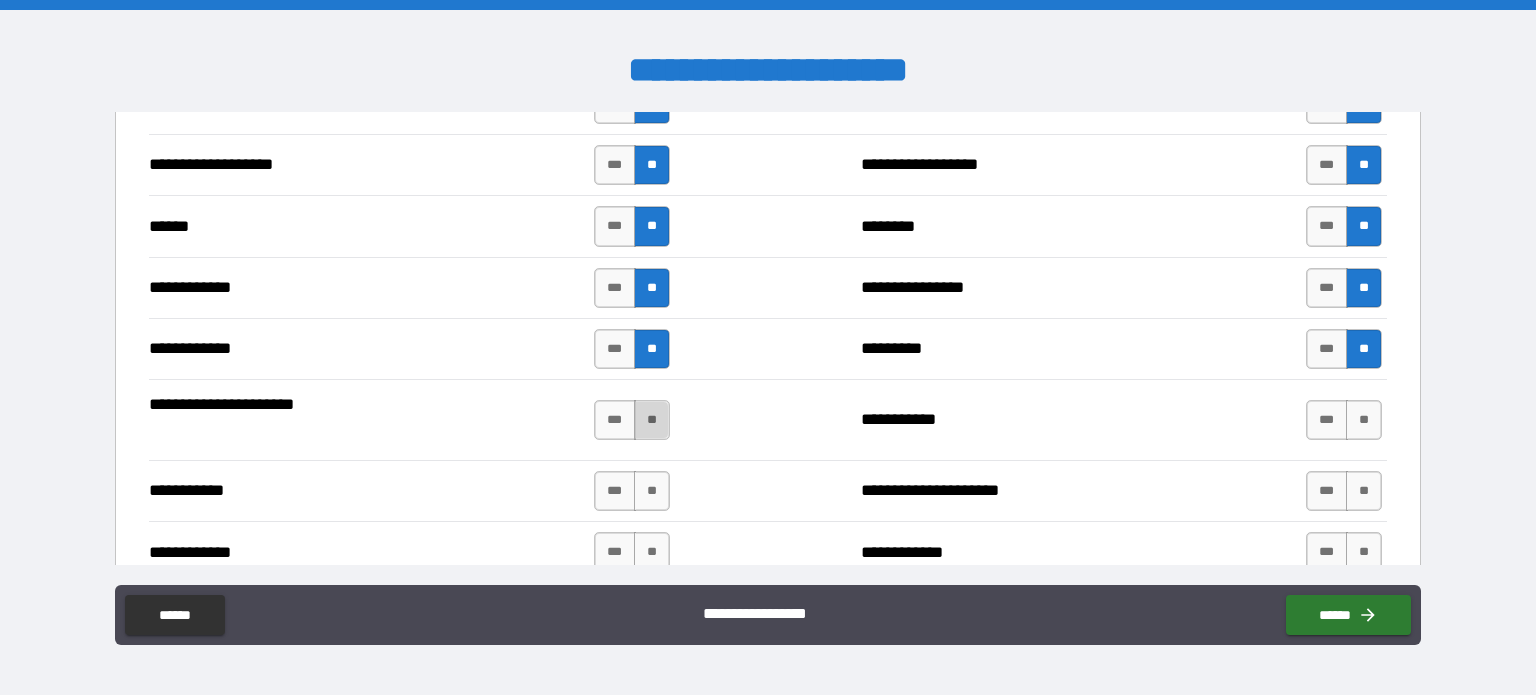 click on "**" at bounding box center [652, 420] 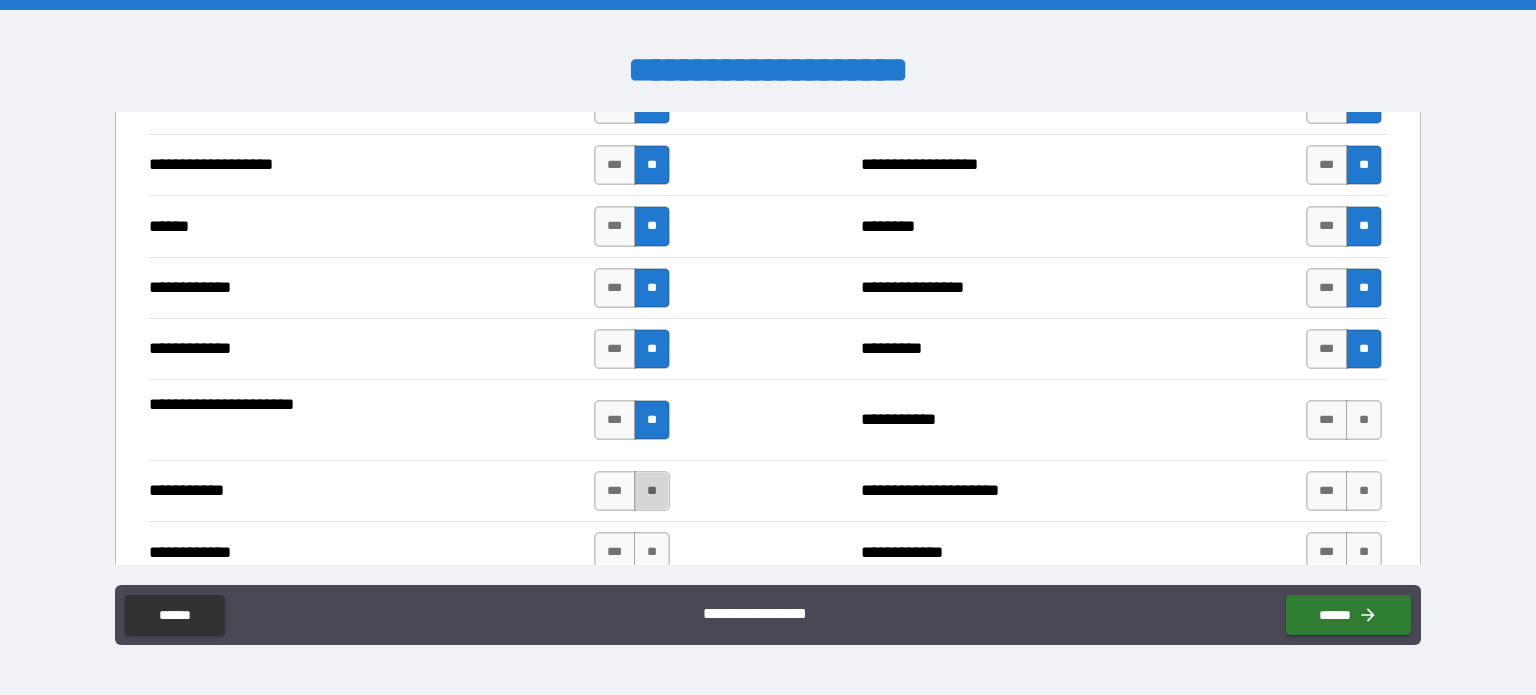 click on "**" at bounding box center (652, 491) 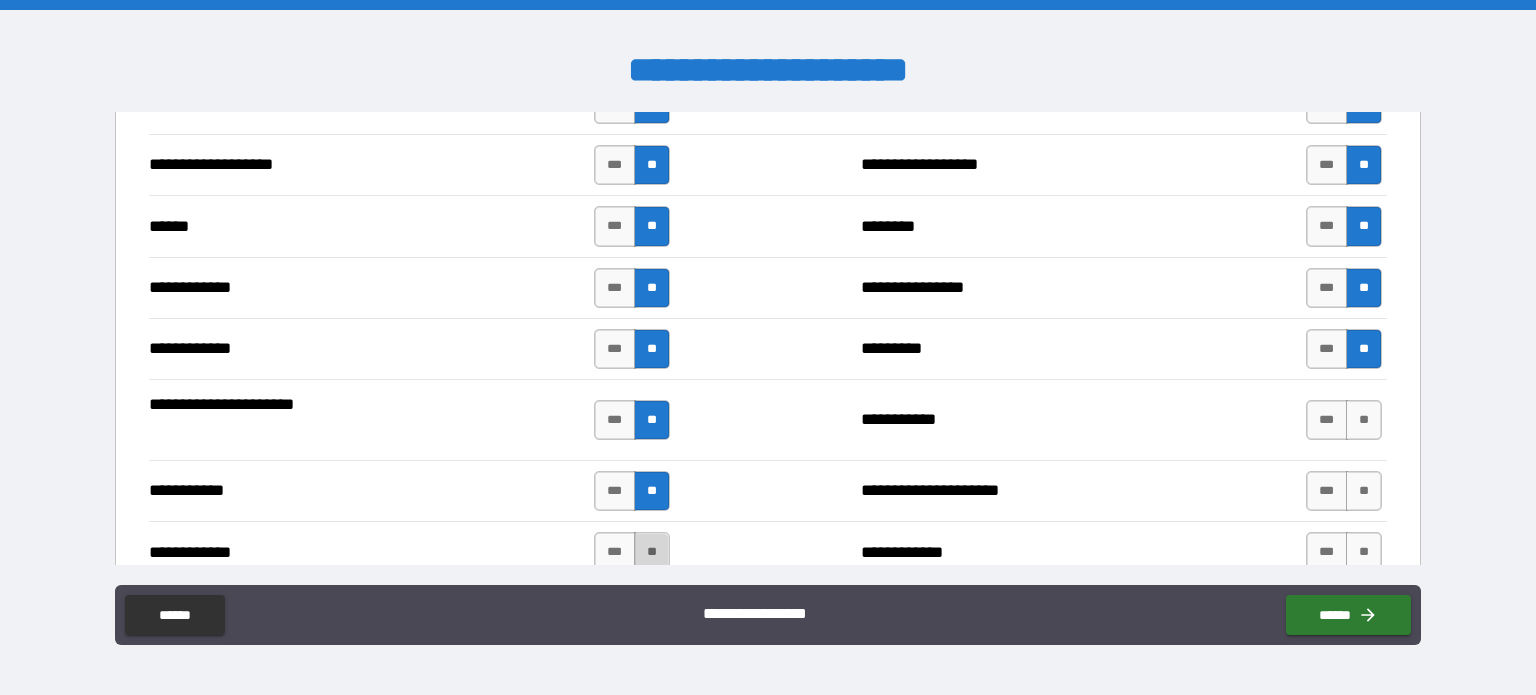 click on "**" at bounding box center [652, 552] 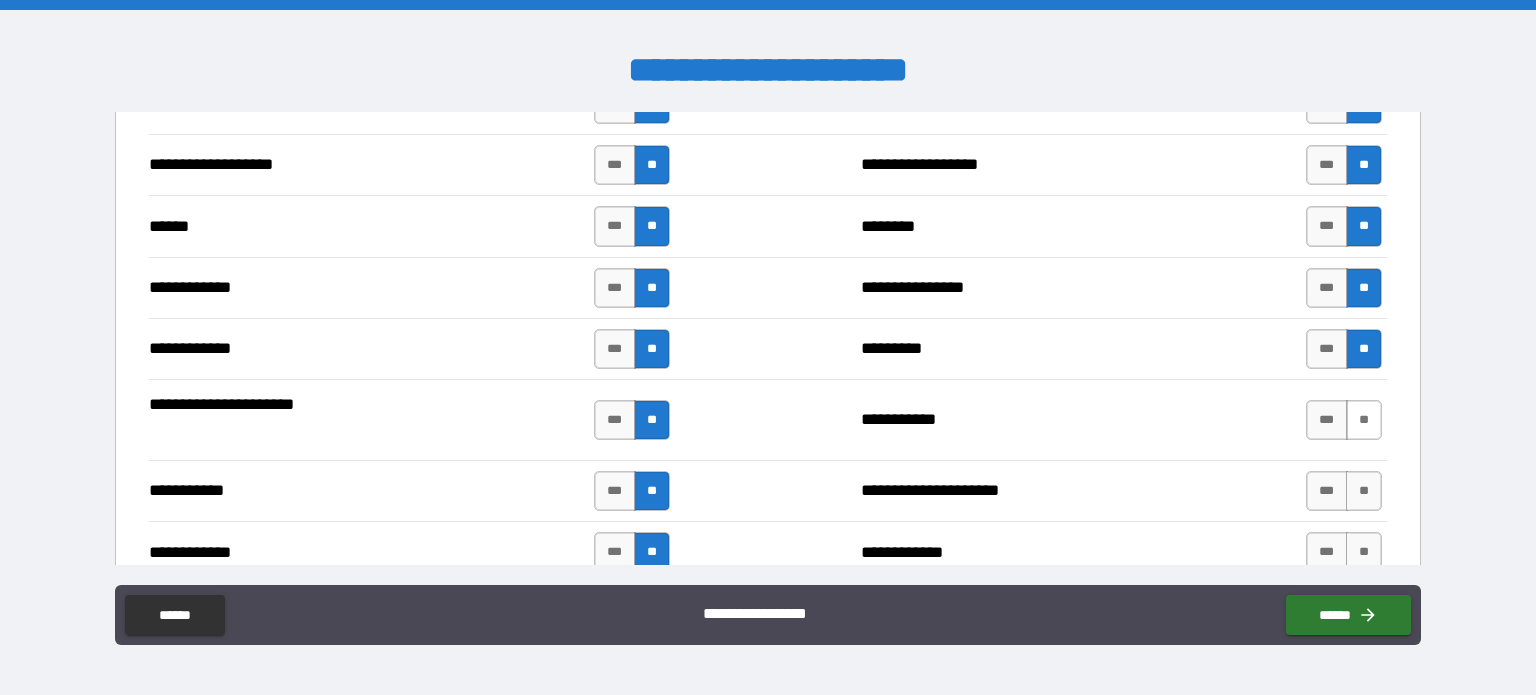 click on "**" at bounding box center (1364, 420) 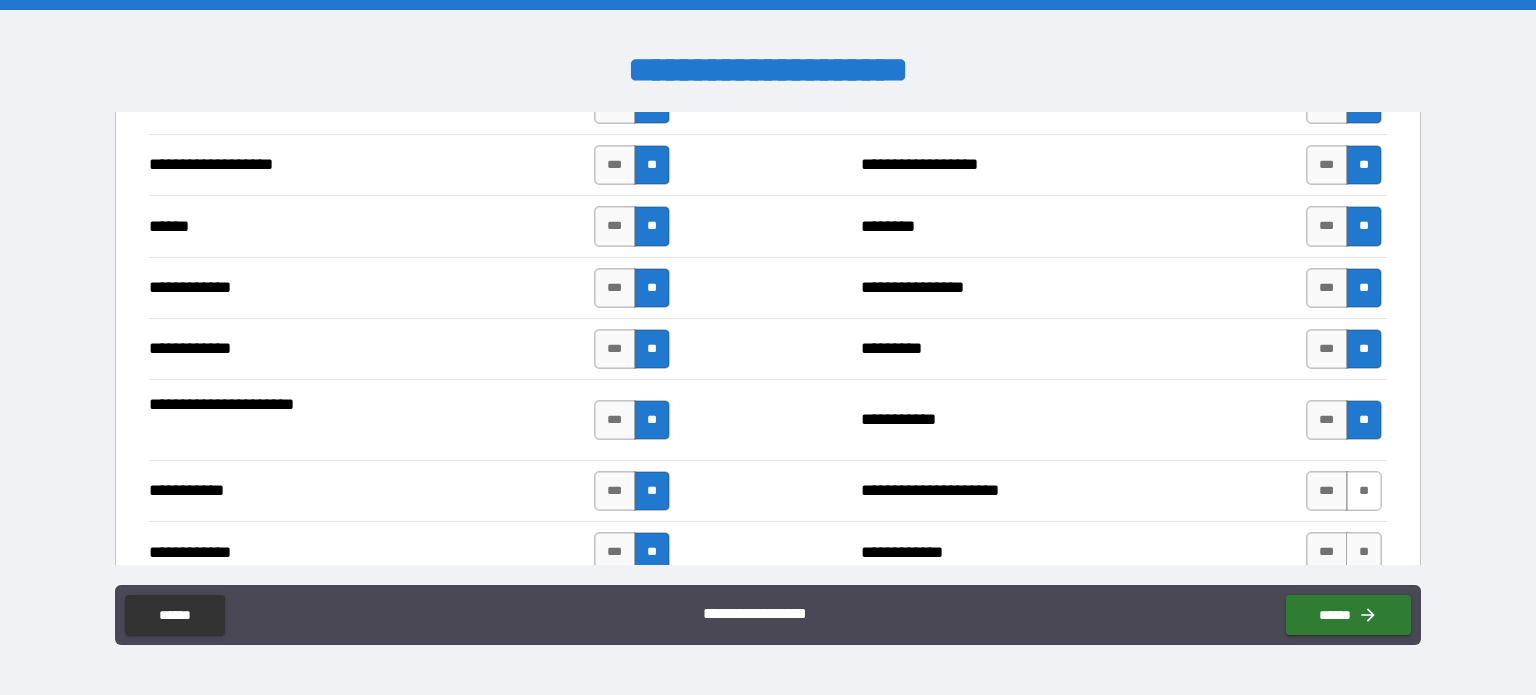 click on "**" at bounding box center (1364, 491) 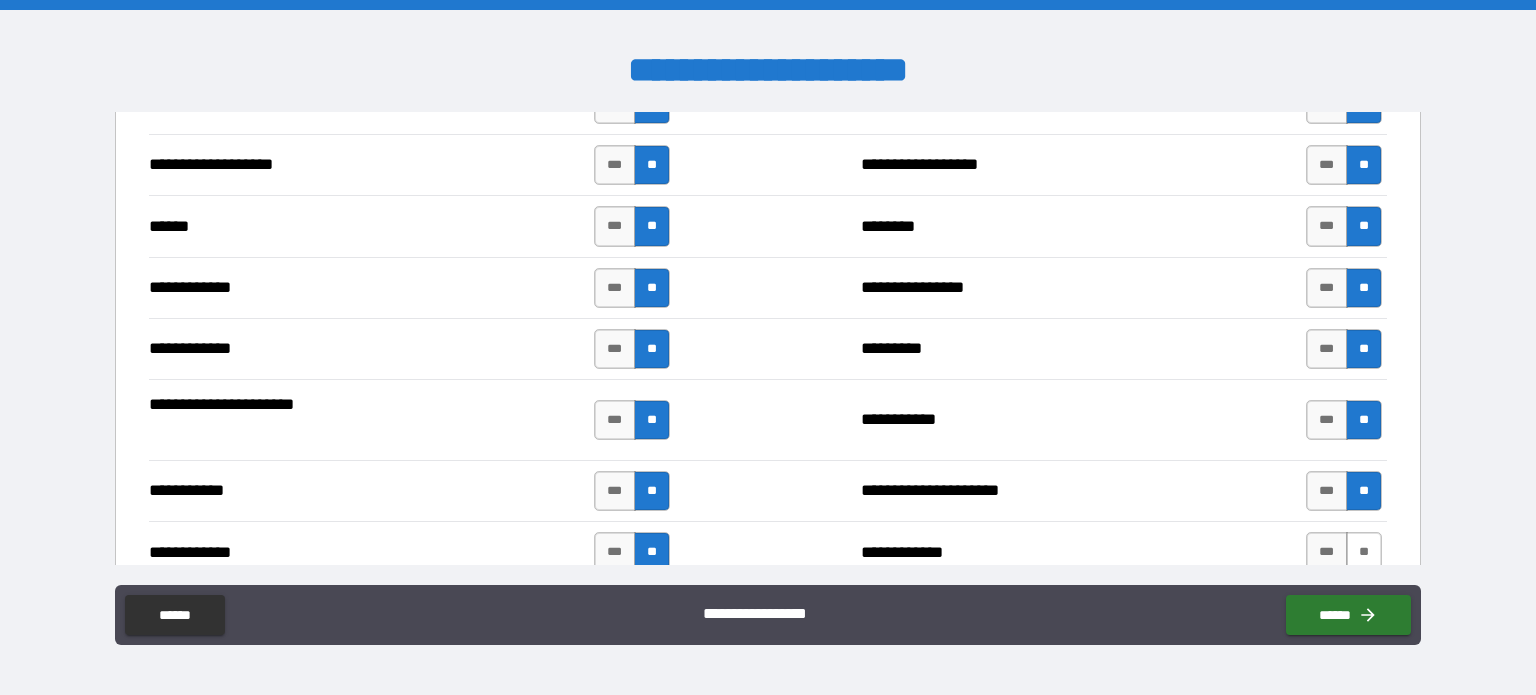 click on "**" at bounding box center [1364, 552] 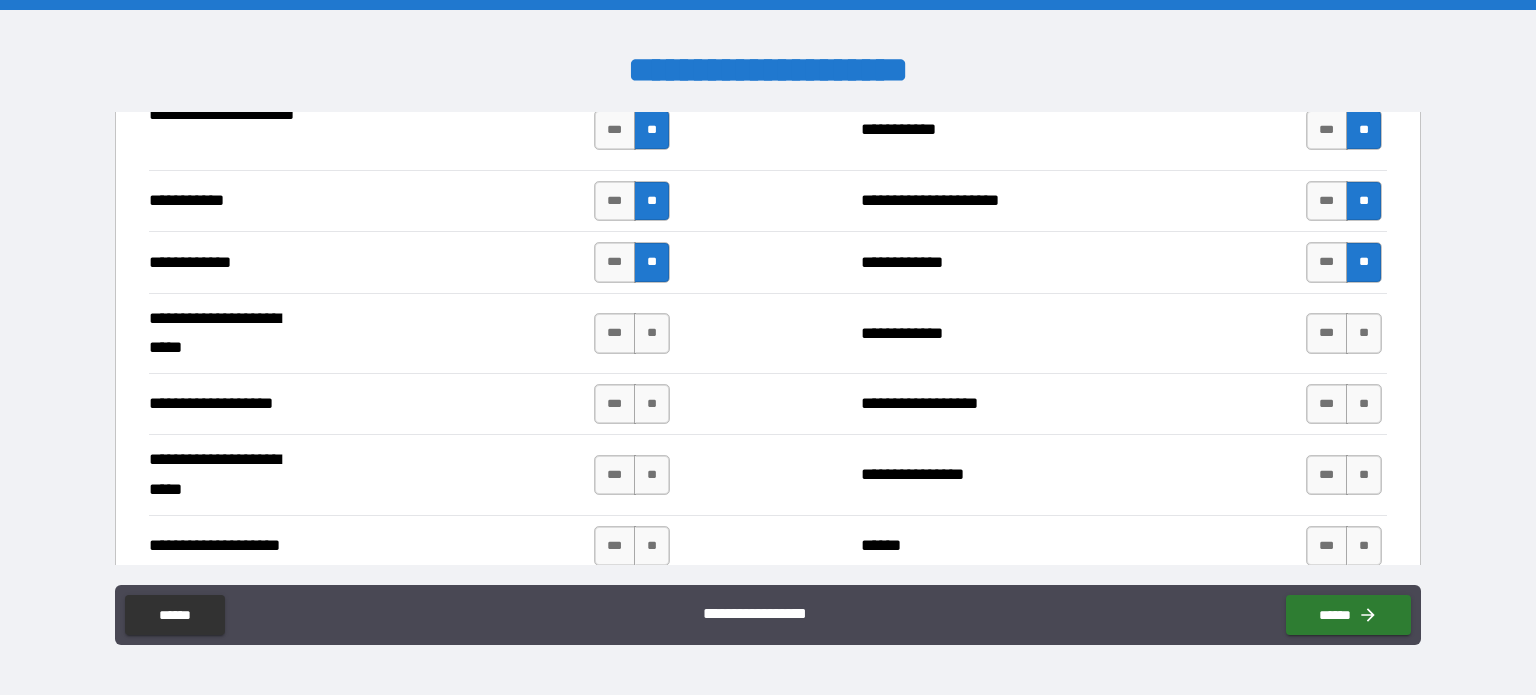 scroll, scrollTop: 3533, scrollLeft: 0, axis: vertical 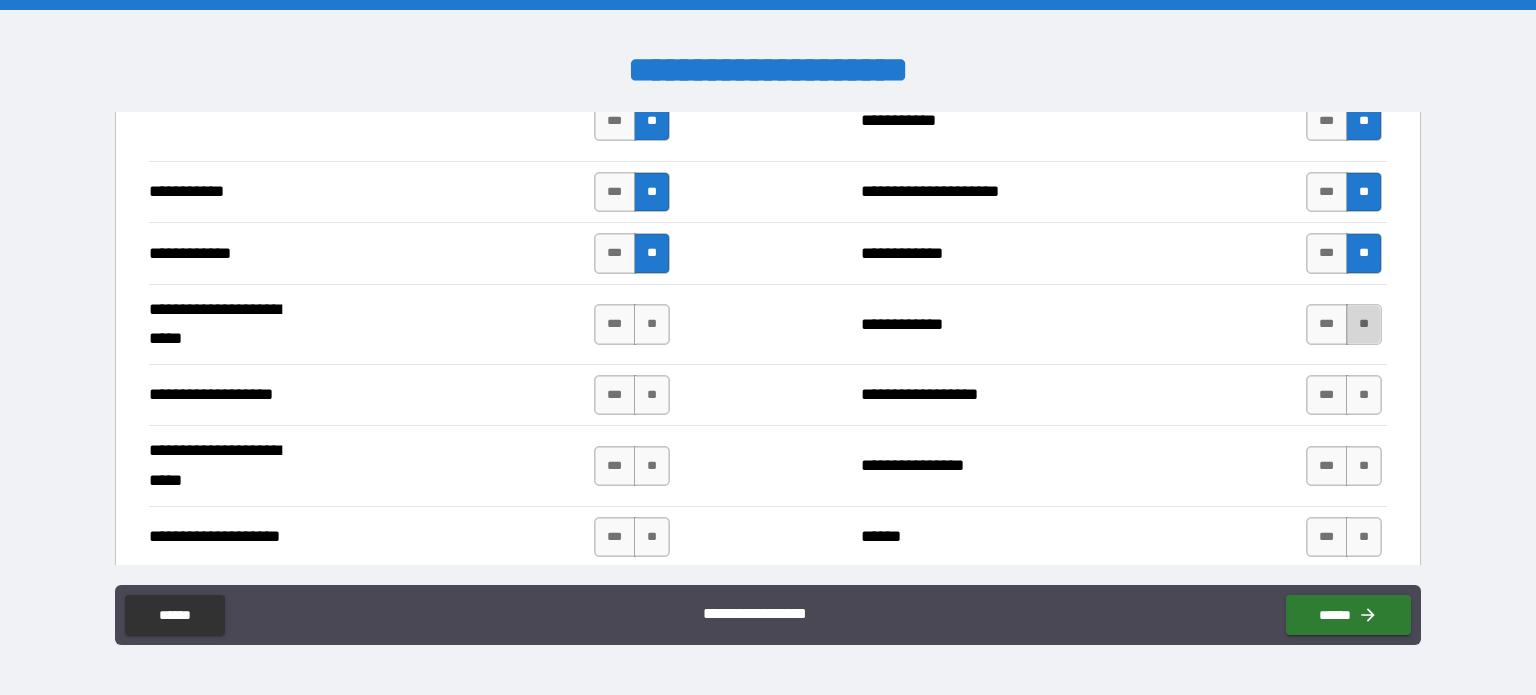 click on "**" at bounding box center [1364, 324] 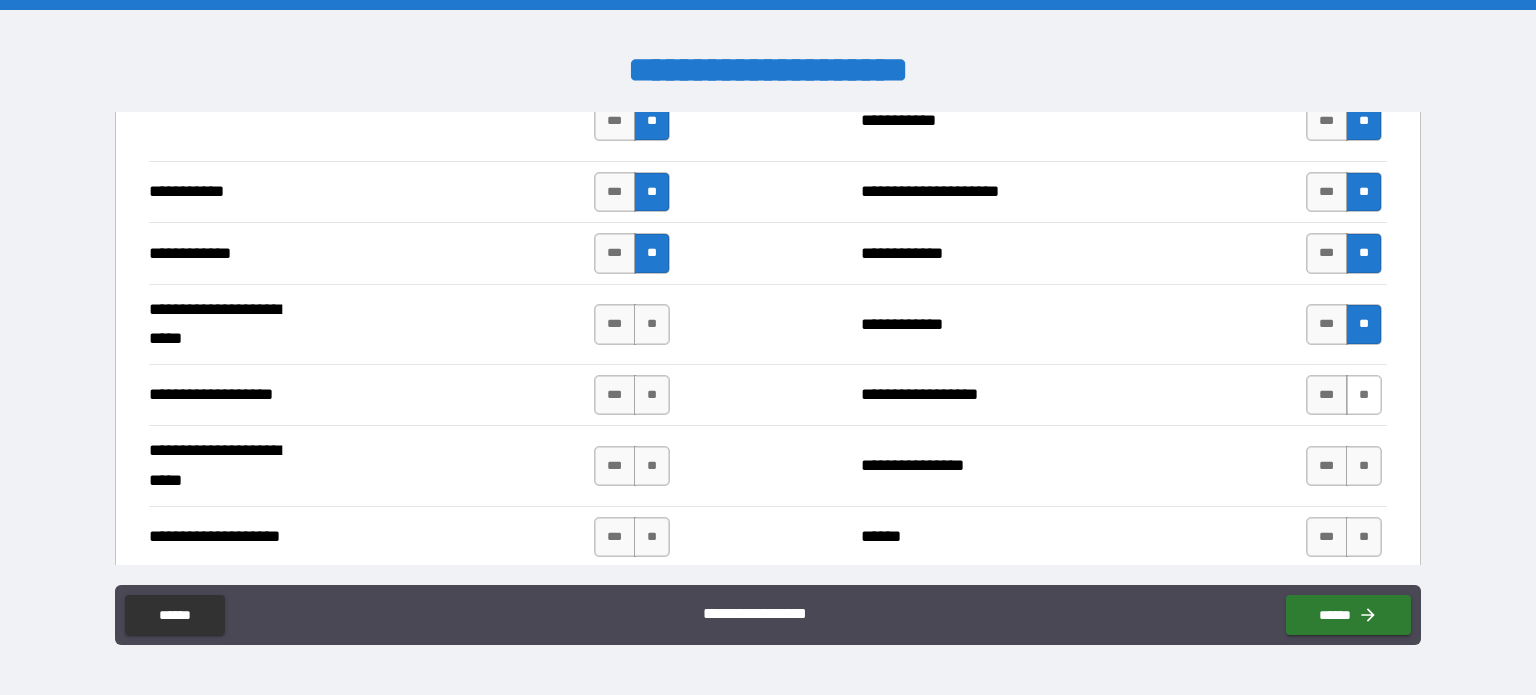 click on "**" at bounding box center [1364, 395] 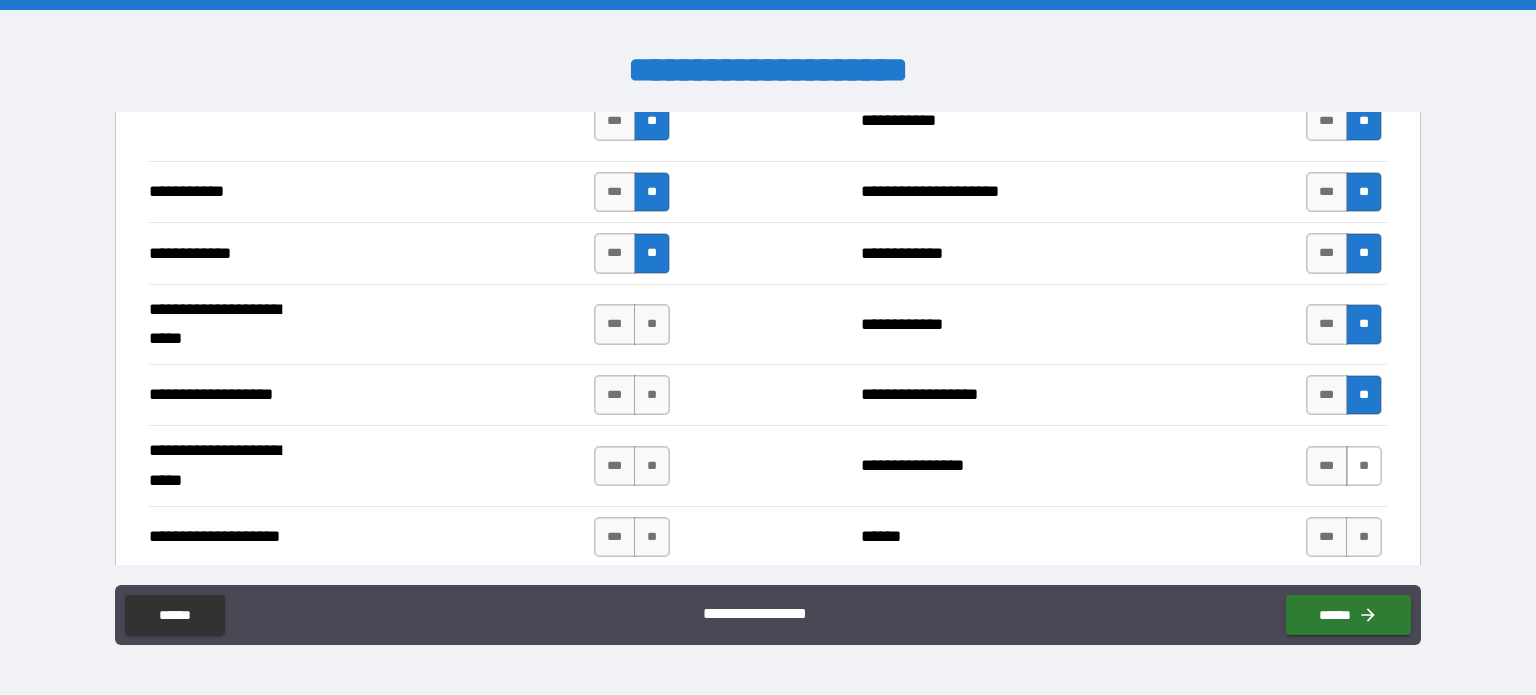 click on "**" at bounding box center (1364, 466) 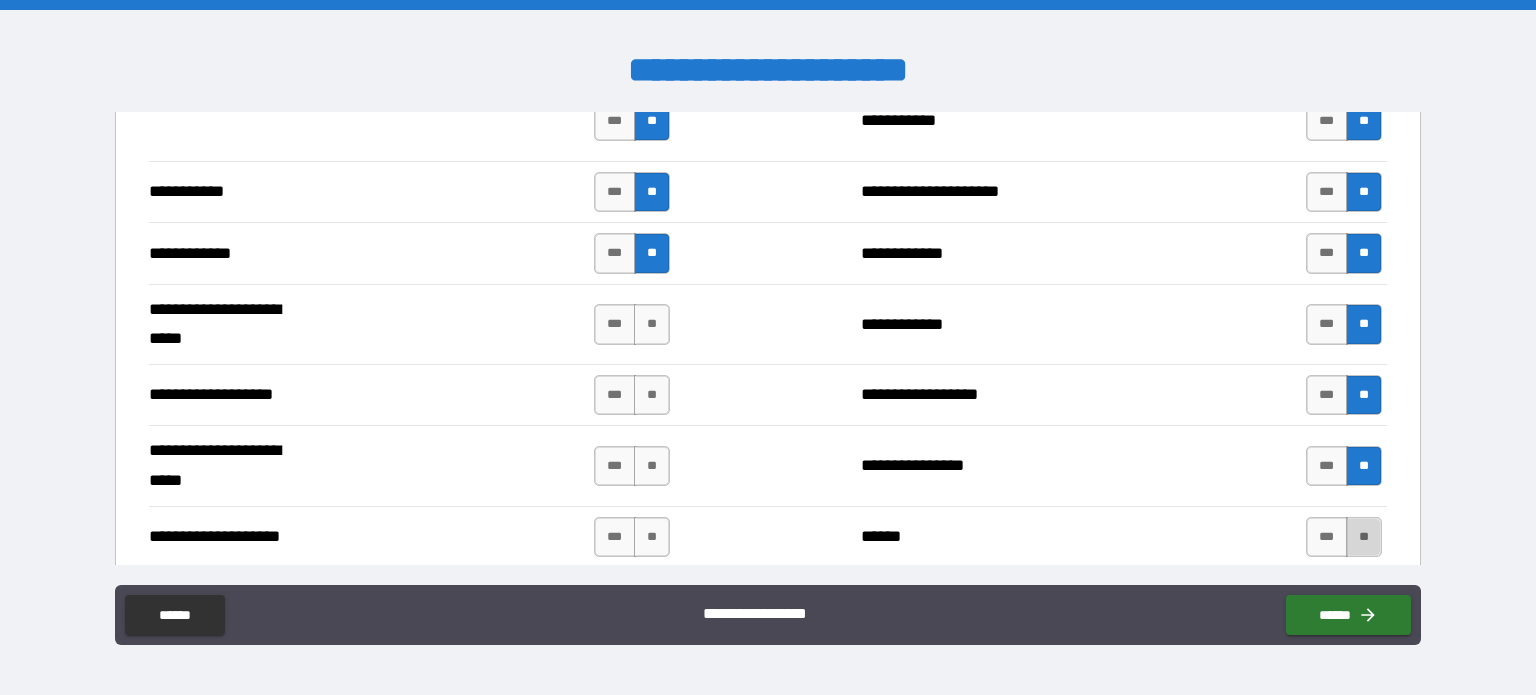 click on "**" at bounding box center (1364, 537) 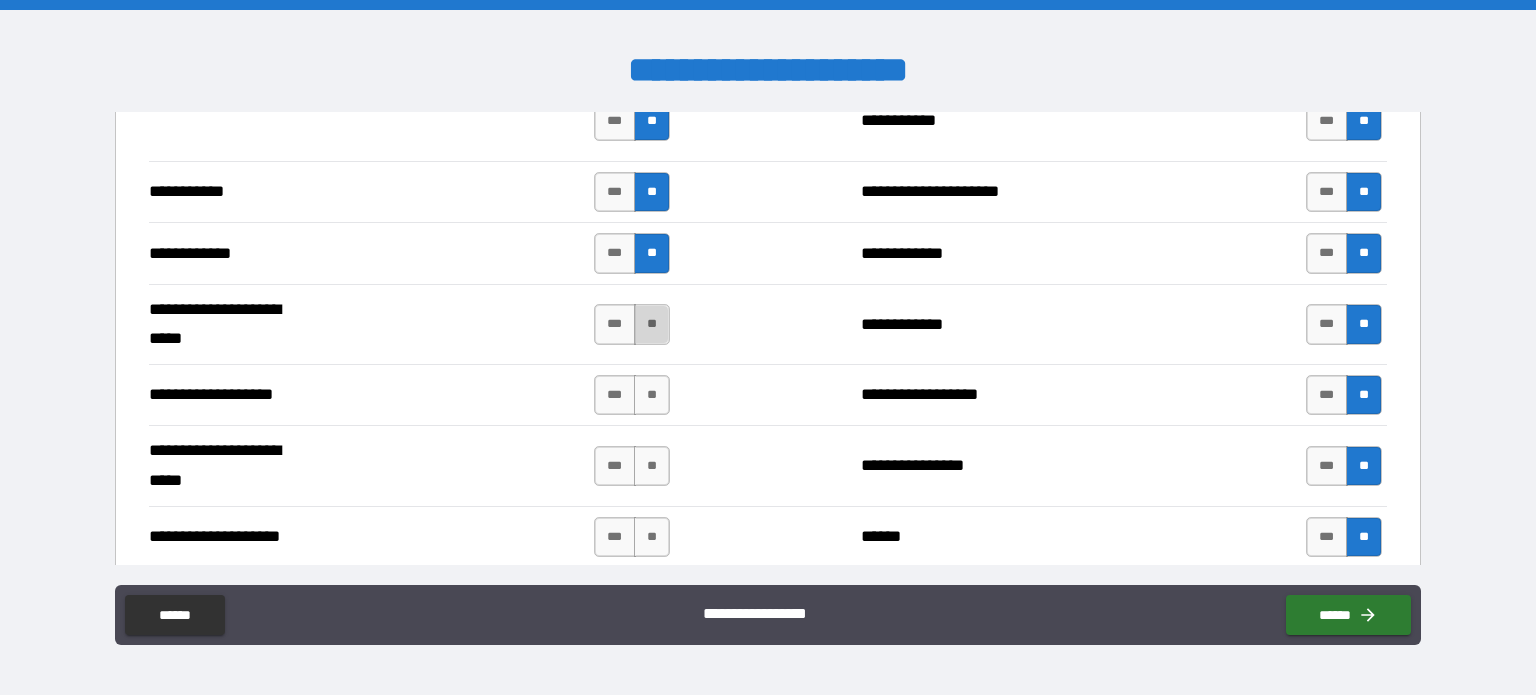 click on "**" at bounding box center (652, 324) 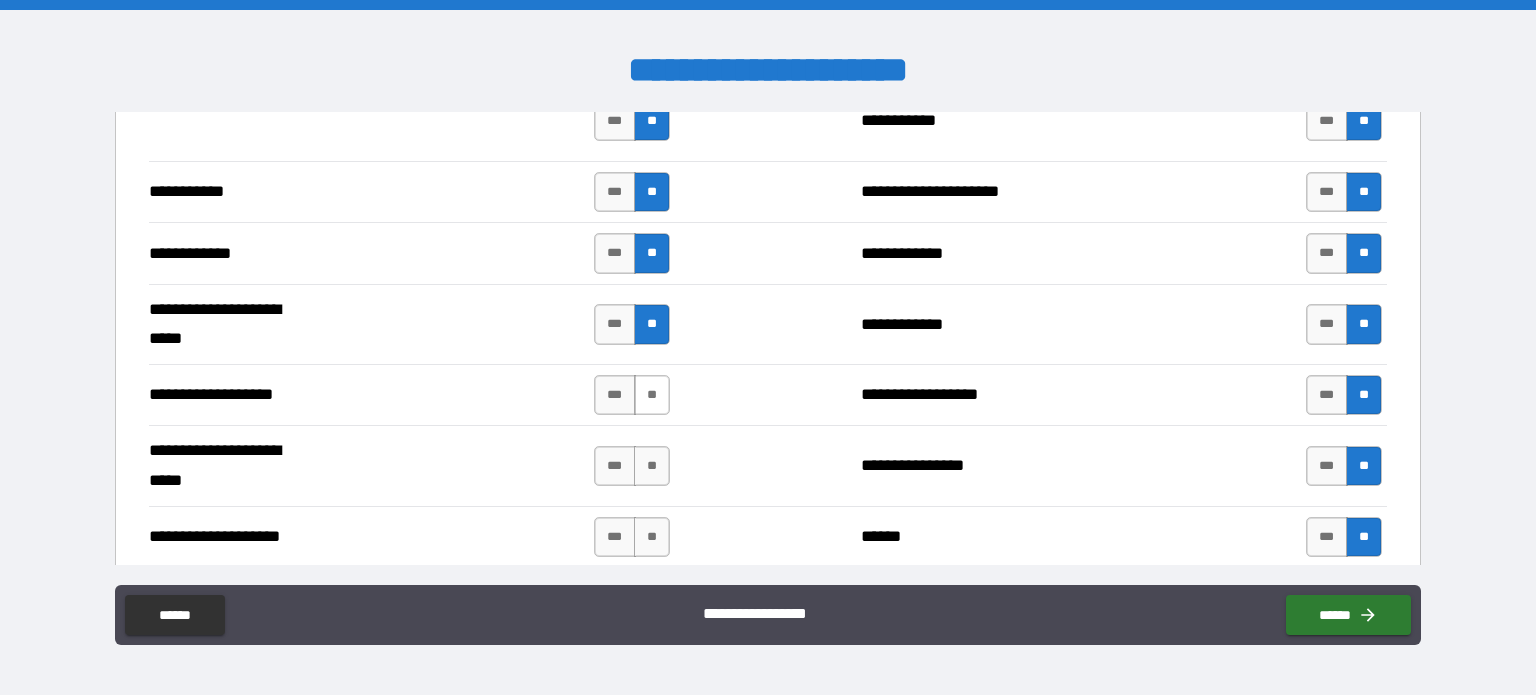 click on "**" at bounding box center [652, 395] 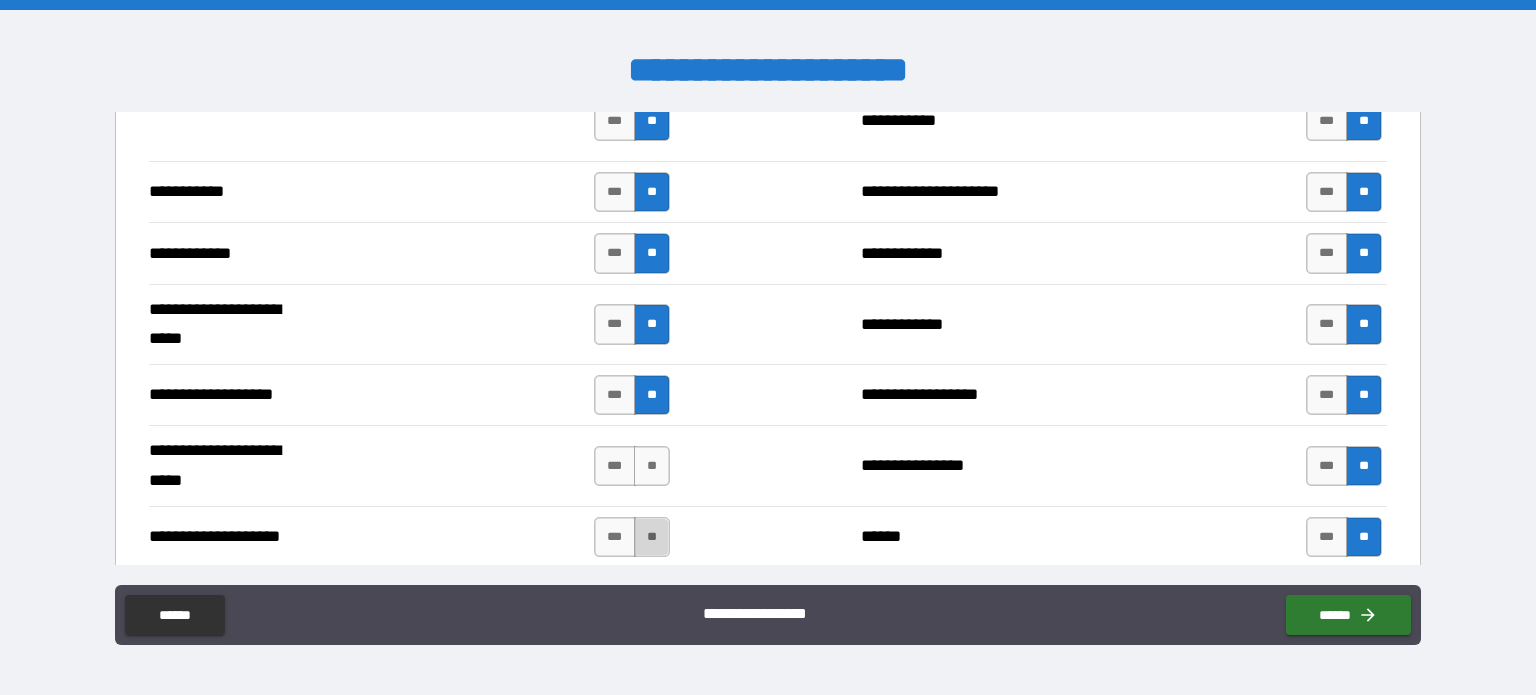 click on "**" at bounding box center [652, 537] 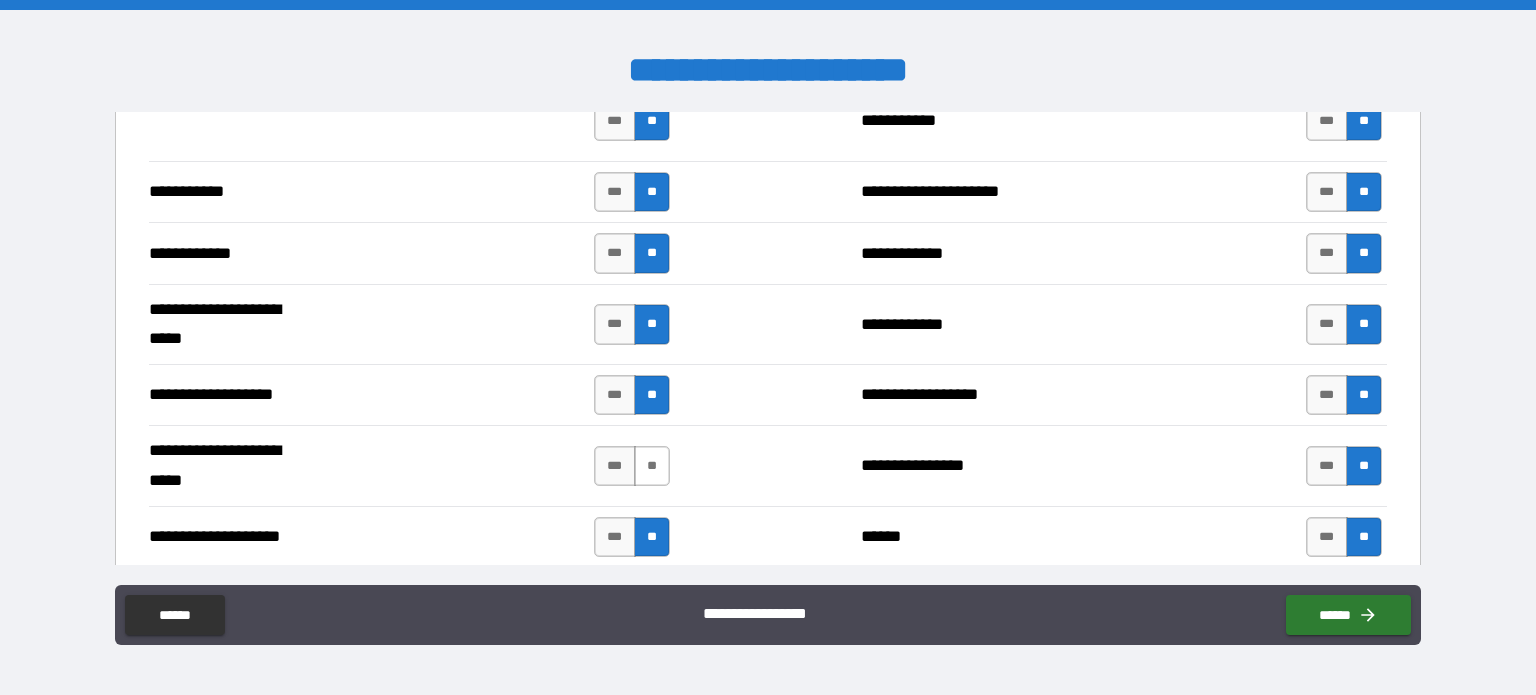 click on "**" at bounding box center (652, 466) 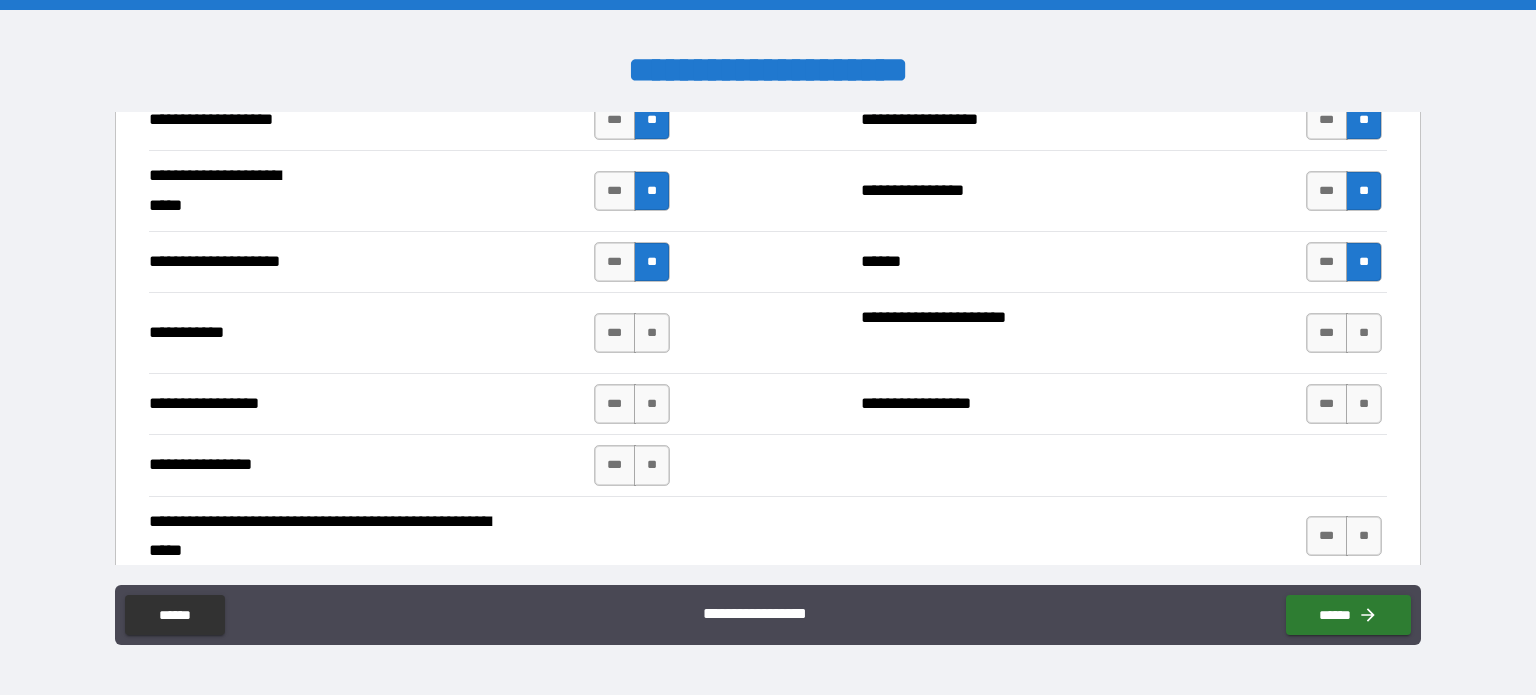 scroll, scrollTop: 3817, scrollLeft: 0, axis: vertical 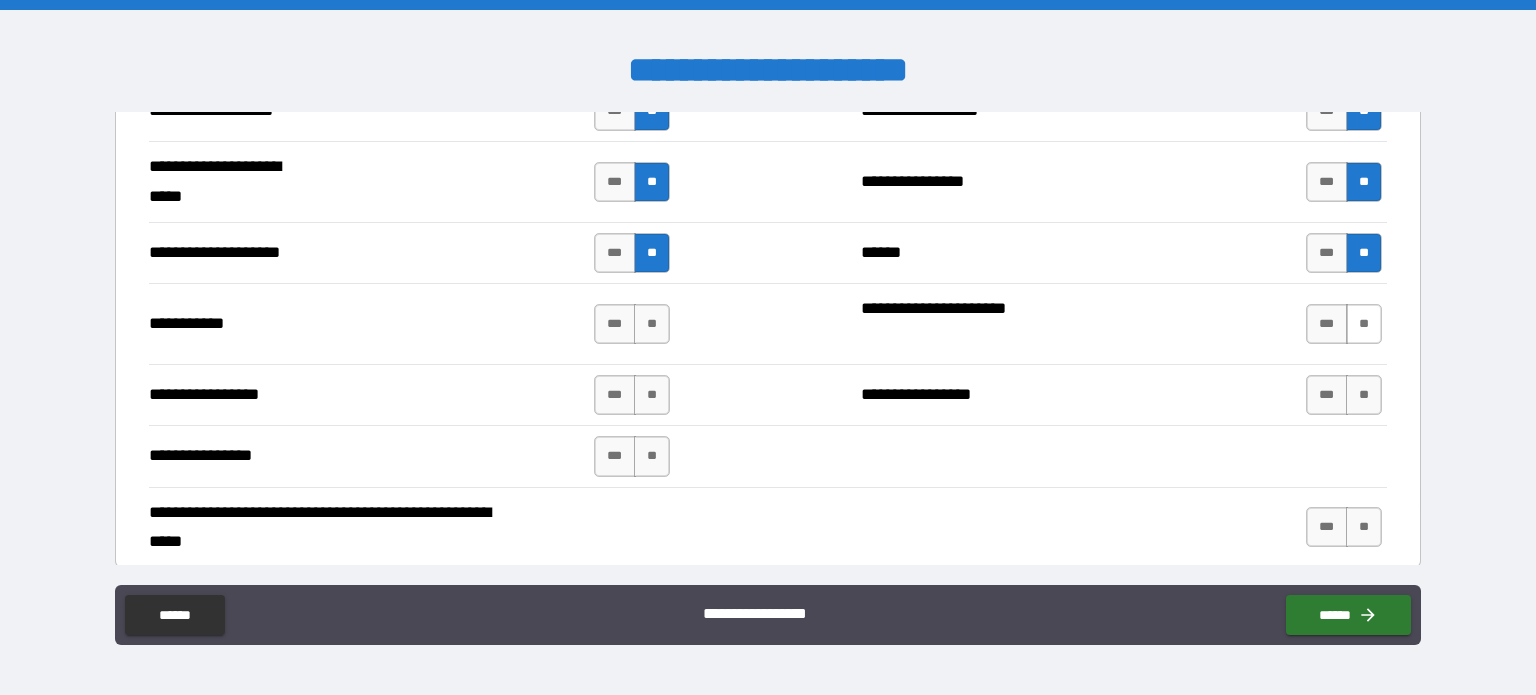 click on "**" at bounding box center [1364, 324] 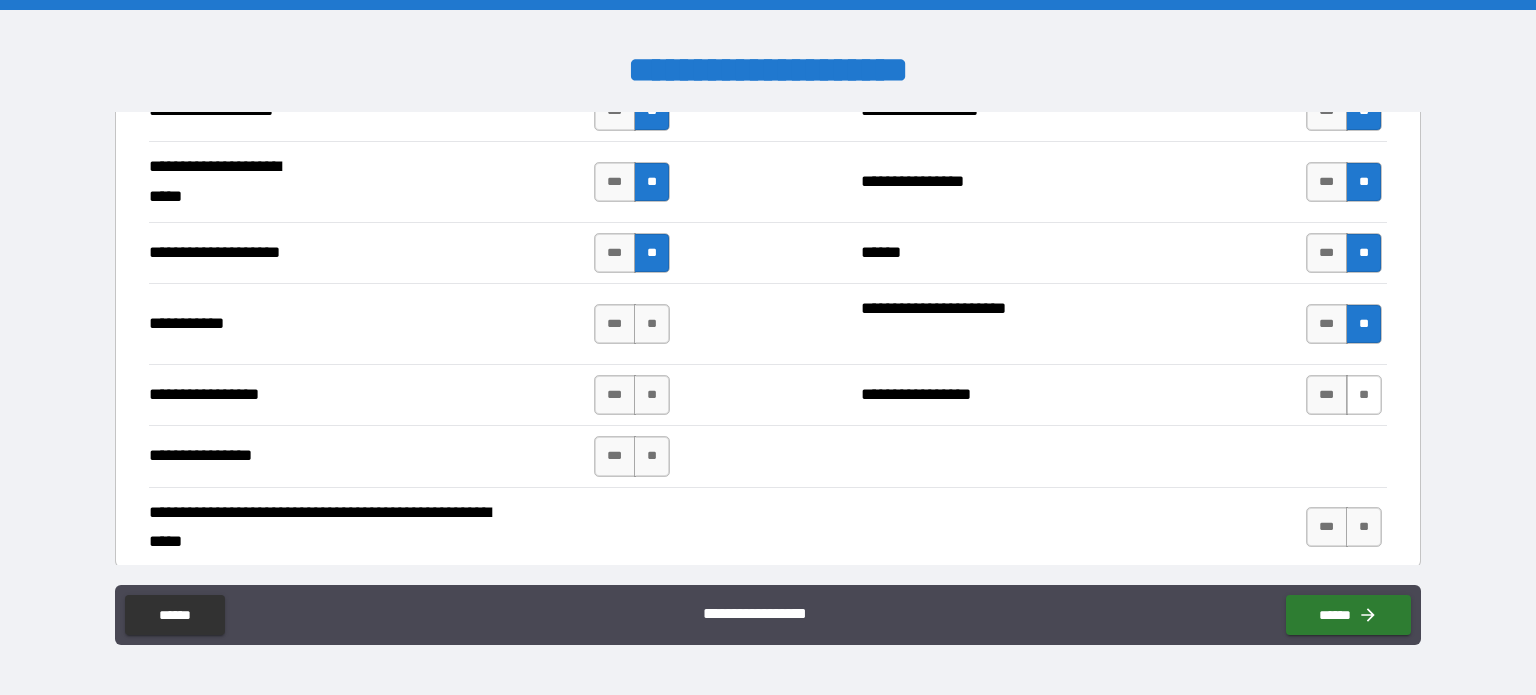 click on "**" at bounding box center (1364, 395) 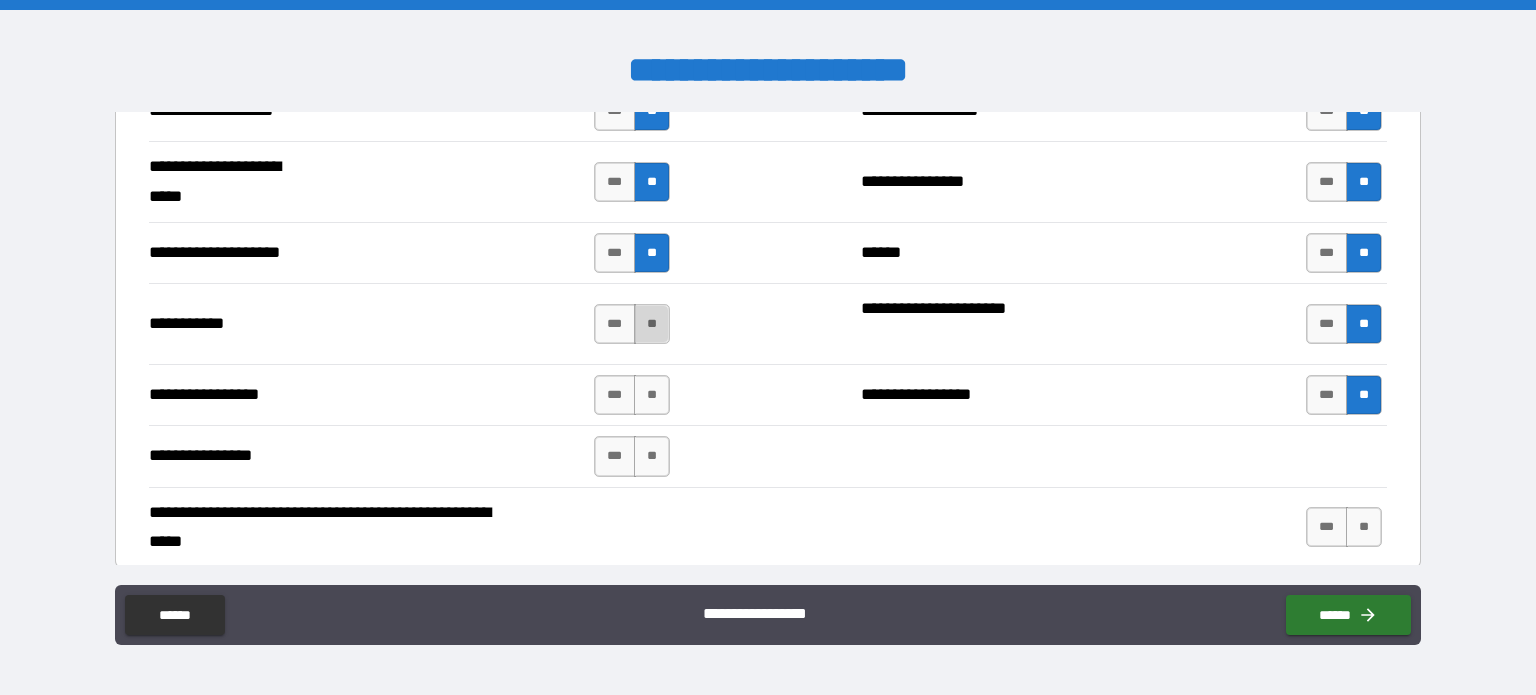 click on "**" at bounding box center [652, 324] 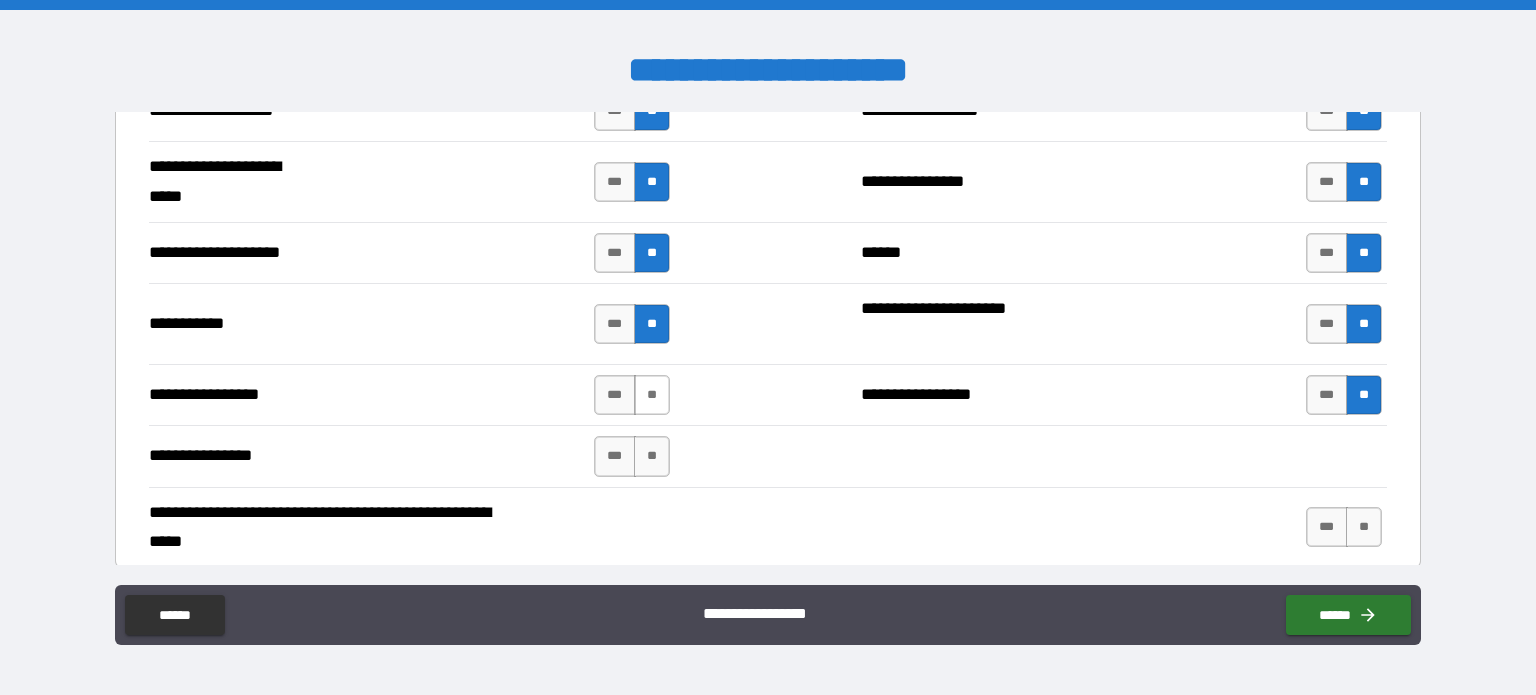 click on "**" at bounding box center (652, 395) 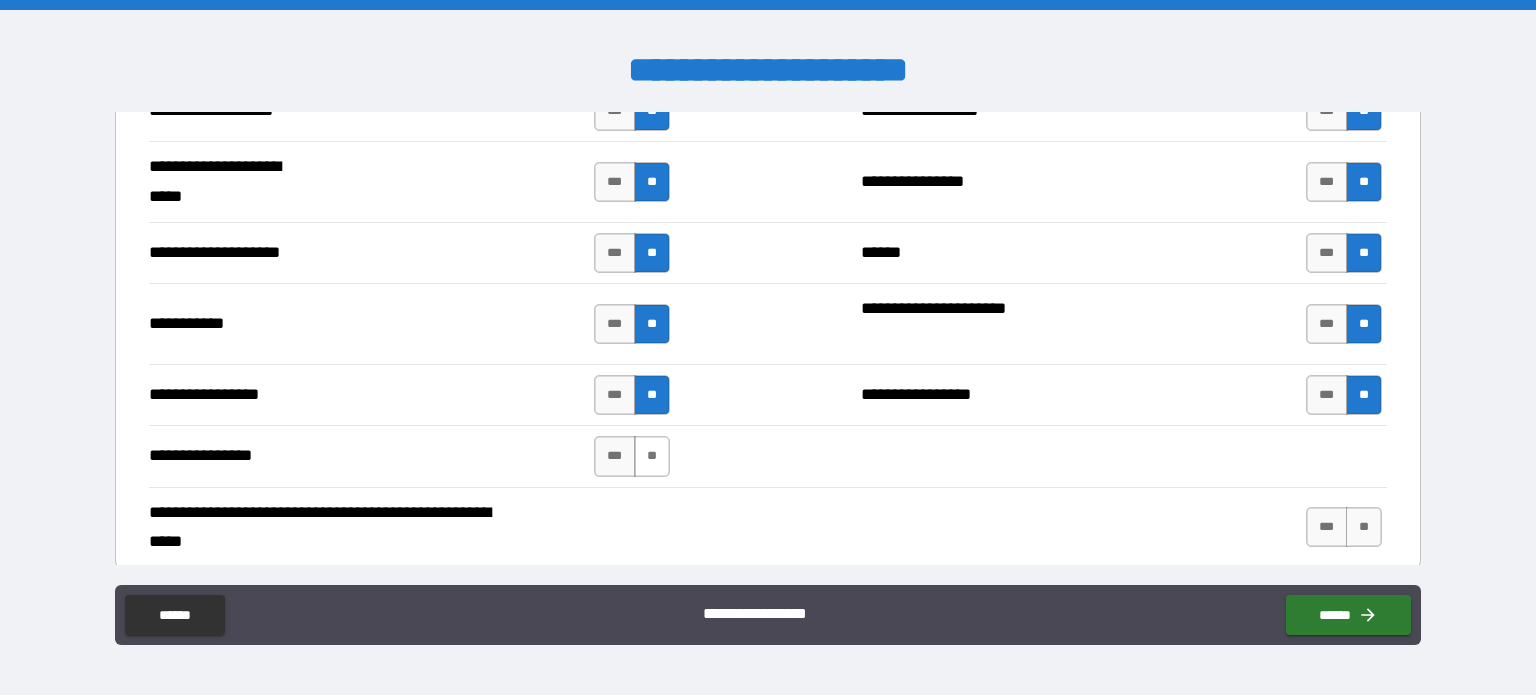 click on "**" at bounding box center (652, 456) 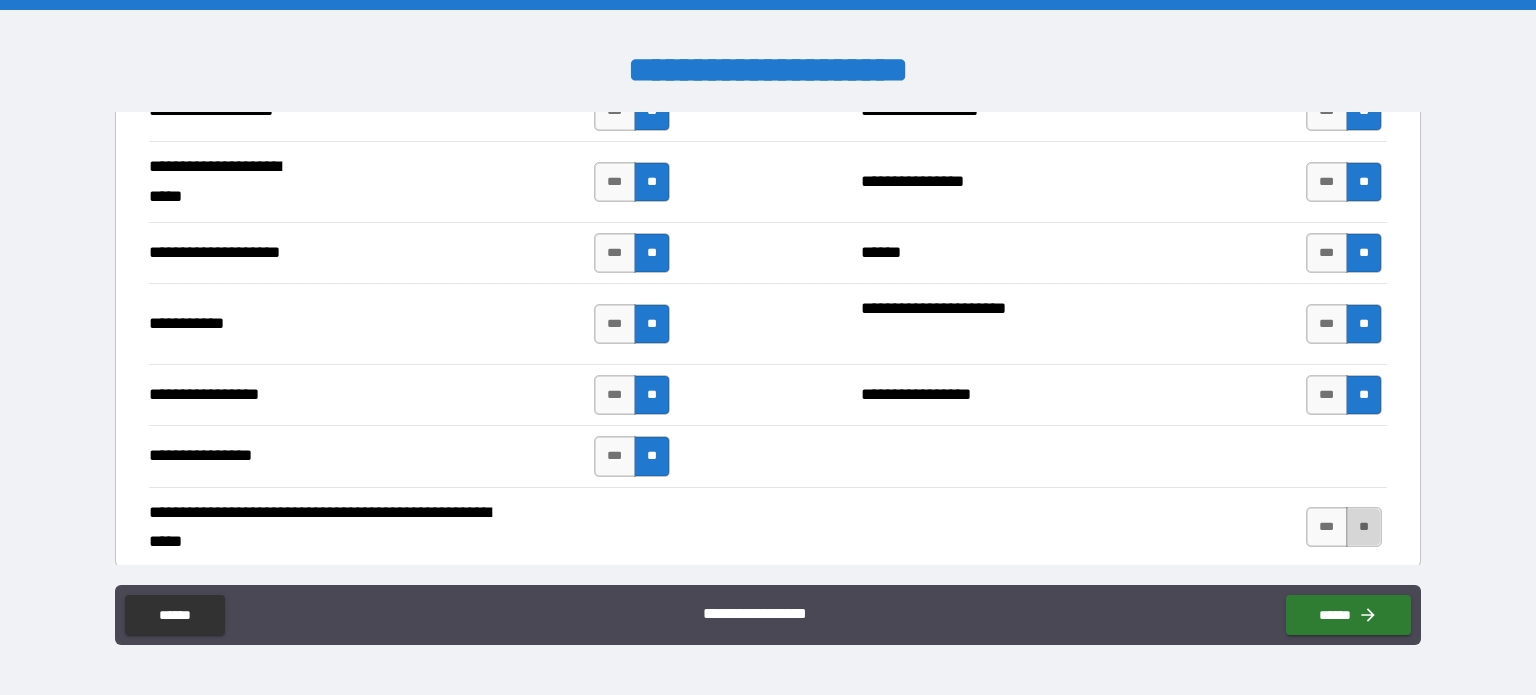 click on "**" at bounding box center [1364, 527] 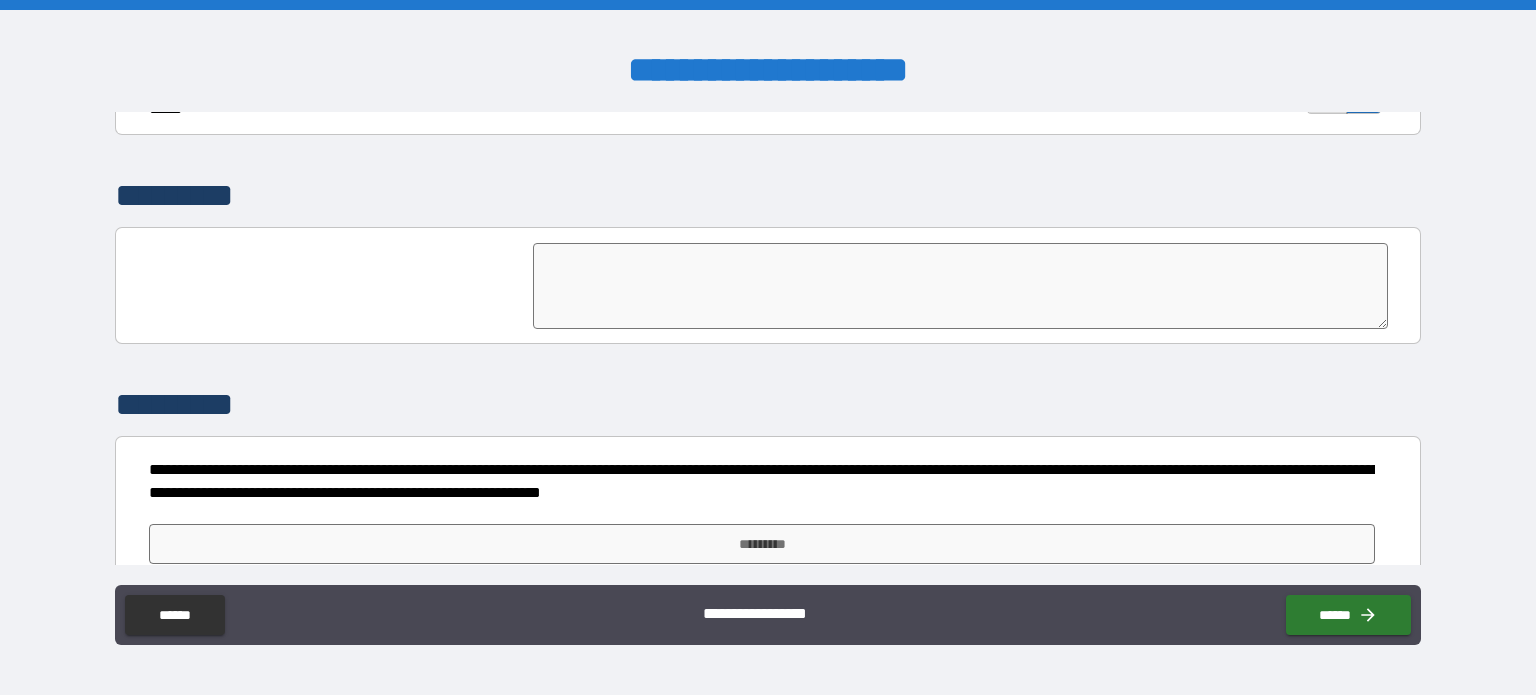 scroll, scrollTop: 4267, scrollLeft: 0, axis: vertical 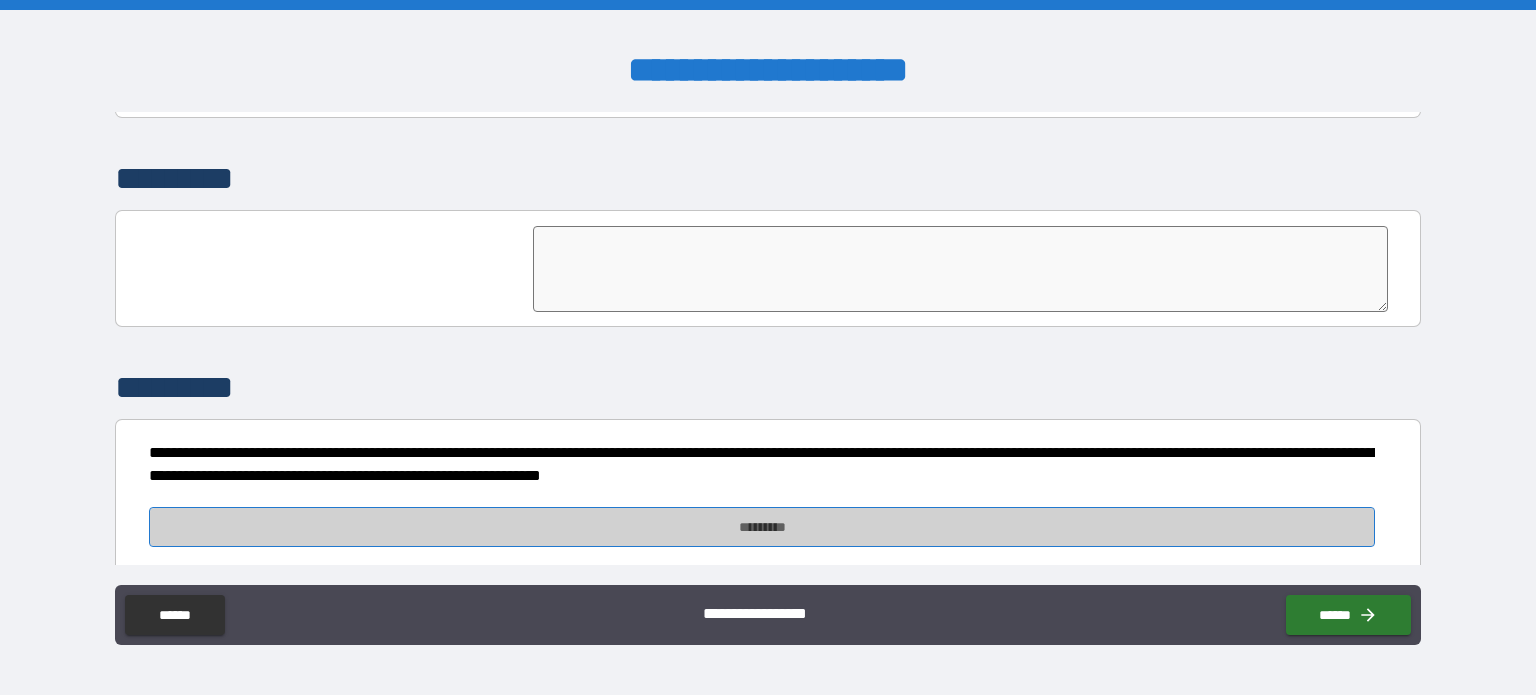 click on "*********" at bounding box center (762, 527) 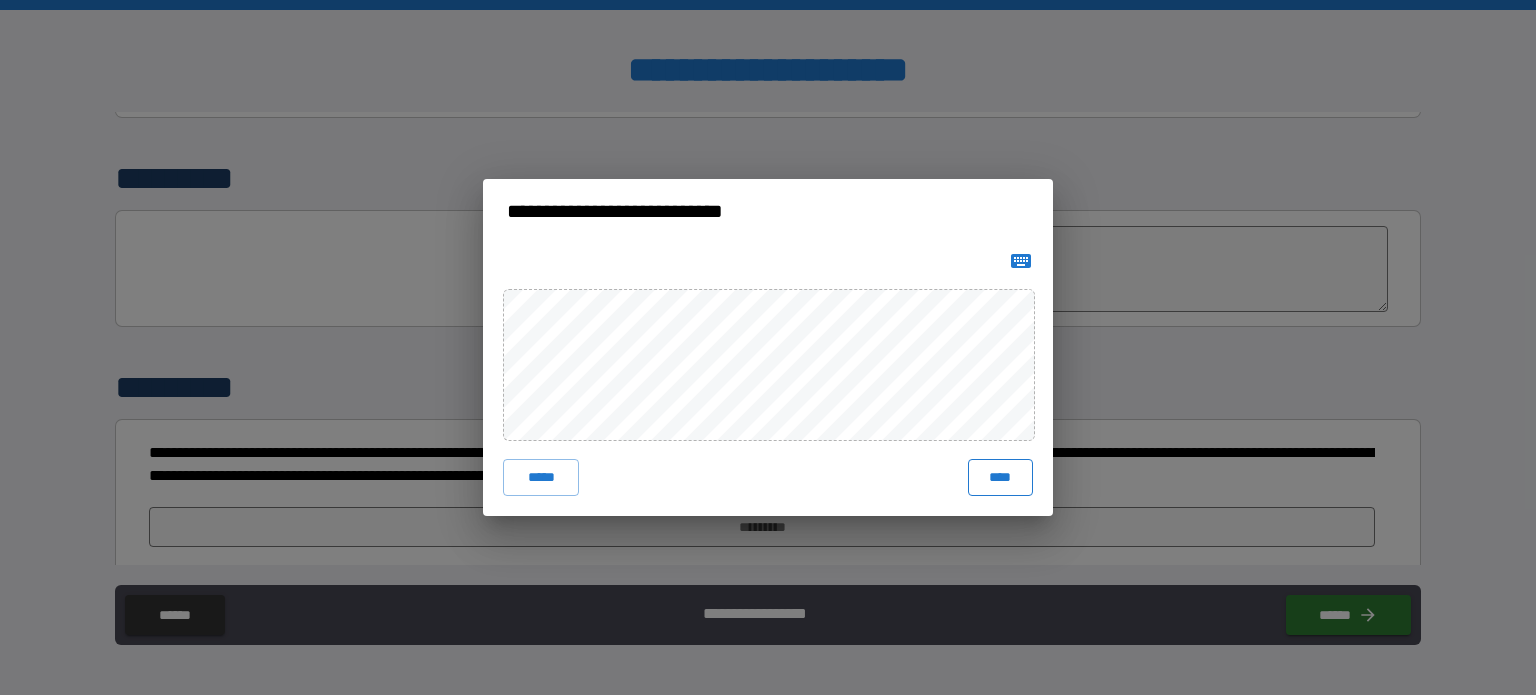 click on "****" at bounding box center (1000, 477) 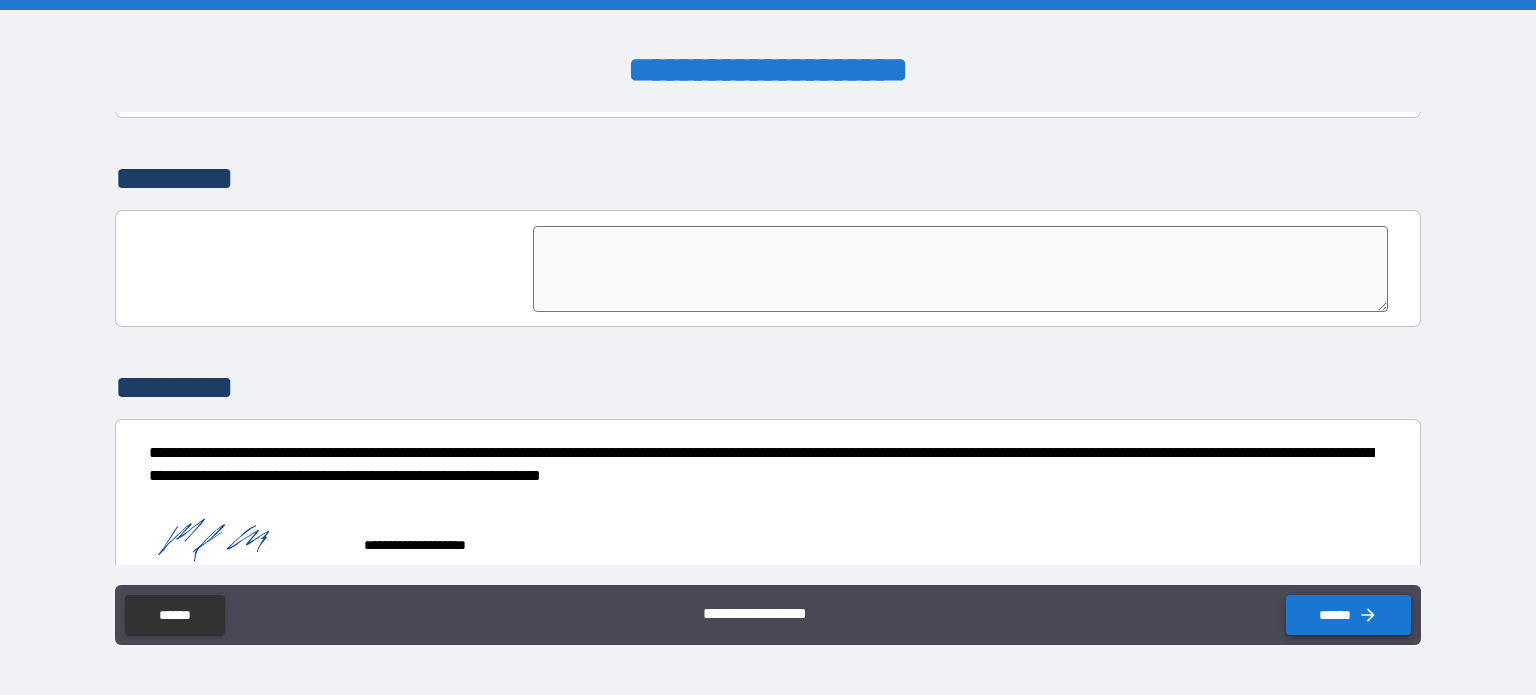 click on "******" at bounding box center [1348, 615] 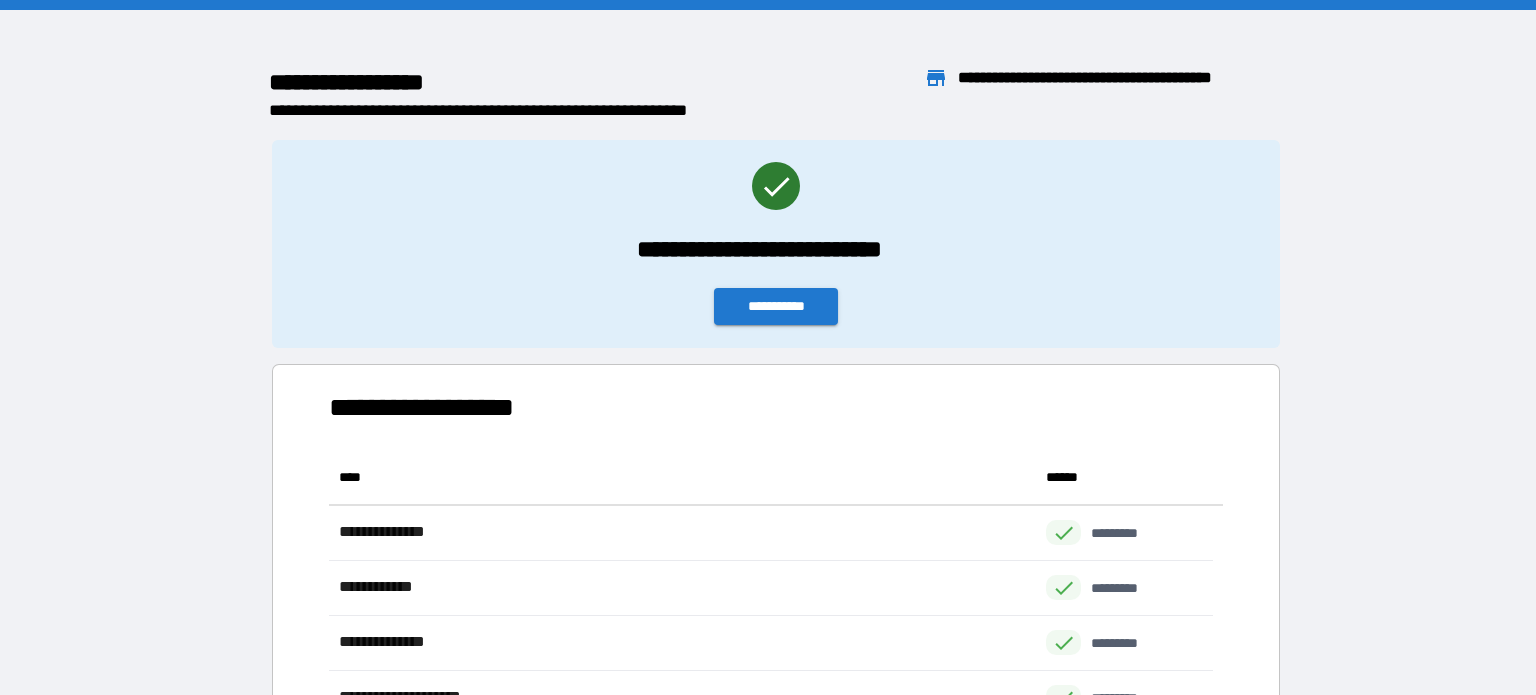scroll, scrollTop: 16, scrollLeft: 16, axis: both 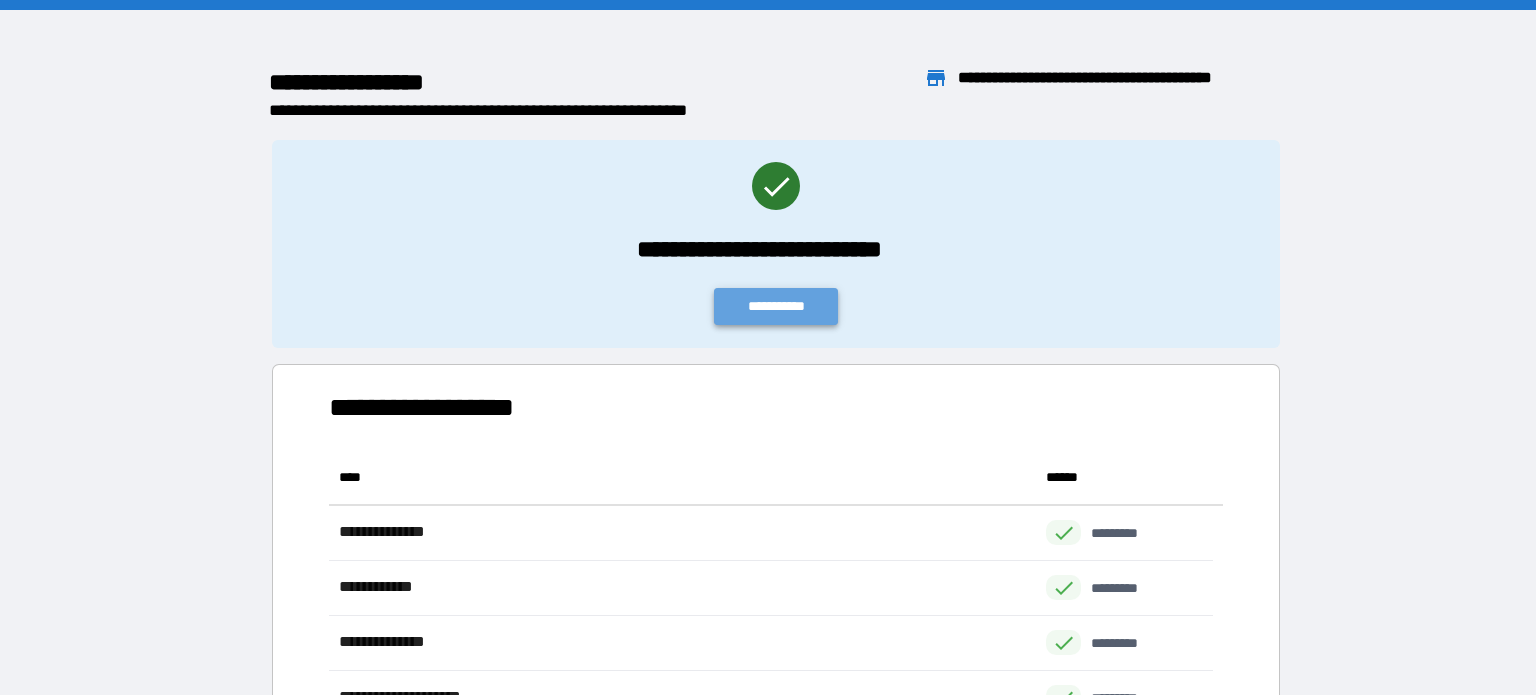 click on "**********" at bounding box center [776, 306] 